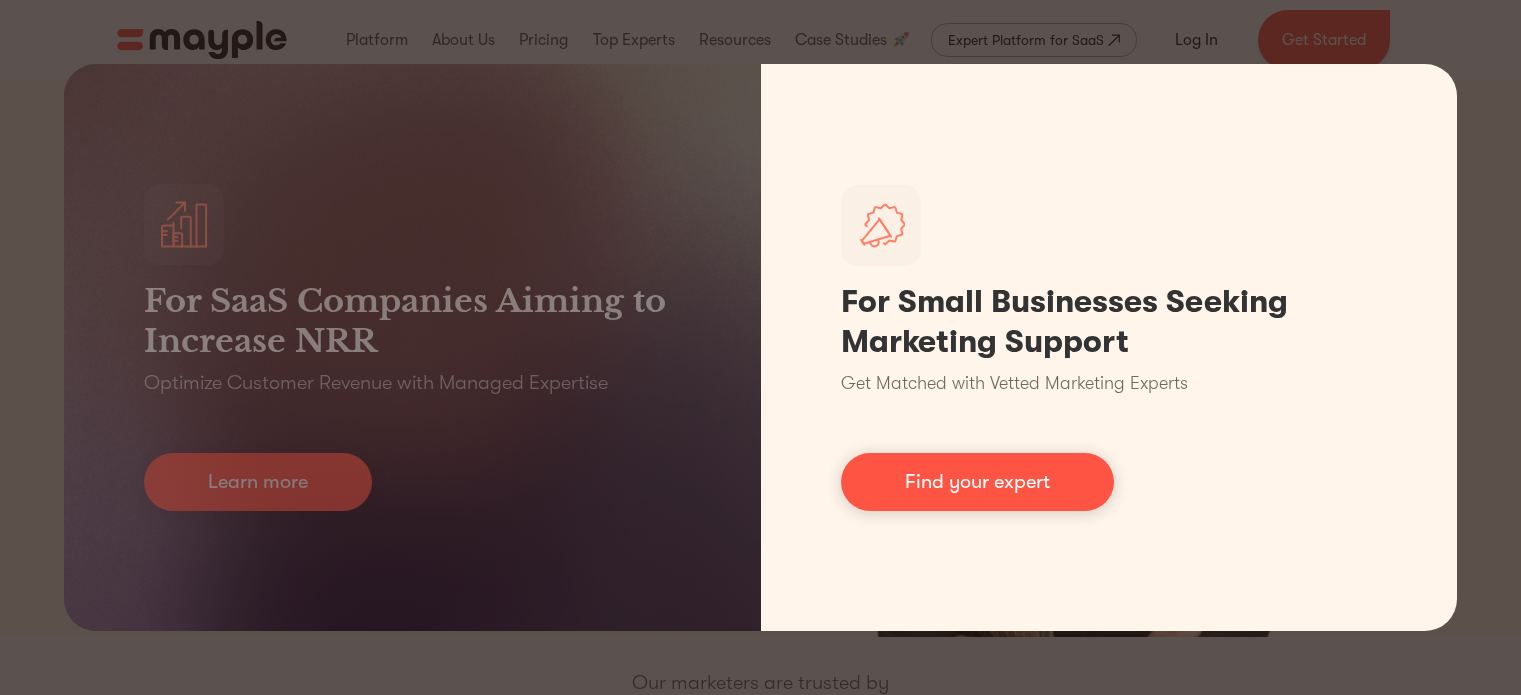 scroll, scrollTop: 0, scrollLeft: 0, axis: both 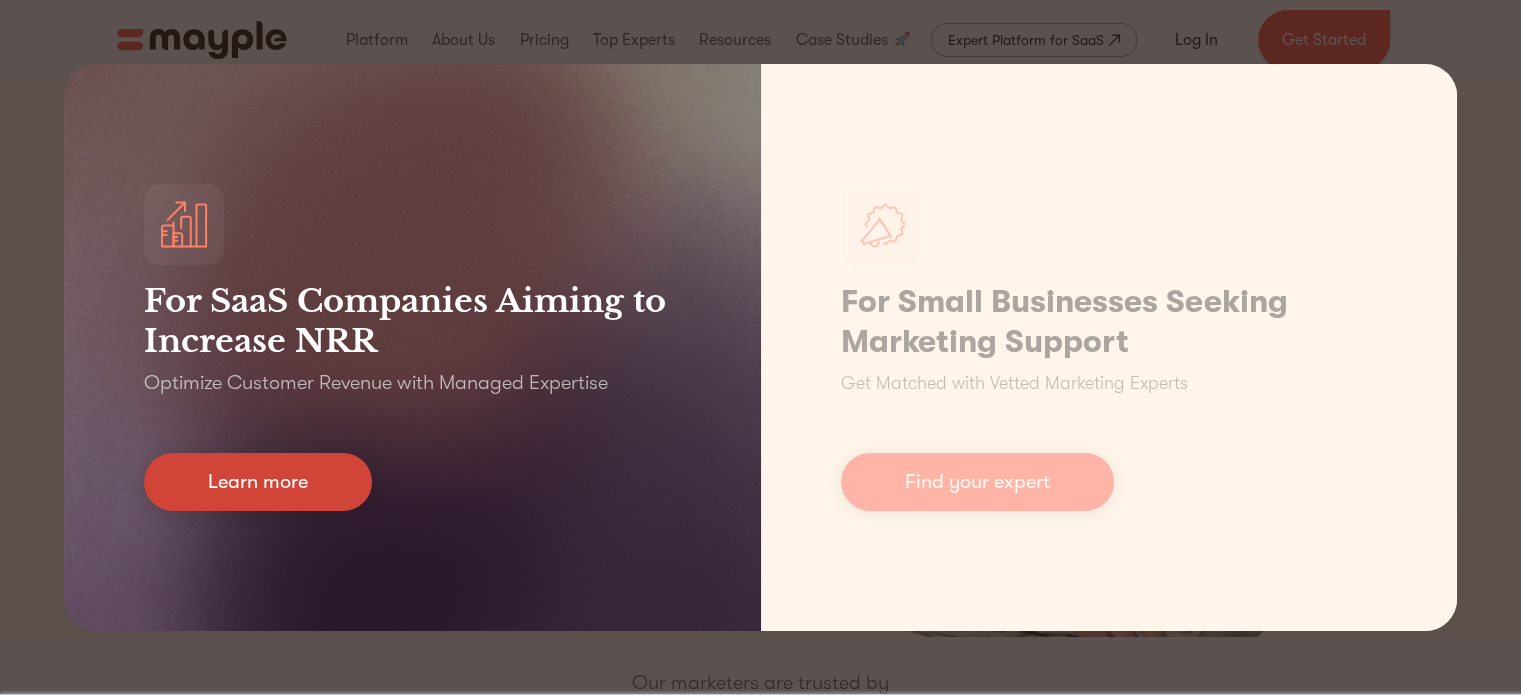 click on "Learn more" at bounding box center [258, 482] 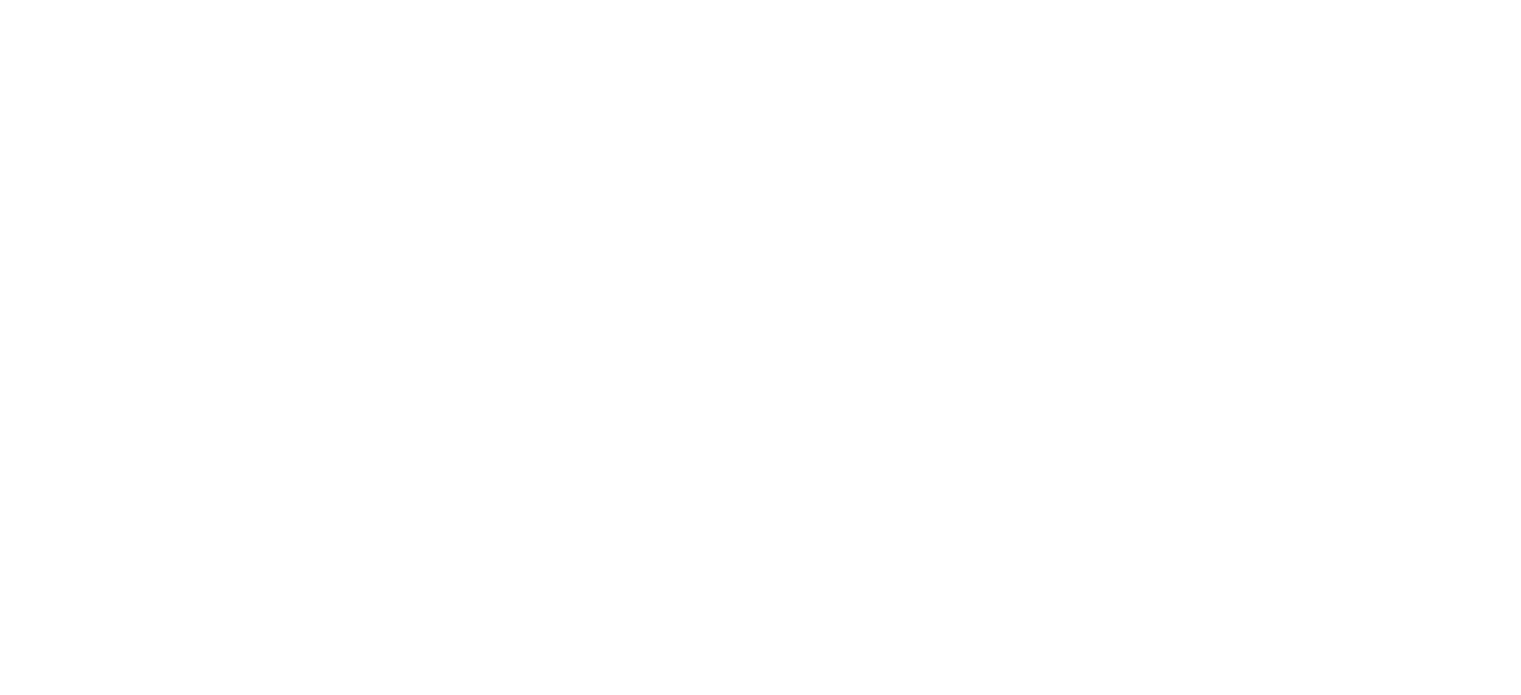 scroll, scrollTop: 0, scrollLeft: 0, axis: both 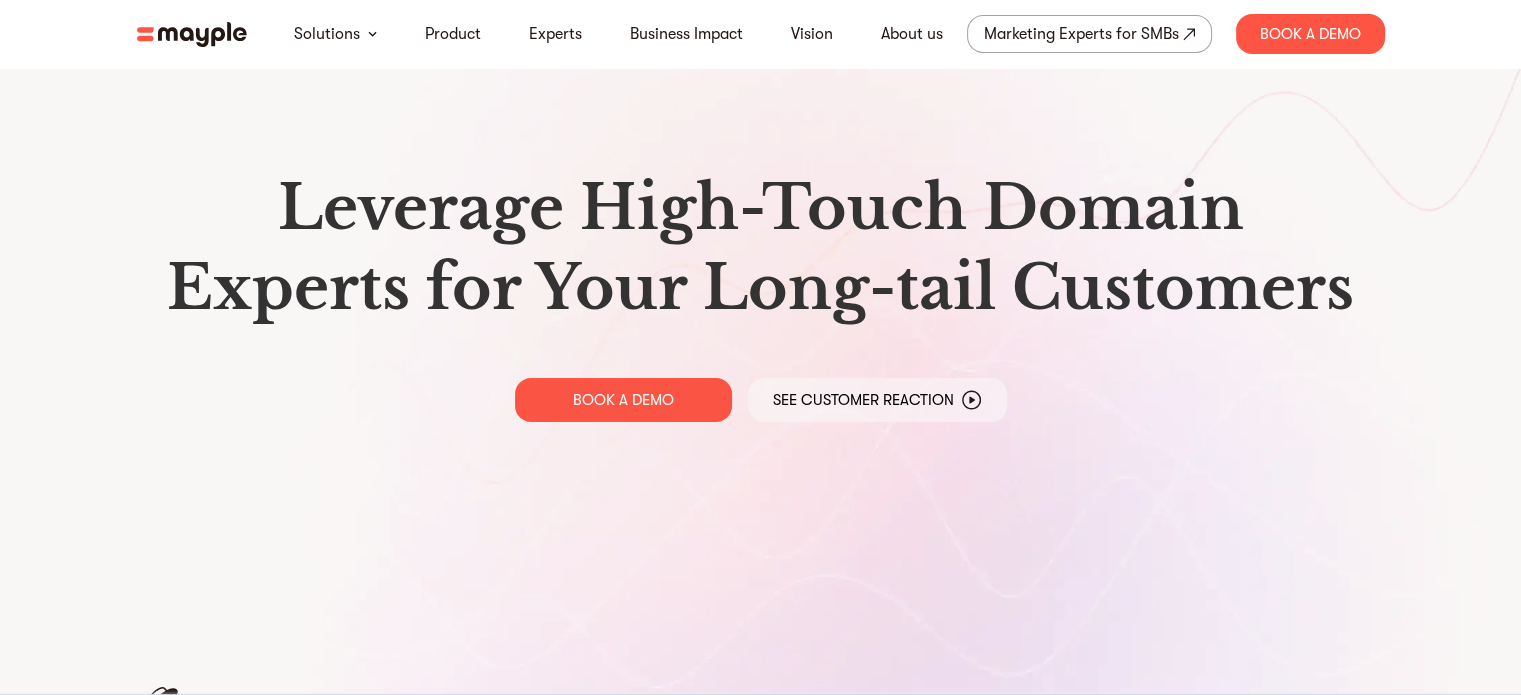drag, startPoint x: 742, startPoint y: 599, endPoint x: 700, endPoint y: 164, distance: 437.0229 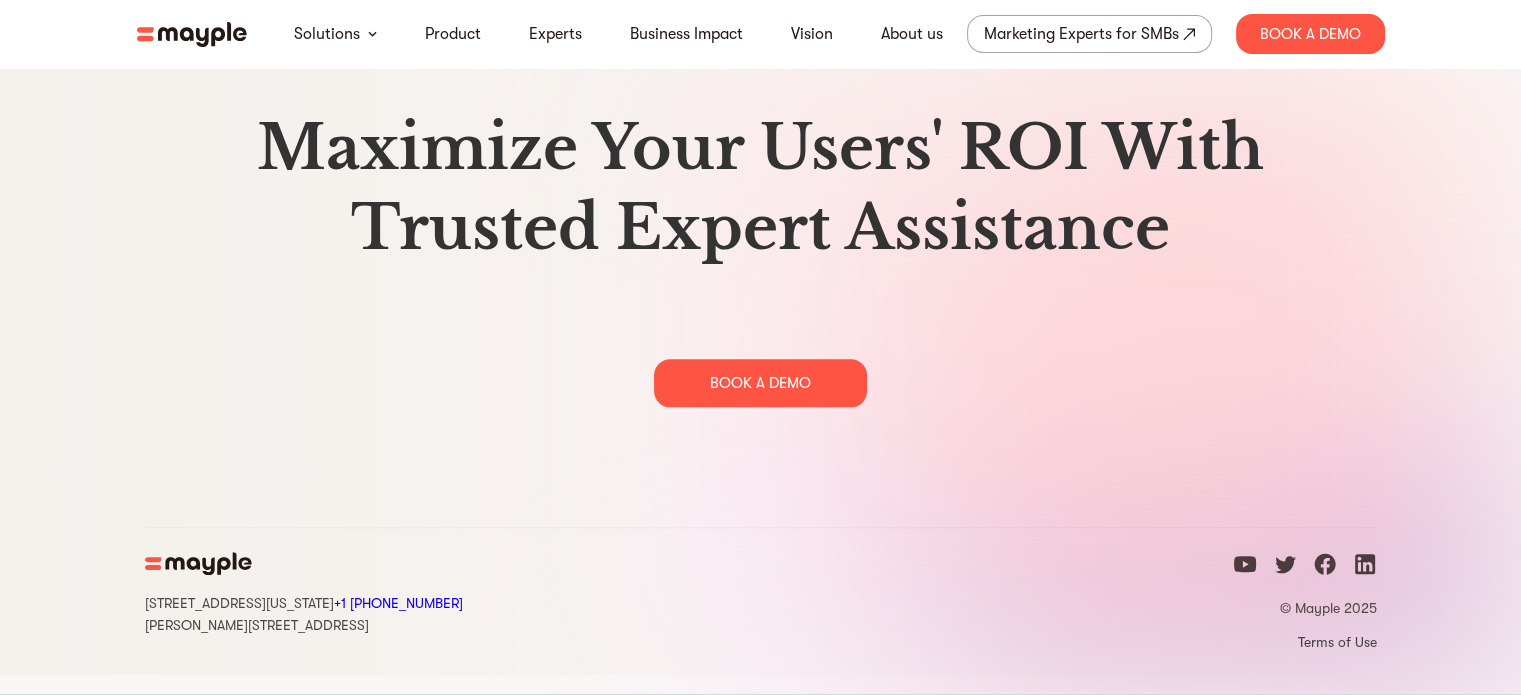 scroll, scrollTop: 10100, scrollLeft: 0, axis: vertical 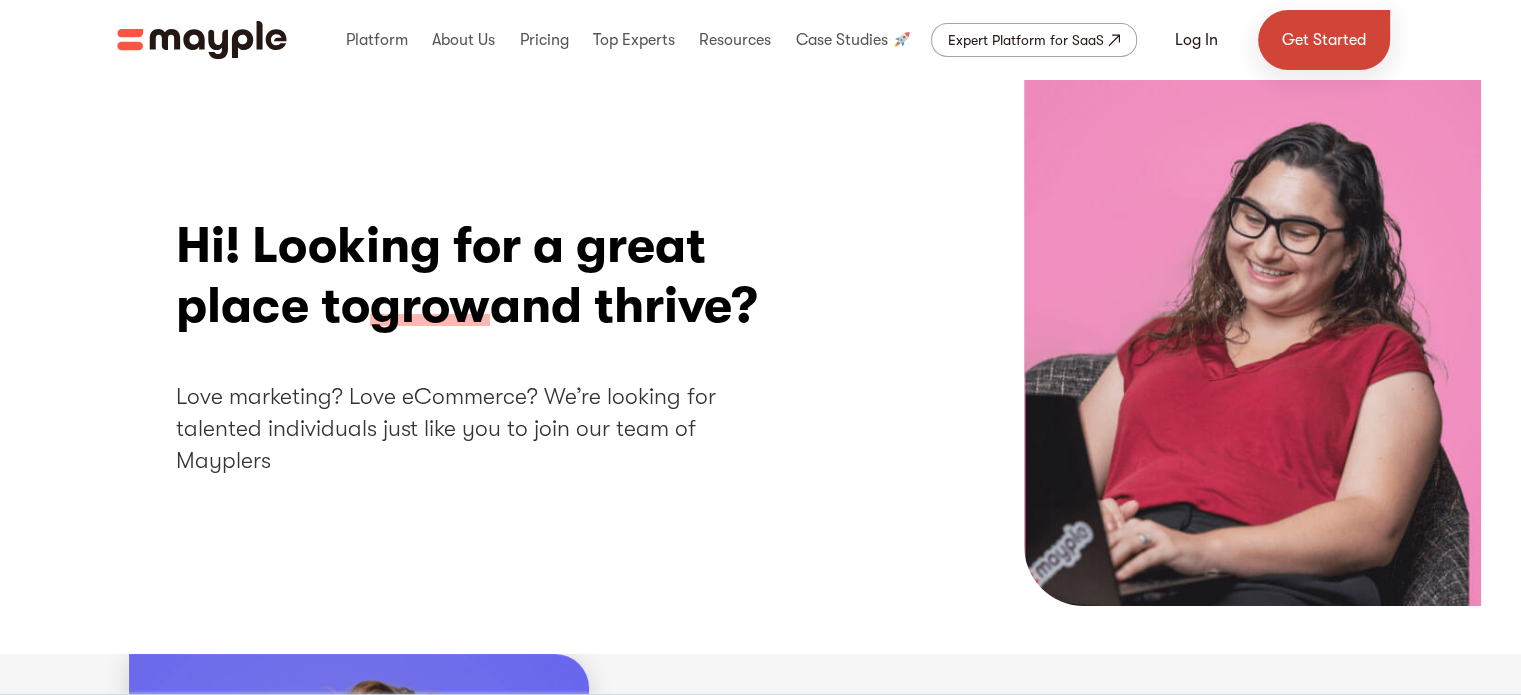 click on "Get Started" at bounding box center (1324, 40) 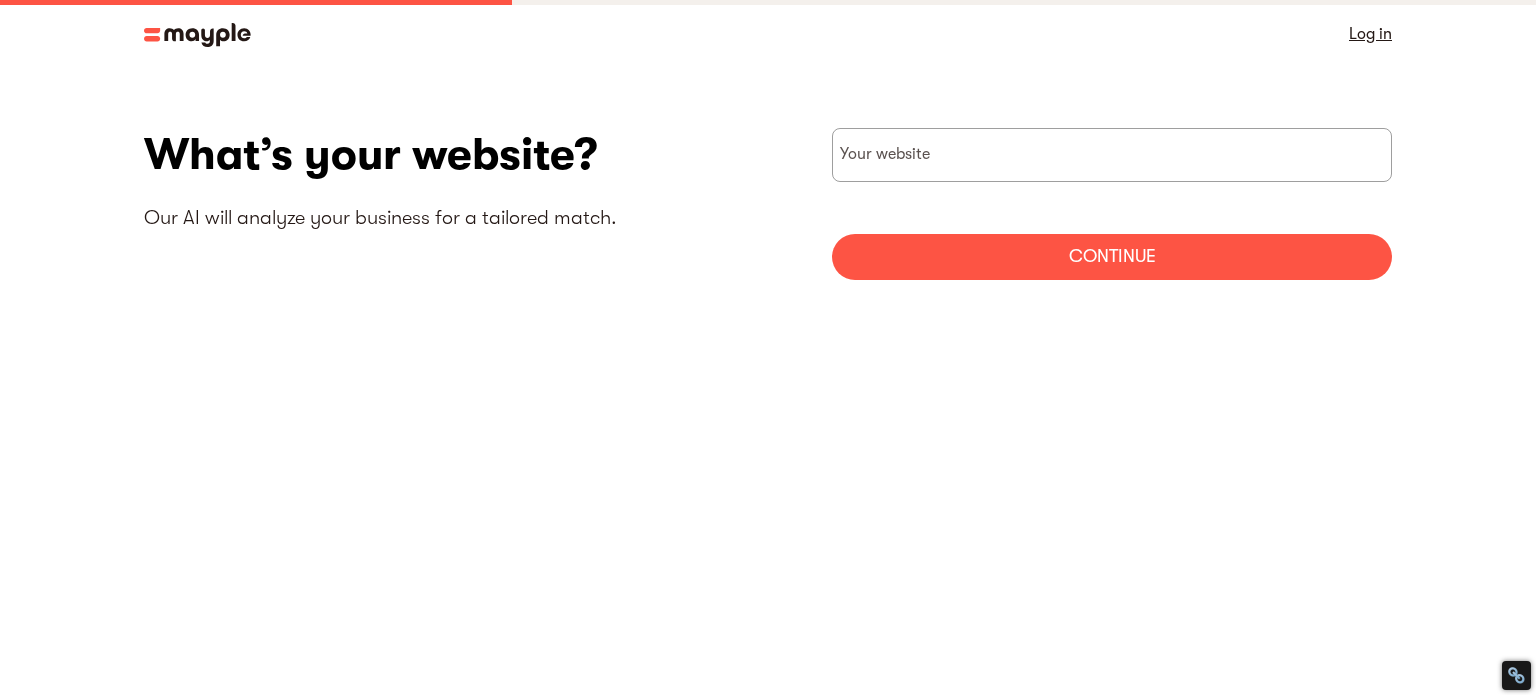 scroll, scrollTop: 0, scrollLeft: 0, axis: both 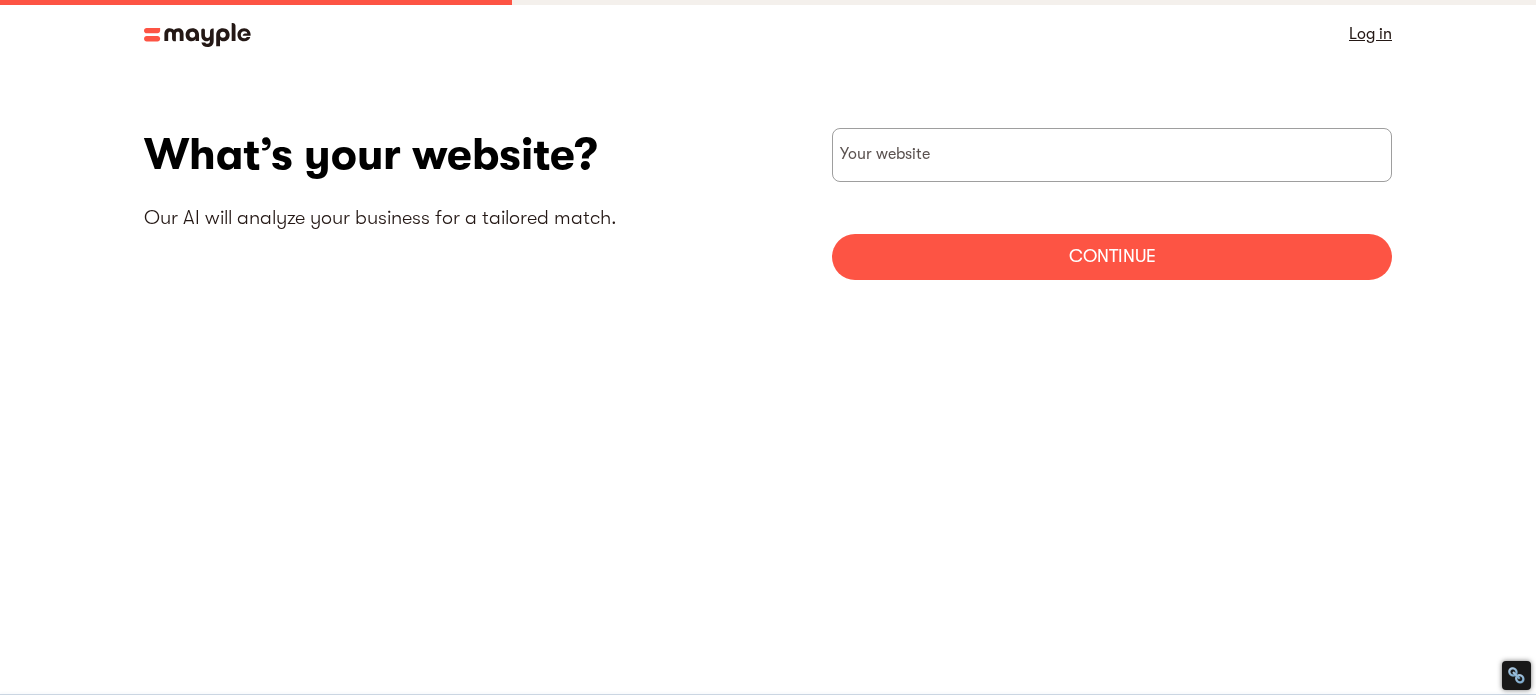 click on "By continuing to use this site you agree to our  Cookie Policy
Got it
Log in What’s your website? Our AI will analyze your business for a tailored match. Your website Continue Thank you! Your submission has been received! Oops! Something went wrong while submitting the form. Help us match you with  the right marketing expert It's important to work with a marketing partner whom you can grow with. Our process is designed to ensure that. SKIP MEETING Thank you! Your submission has been received! Oops! Something went wrong while submitting the form. Help us match you with  the right marketing expert It's important to work with a marketing partner whom you can grow with. Our process is designed to ensure that. BACK First Name Last Name Business Email United States +1 United Kingdom +44 +93 +355 +213 +1" at bounding box center [768, 347] 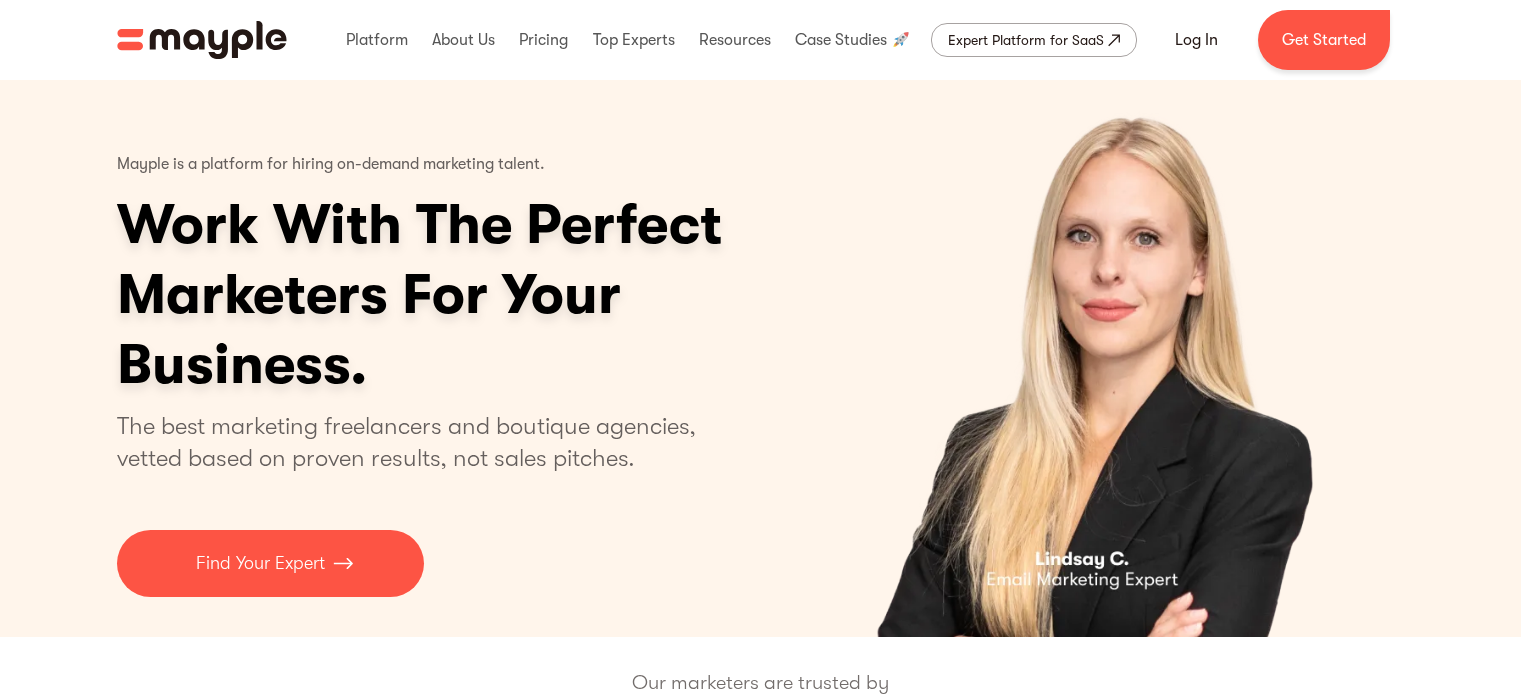 scroll, scrollTop: 0, scrollLeft: 0, axis: both 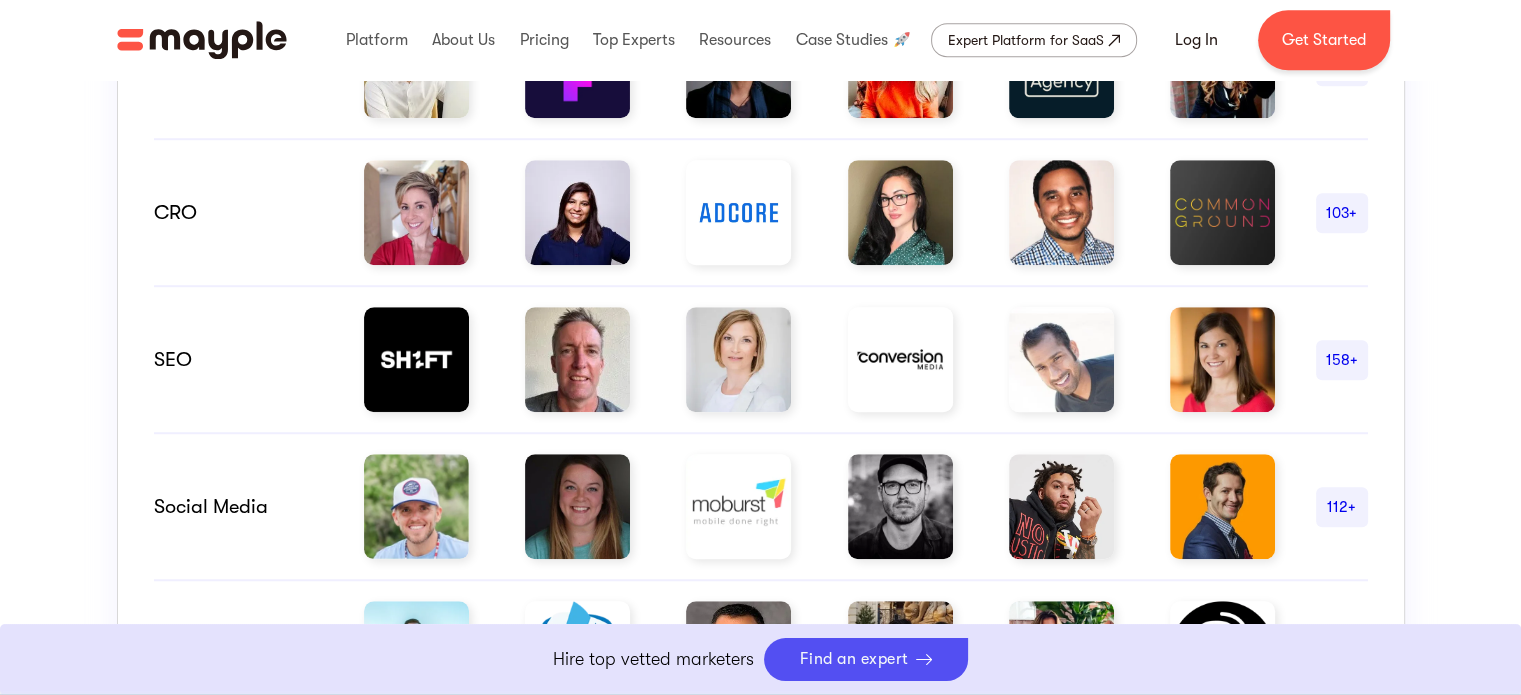 click on "158+" at bounding box center (1342, 360) 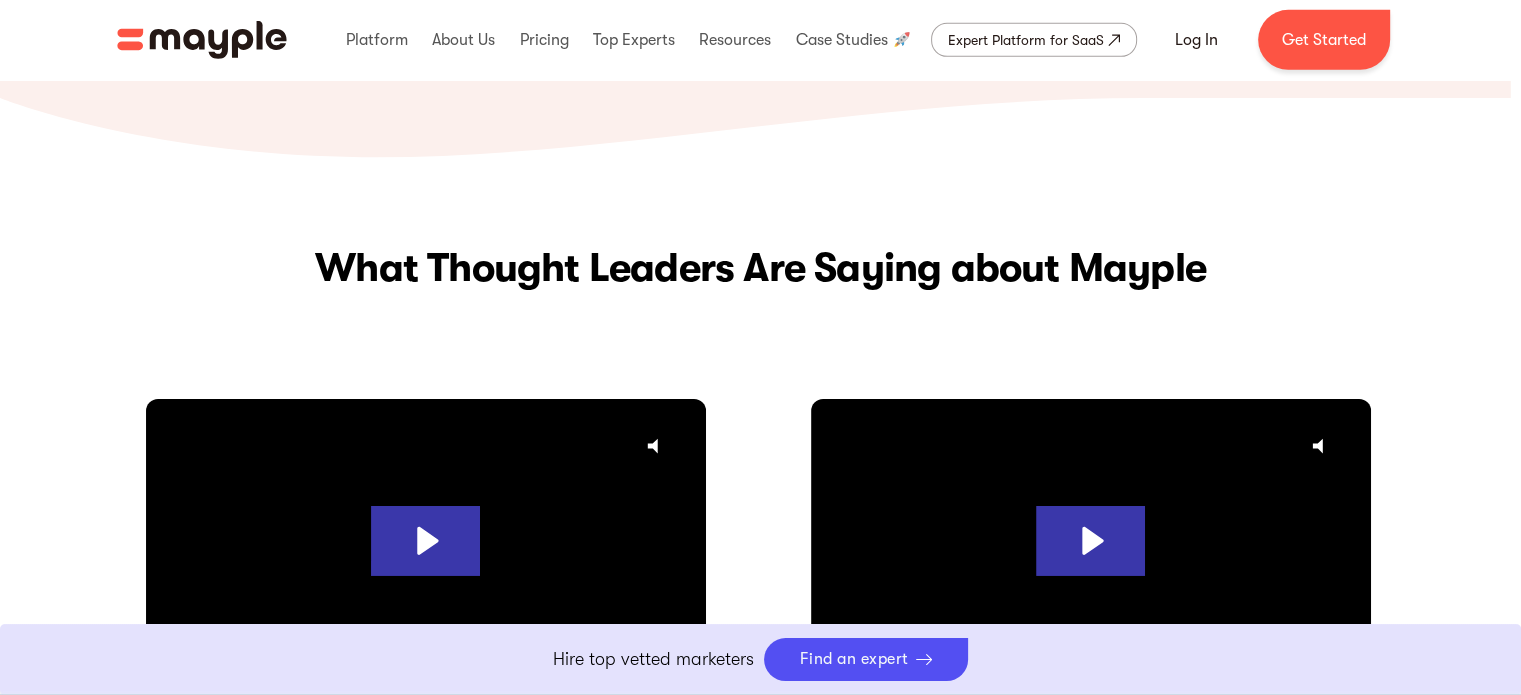 scroll, scrollTop: 6544, scrollLeft: 0, axis: vertical 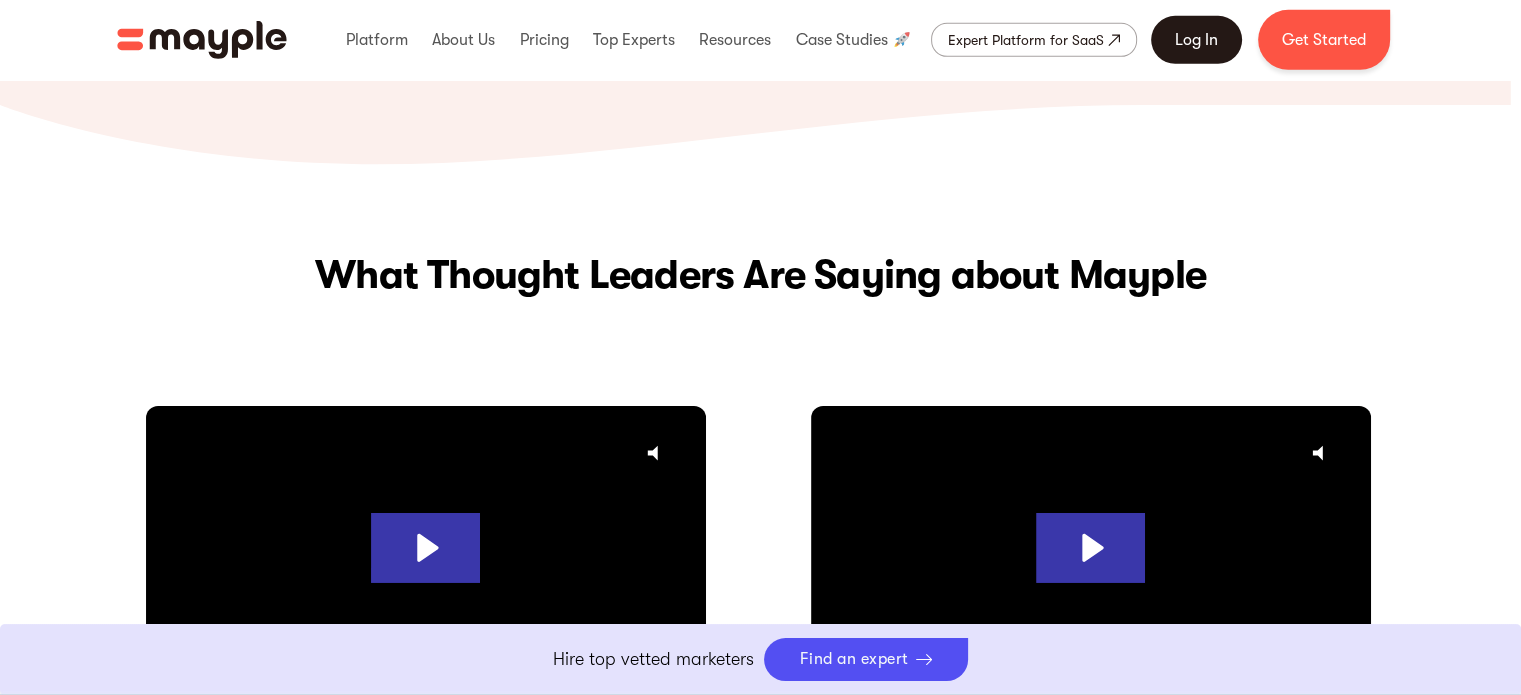 click on "Log In" at bounding box center [1196, 40] 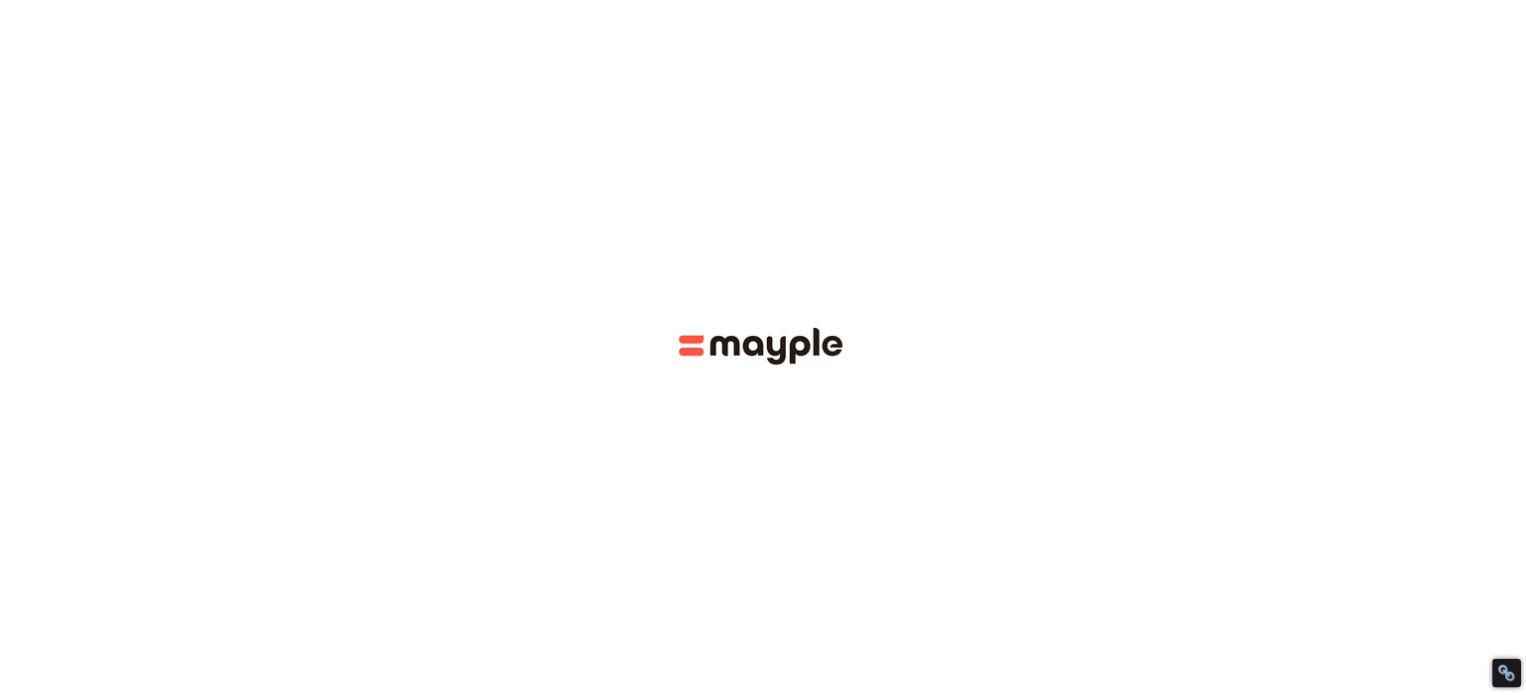 scroll, scrollTop: 0, scrollLeft: 0, axis: both 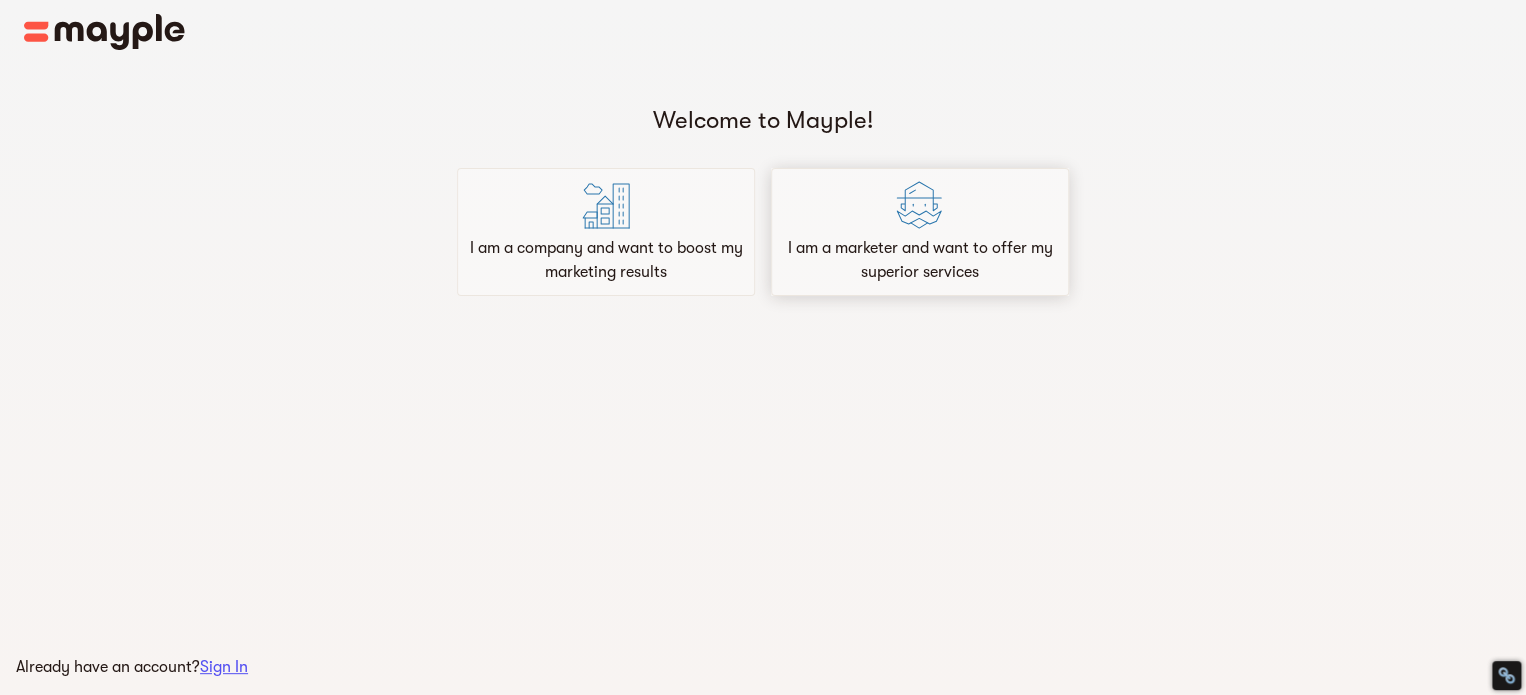 click on "I am a marketer and want to offer my superior services" at bounding box center [920, 260] 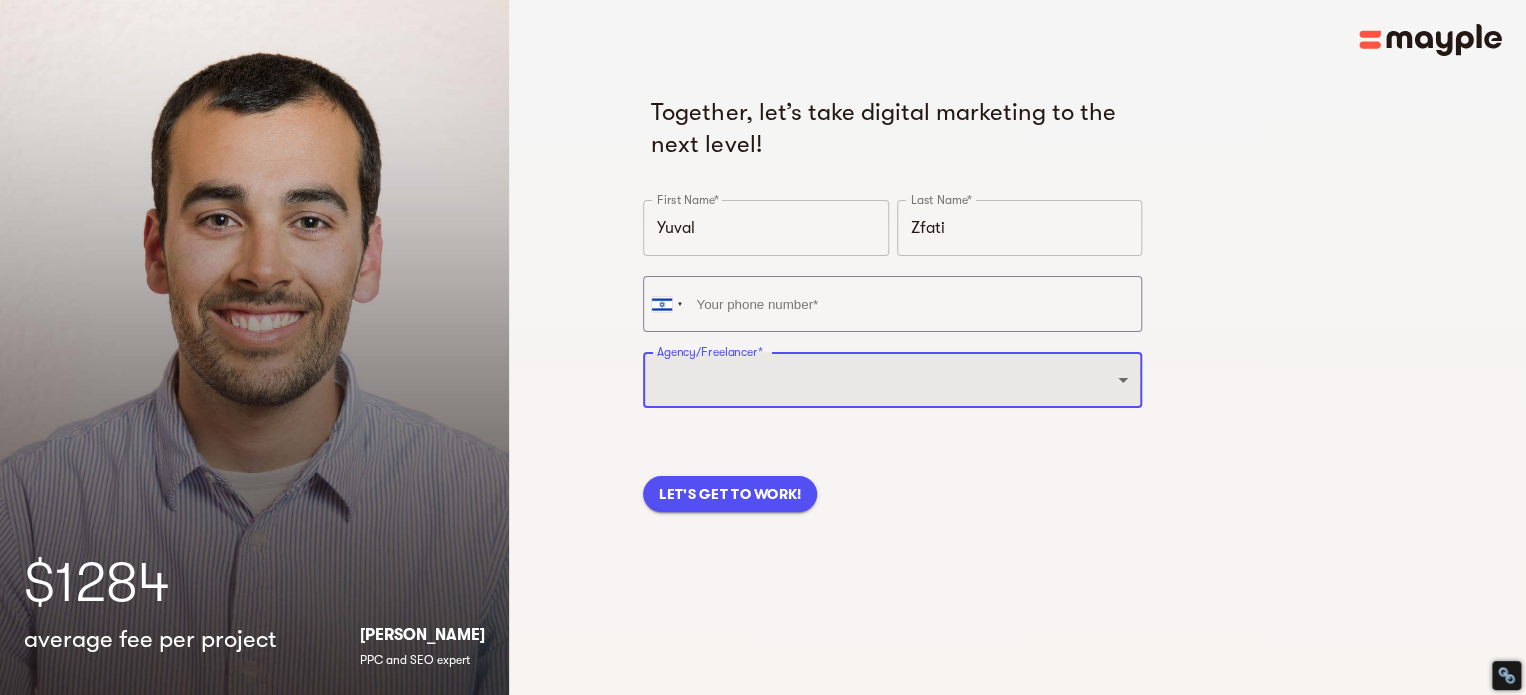 click on "Freelancer Digital Agency" at bounding box center [892, 380] 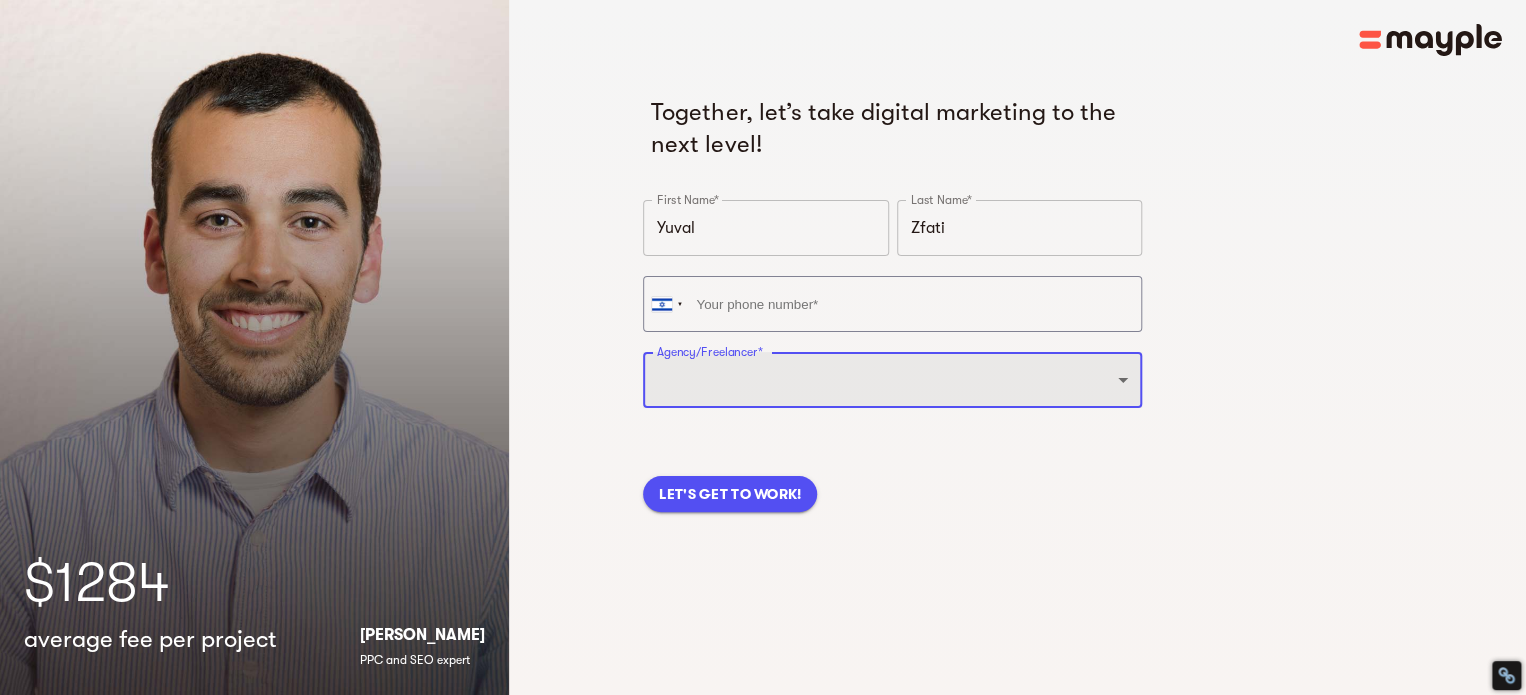 select on "FREELANCER" 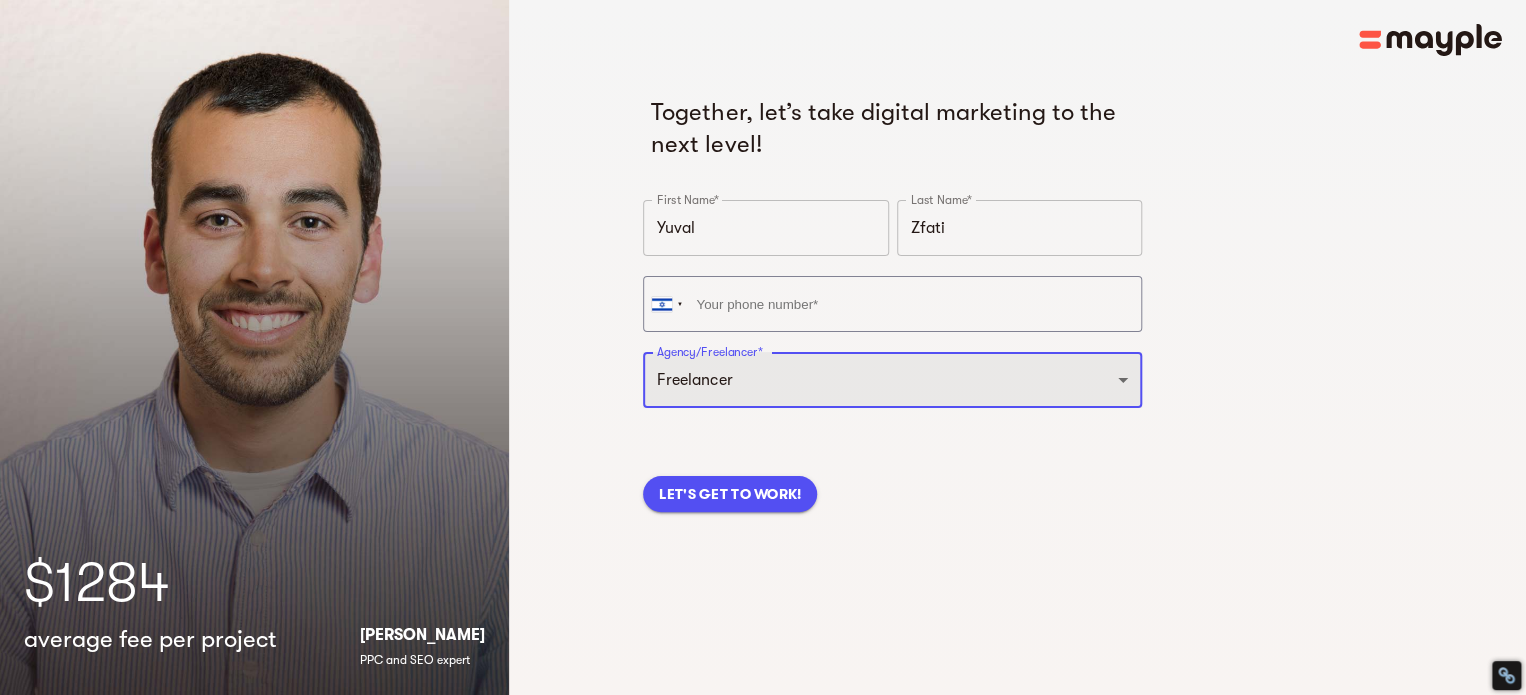 click on "Freelancer Digital Agency" at bounding box center [892, 380] 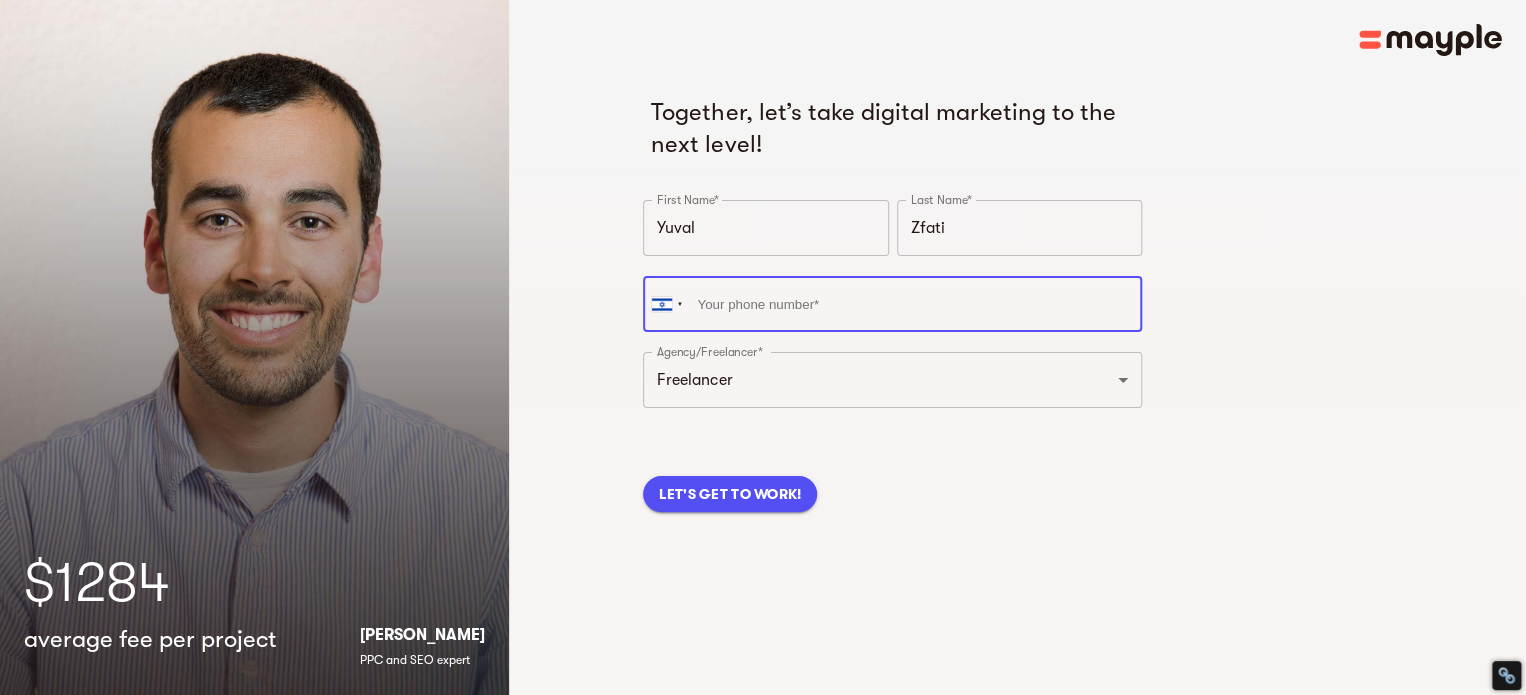 click at bounding box center (892, 304) 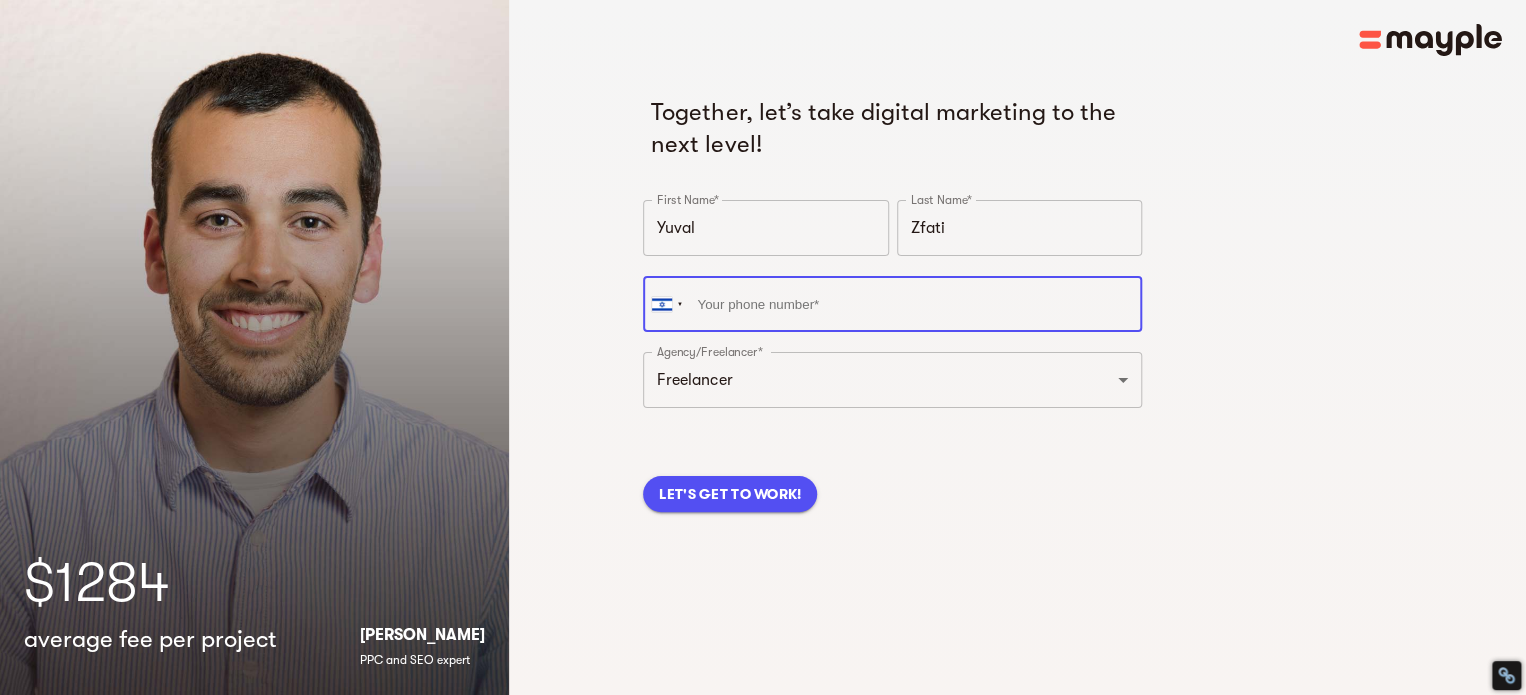 type on "0" 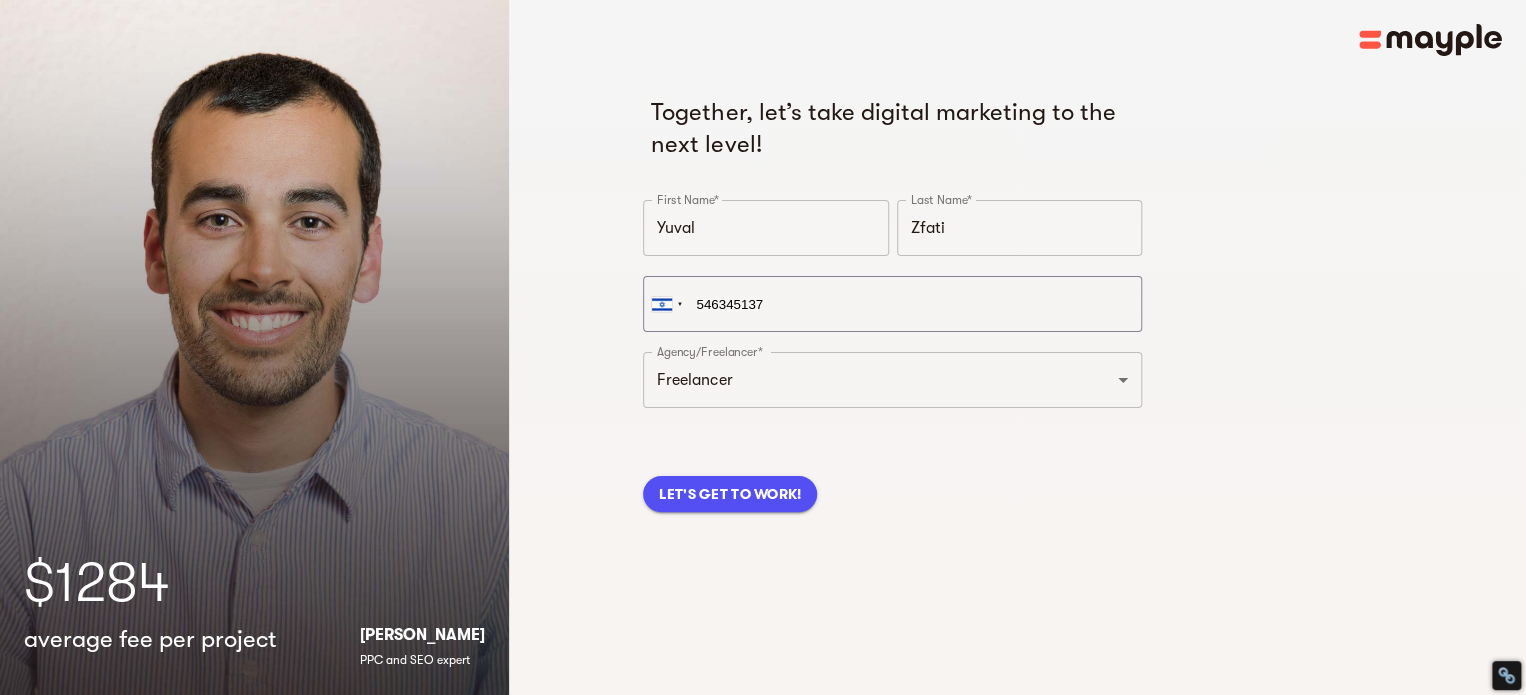 type on "[PHONE_NUMBER]" 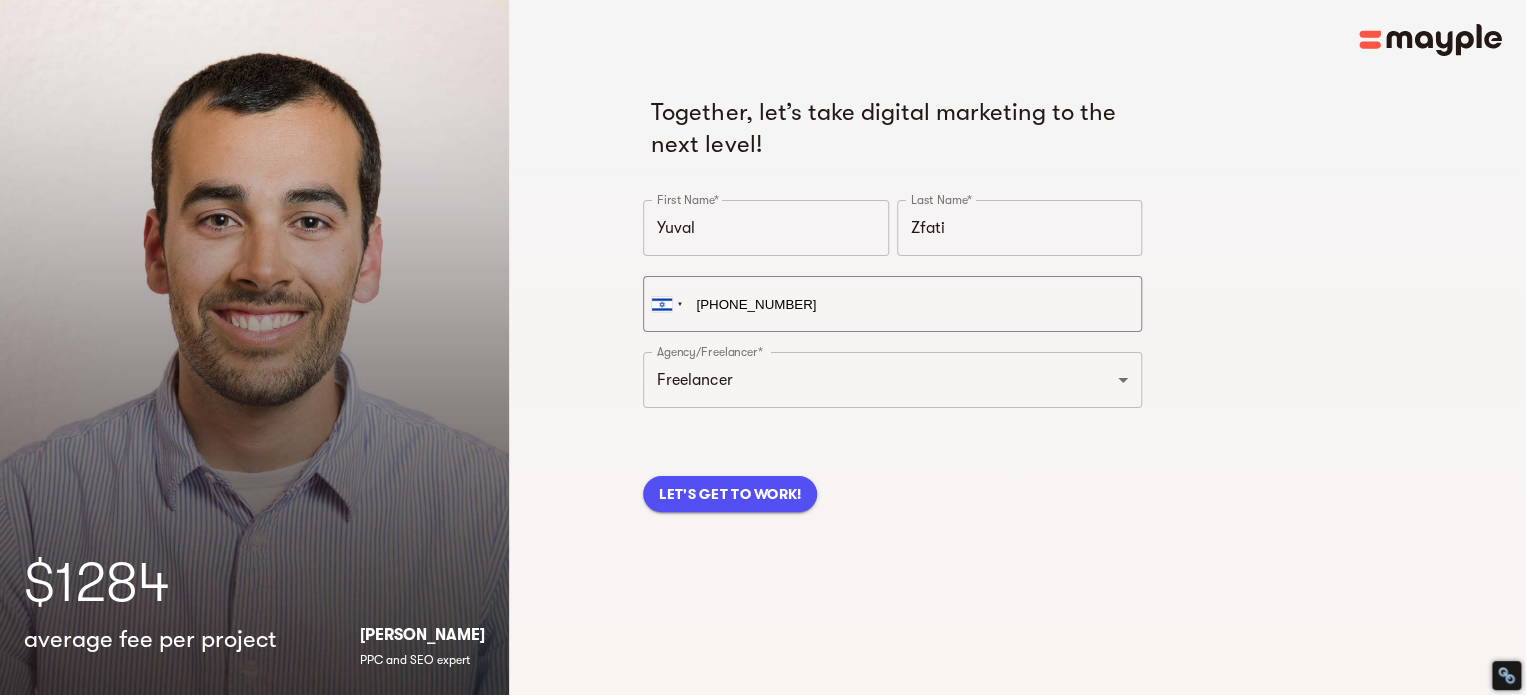 click on "Together, let’s take digital marketing to the next level! First Name* Yuval First Name* Last Name* Zfati Last Name* [GEOGRAPHIC_DATA] + 1 [GEOGRAPHIC_DATA] + 44 [GEOGRAPHIC_DATA] (‫[GEOGRAPHIC_DATA]‬‎) + 93 [GEOGRAPHIC_DATA] ([GEOGRAPHIC_DATA]) + 355 [GEOGRAPHIC_DATA] (‫[GEOGRAPHIC_DATA]‬‎) + 213 [US_STATE] + 1684 [GEOGRAPHIC_DATA] + 376 [GEOGRAPHIC_DATA] + 244 [GEOGRAPHIC_DATA] + 1264 [GEOGRAPHIC_DATA] + 1268 [GEOGRAPHIC_DATA] + 54 [GEOGRAPHIC_DATA] ([GEOGRAPHIC_DATA]) + 374 [GEOGRAPHIC_DATA] + 297 [GEOGRAPHIC_DATA] + 61 [GEOGRAPHIC_DATA] ([GEOGRAPHIC_DATA]) + 43 [GEOGRAPHIC_DATA] ([GEOGRAPHIC_DATA]) + 994 [GEOGRAPHIC_DATA] + 1242 [GEOGRAPHIC_DATA] (‫[GEOGRAPHIC_DATA]‬‎) + 973 [GEOGRAPHIC_DATA] ([GEOGRAPHIC_DATA]) + 880 [GEOGRAPHIC_DATA] + 1246 [GEOGRAPHIC_DATA] ([GEOGRAPHIC_DATA]) + 375 [GEOGRAPHIC_DATA] ([GEOGRAPHIC_DATA]) + 32 [GEOGRAPHIC_DATA] + 501 [GEOGRAPHIC_DATA] ([GEOGRAPHIC_DATA]) + 229 [GEOGRAPHIC_DATA] + 1441 [GEOGRAPHIC_DATA] (འབྲུག) + 975 [GEOGRAPHIC_DATA] + 591 [GEOGRAPHIC_DATA] ([GEOGRAPHIC_DATA]) + 387 [GEOGRAPHIC_DATA] + 267 [GEOGRAPHIC_DATA] ([GEOGRAPHIC_DATA]) + 55 [GEOGRAPHIC_DATA] + 246 [GEOGRAPHIC_DATA] + 1284 [GEOGRAPHIC_DATA] + 673 [GEOGRAPHIC_DATA] ([GEOGRAPHIC_DATA]) + 359 [GEOGRAPHIC_DATA] + 226 [GEOGRAPHIC_DATA] ([GEOGRAPHIC_DATA]) + 257 + 1" at bounding box center [1017, 330] 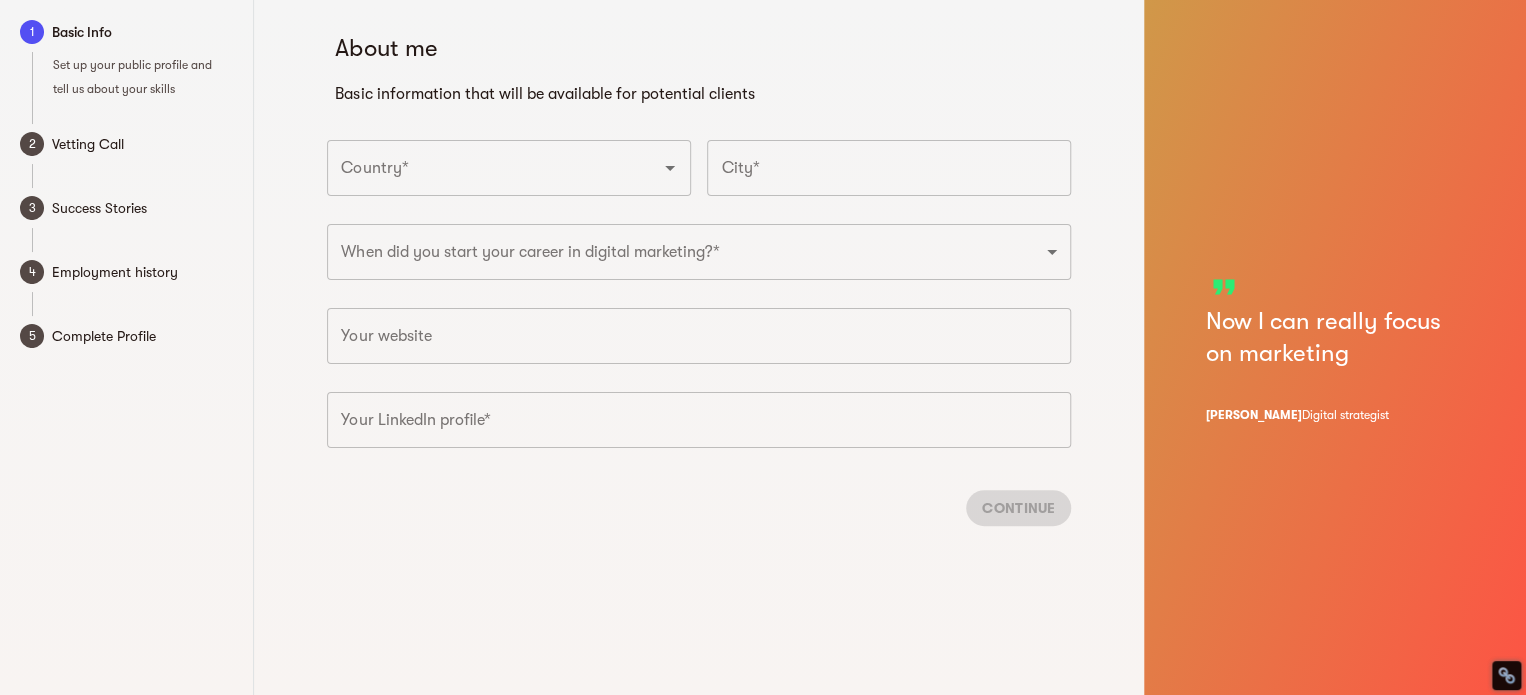 click on "Country*" at bounding box center [481, 168] 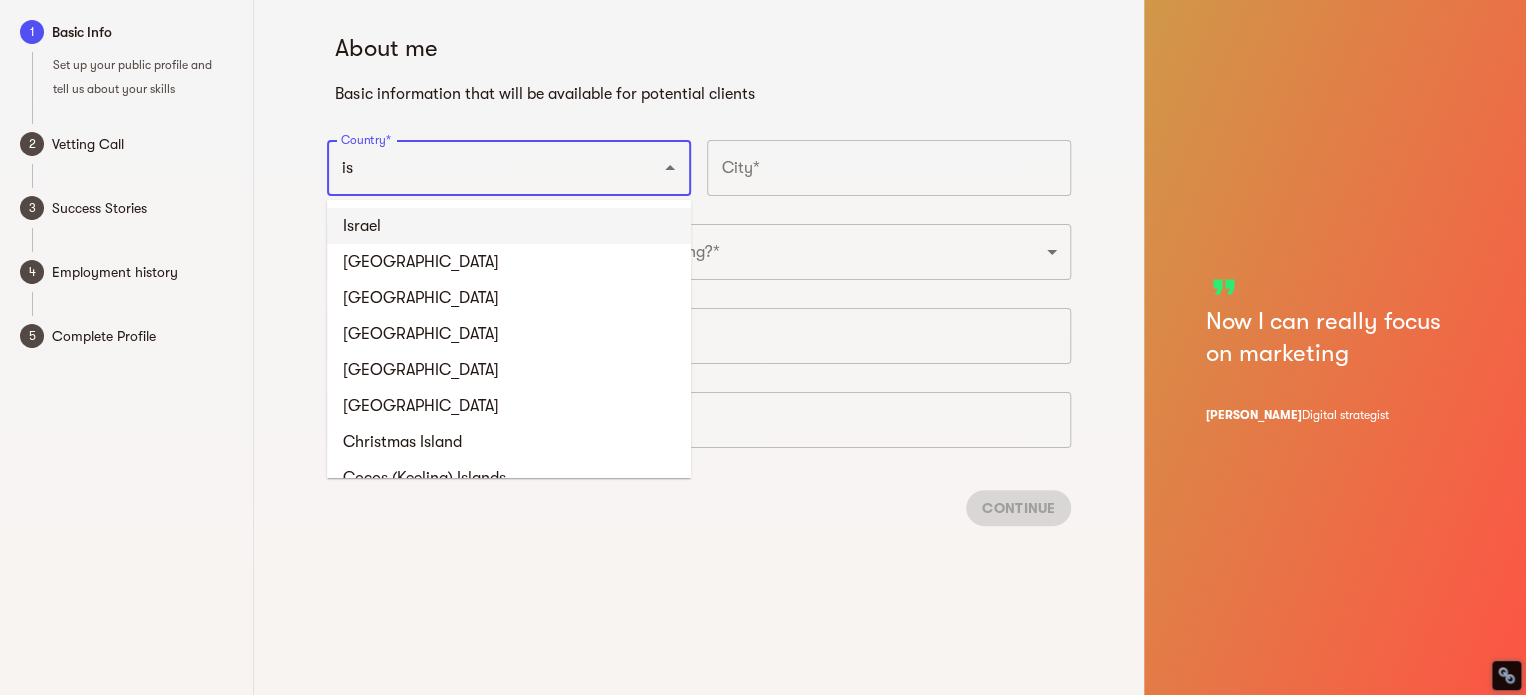 click on "Israel" at bounding box center (509, 226) 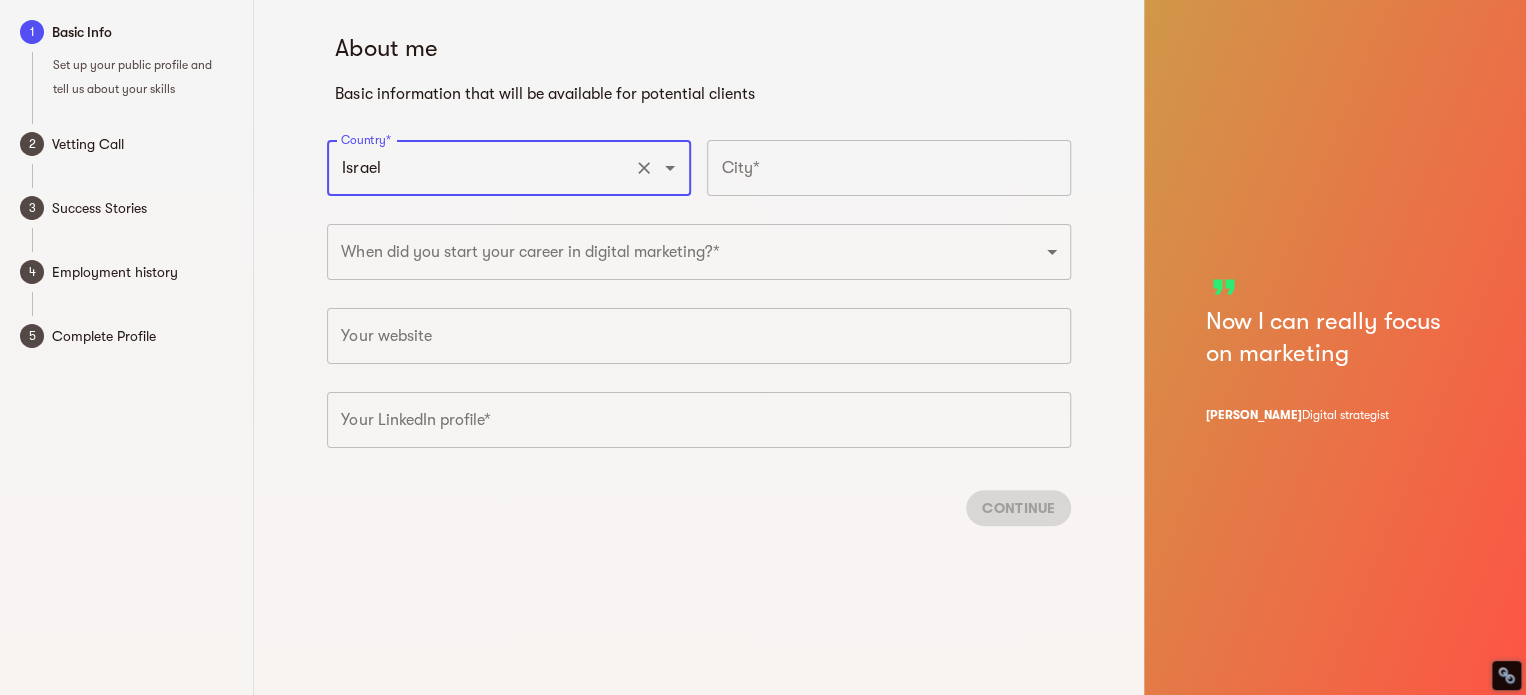 type on "Israel" 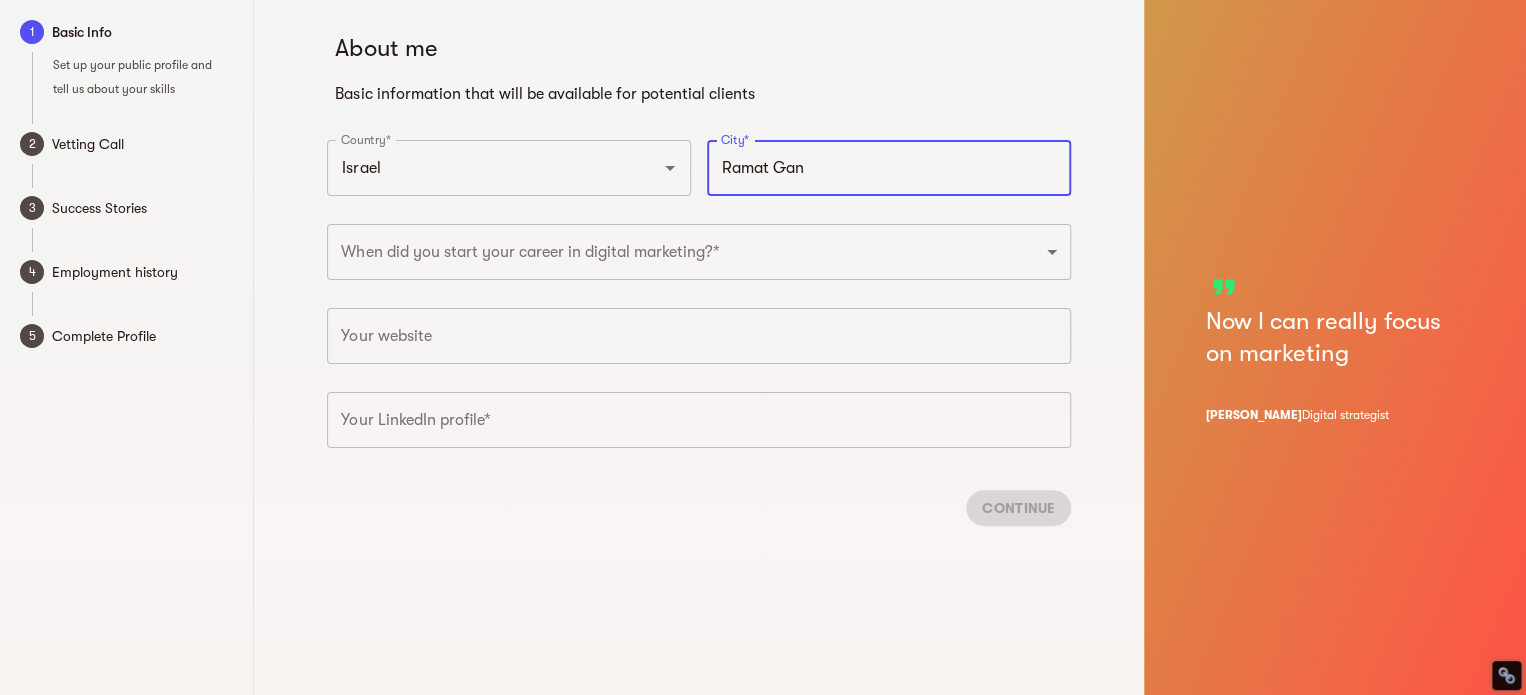 type on "Ramat Gan" 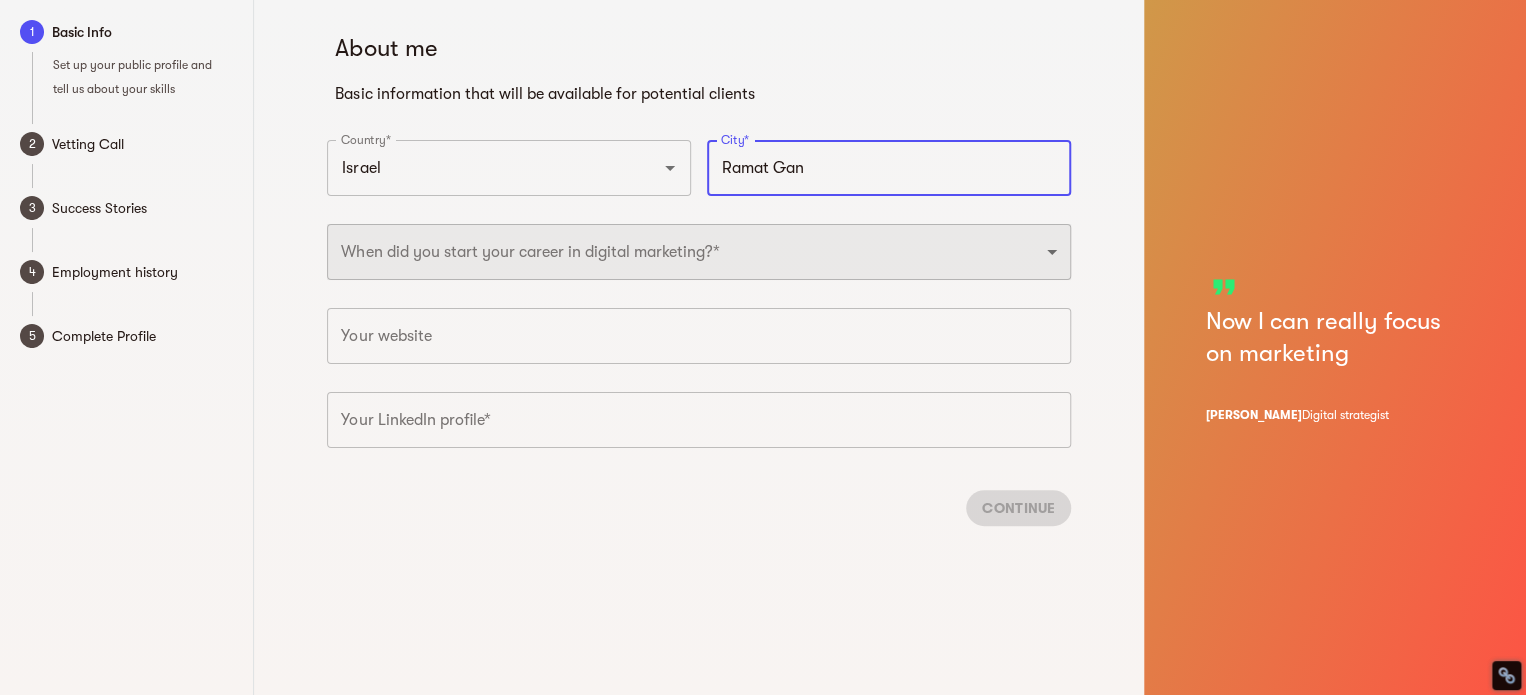 click on "2025 2024 2023 2022 2021 2020 2019 2018 2017 2016 2015 2014 2013 2012 2011 2010 2009 2008 2007 2006 2005 2004 2003 2002 2001 2000 1999 1998 1997 1996 1995 1994 1993 1992 1991 1990" at bounding box center [699, 252] 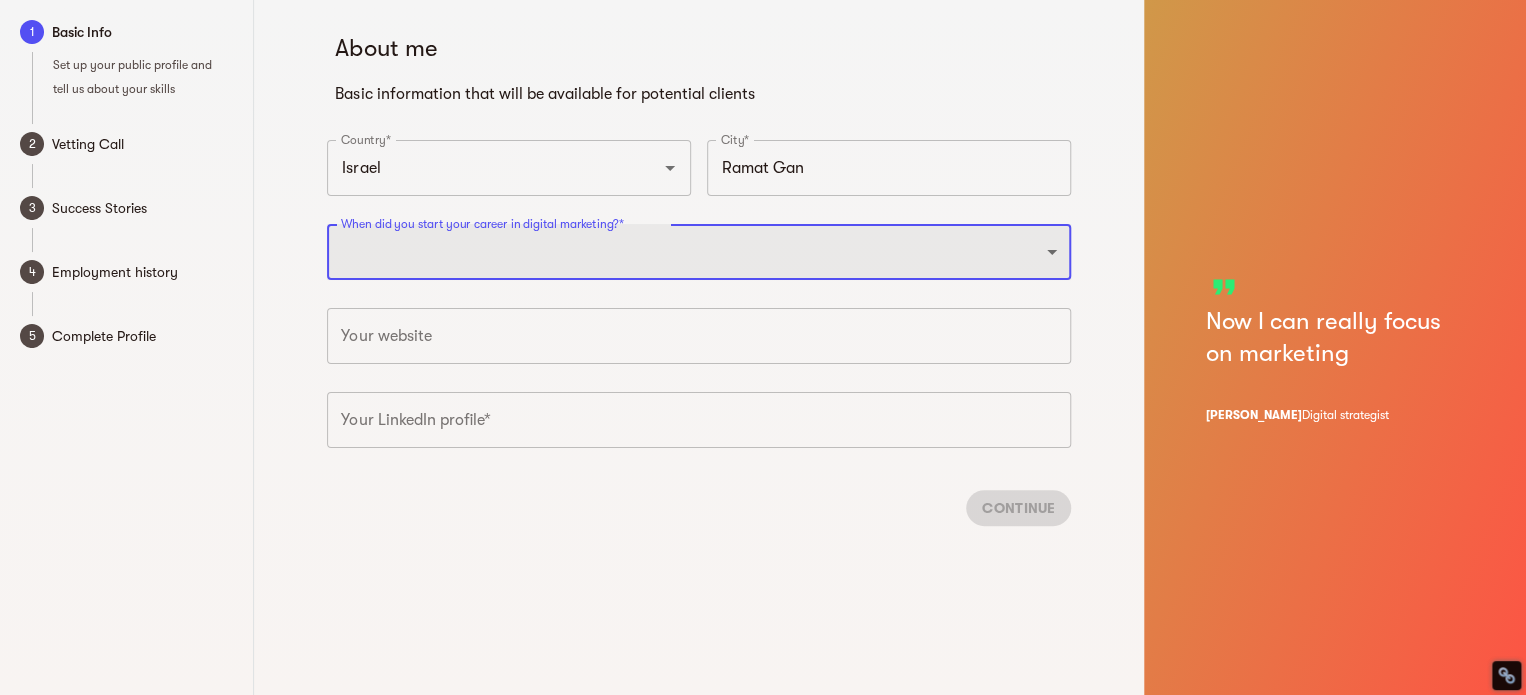 select on "2011" 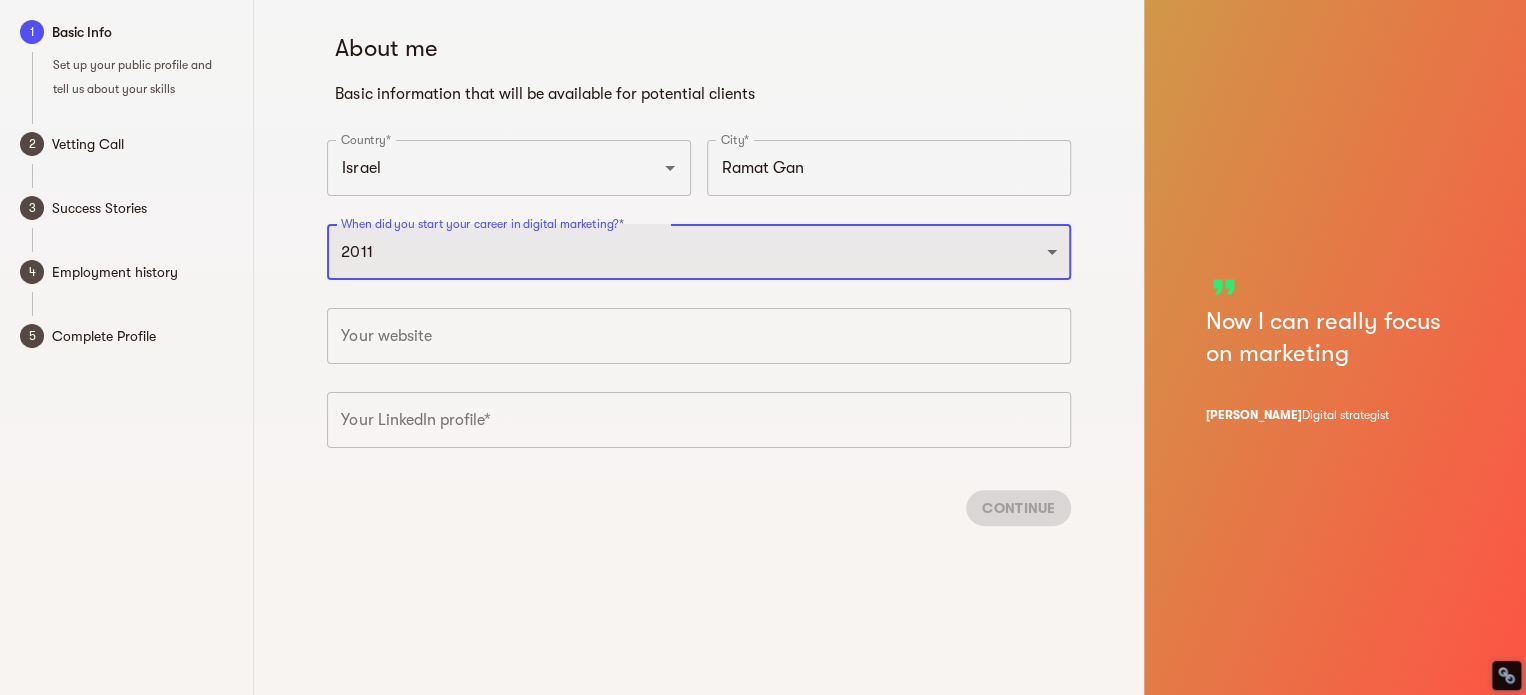 click on "2025 2024 2023 2022 2021 2020 2019 2018 2017 2016 2015 2014 2013 2012 2011 2010 2009 2008 2007 2006 2005 2004 2003 2002 2001 2000 1999 1998 1997 1996 1995 1994 1993 1992 1991 1990" at bounding box center [699, 252] 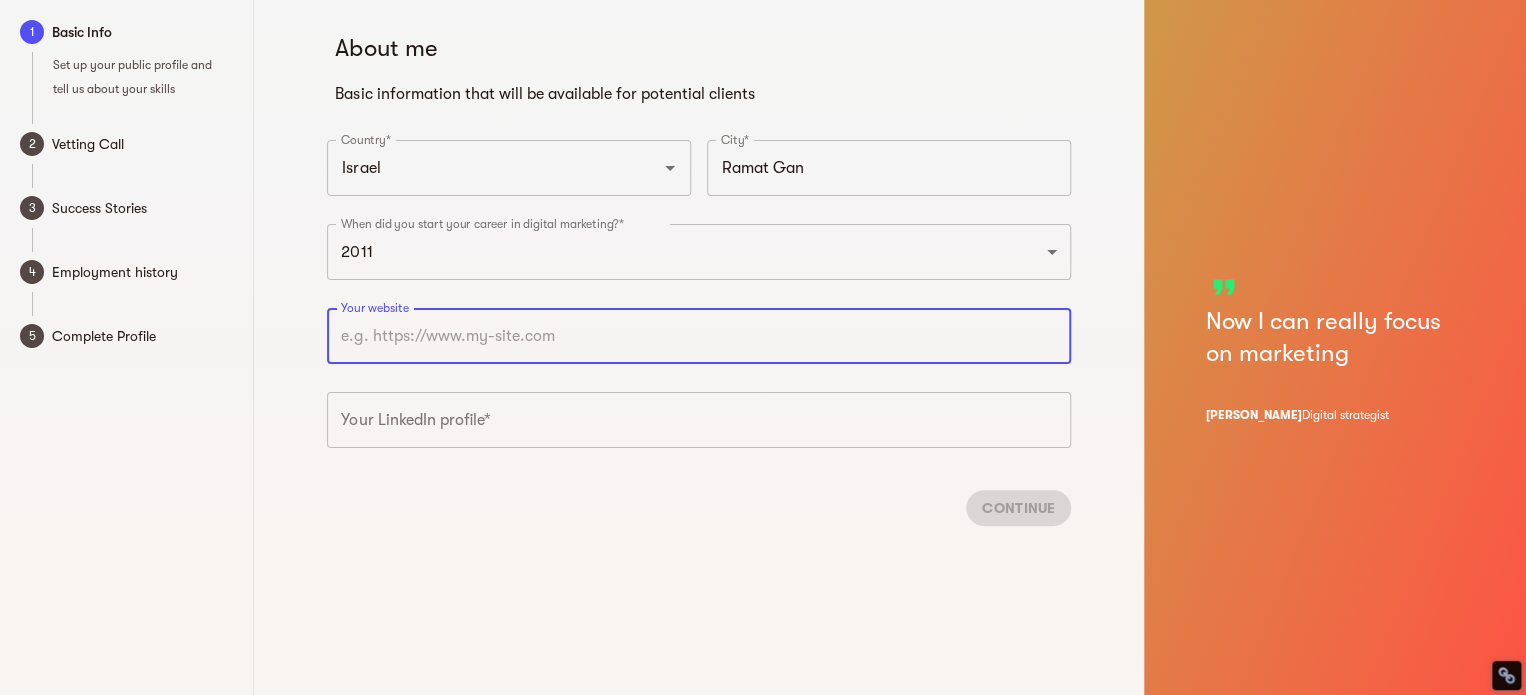 click at bounding box center [699, 336] 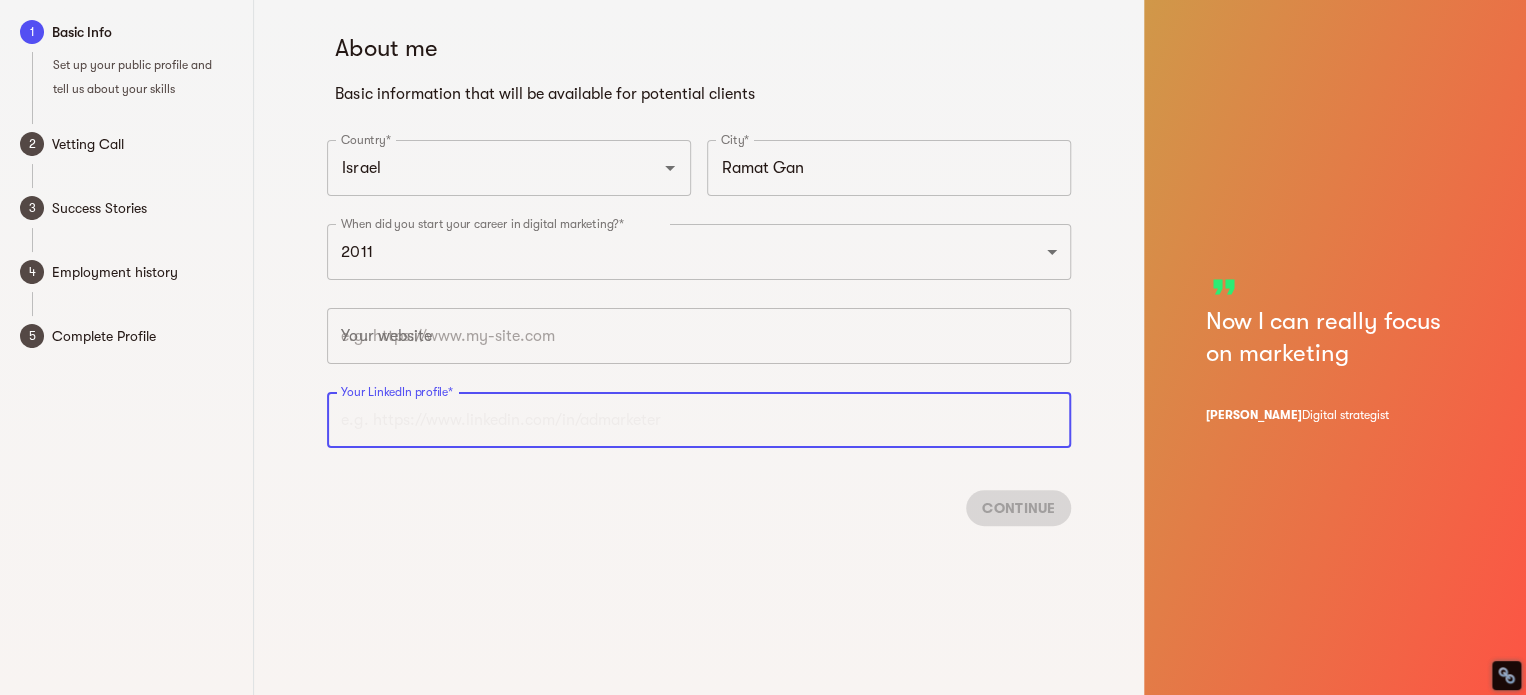 paste on "[URL][DOMAIN_NAME]" 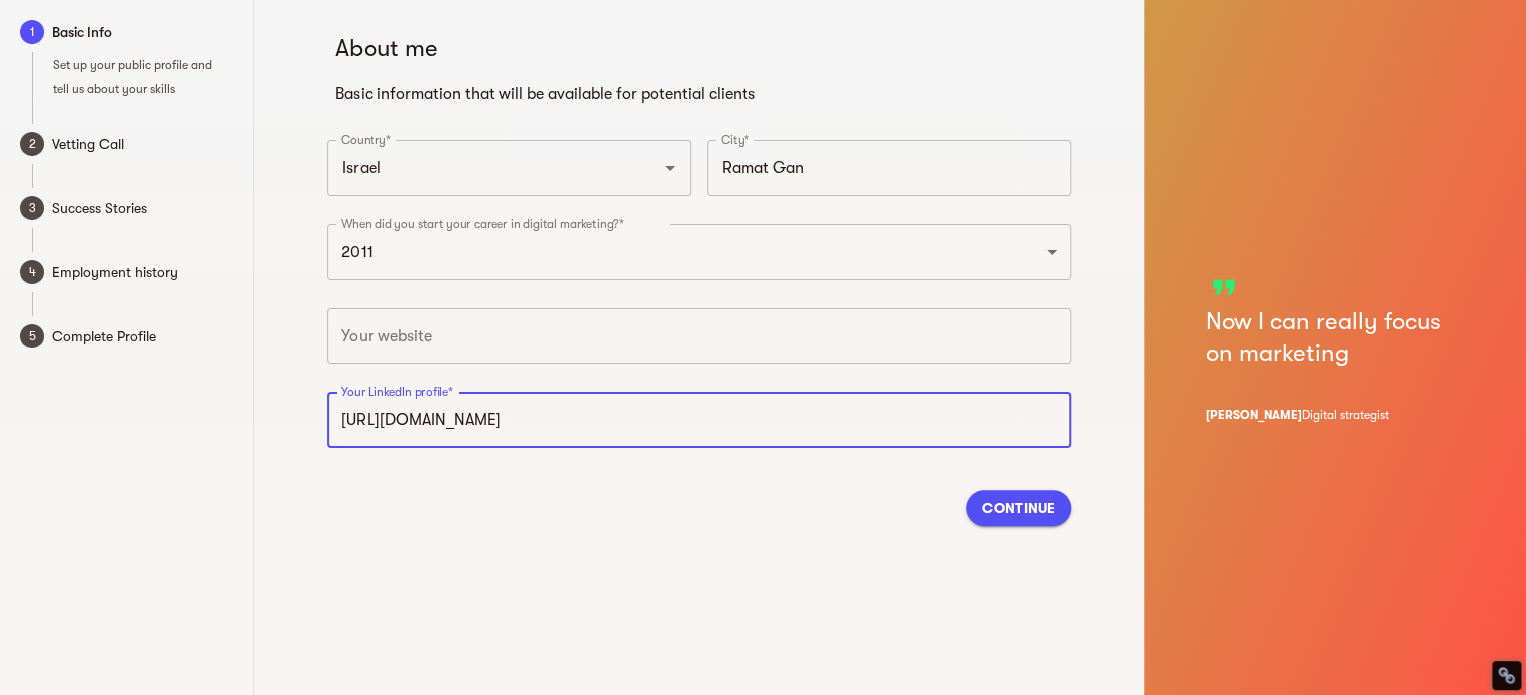 type on "[URL][DOMAIN_NAME]" 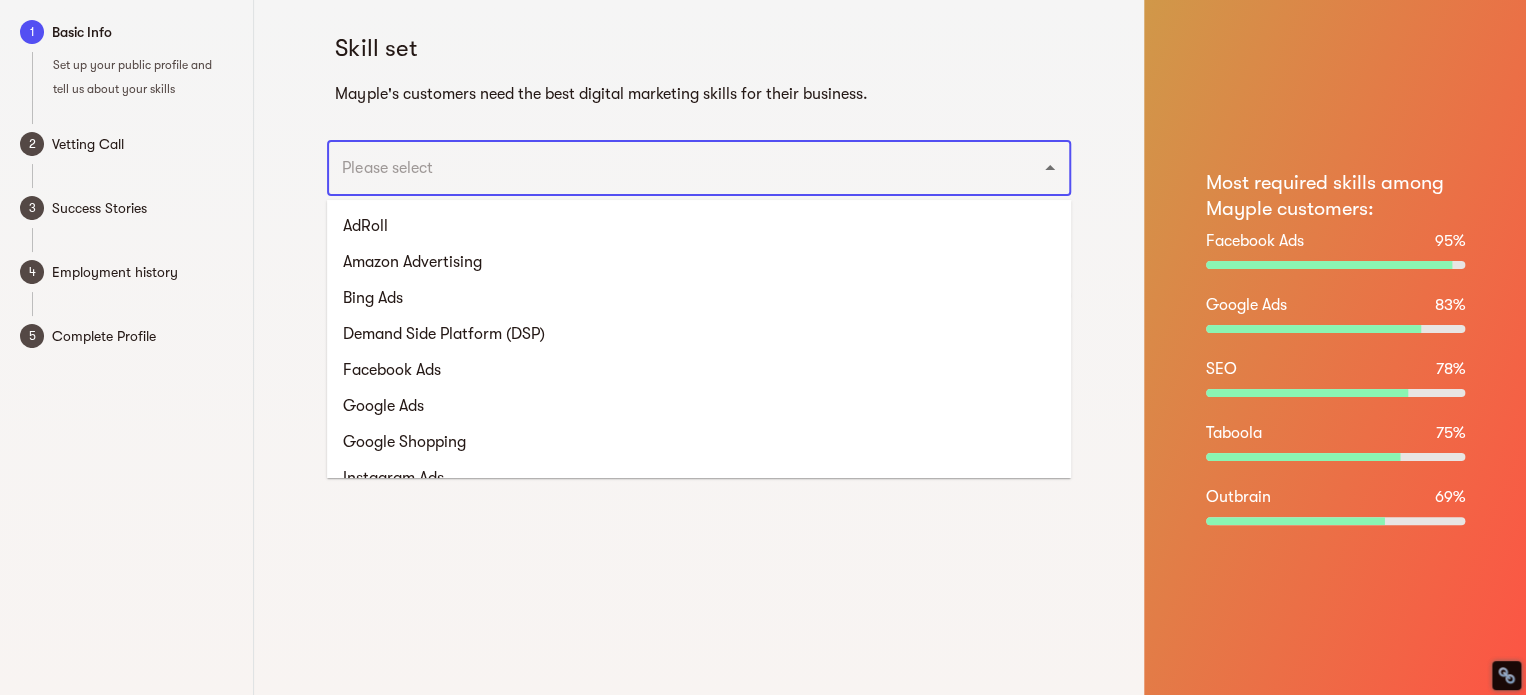 click at bounding box center (671, 168) 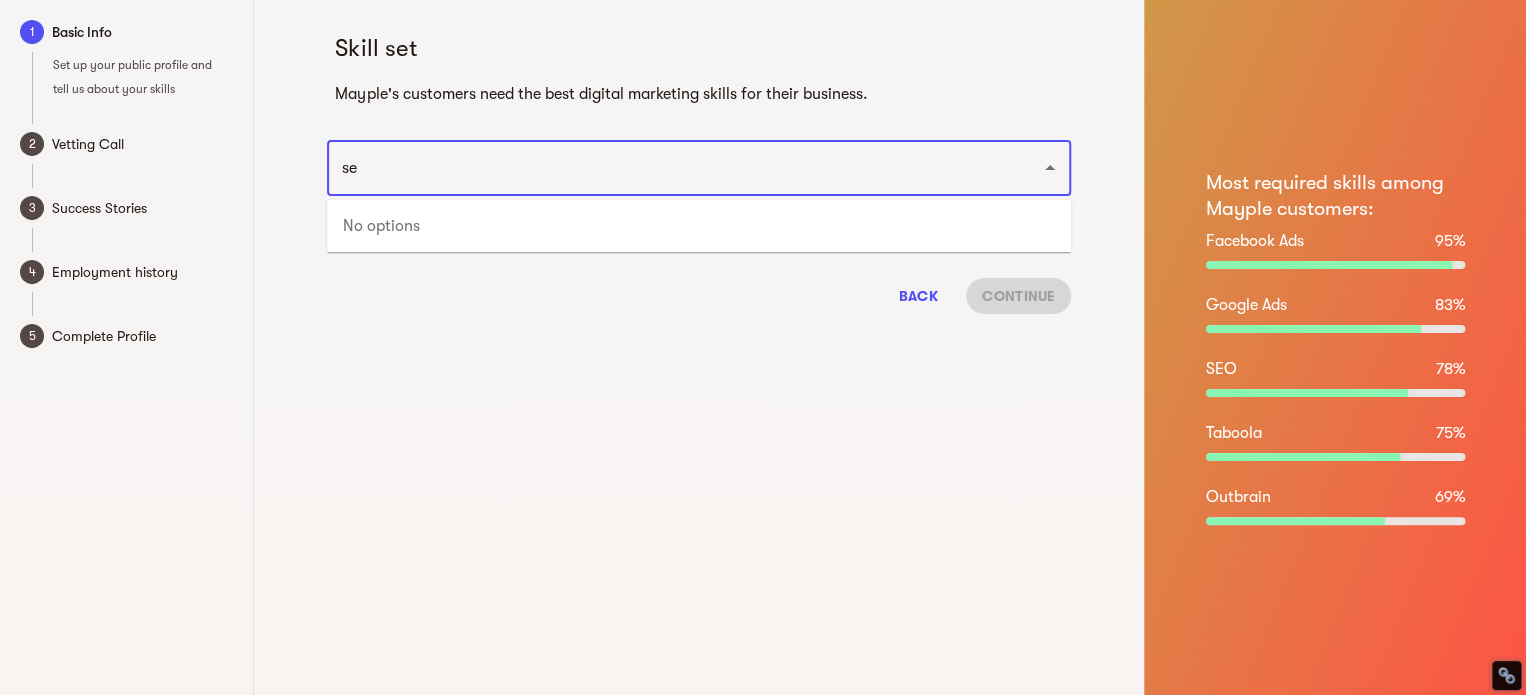 type on "s" 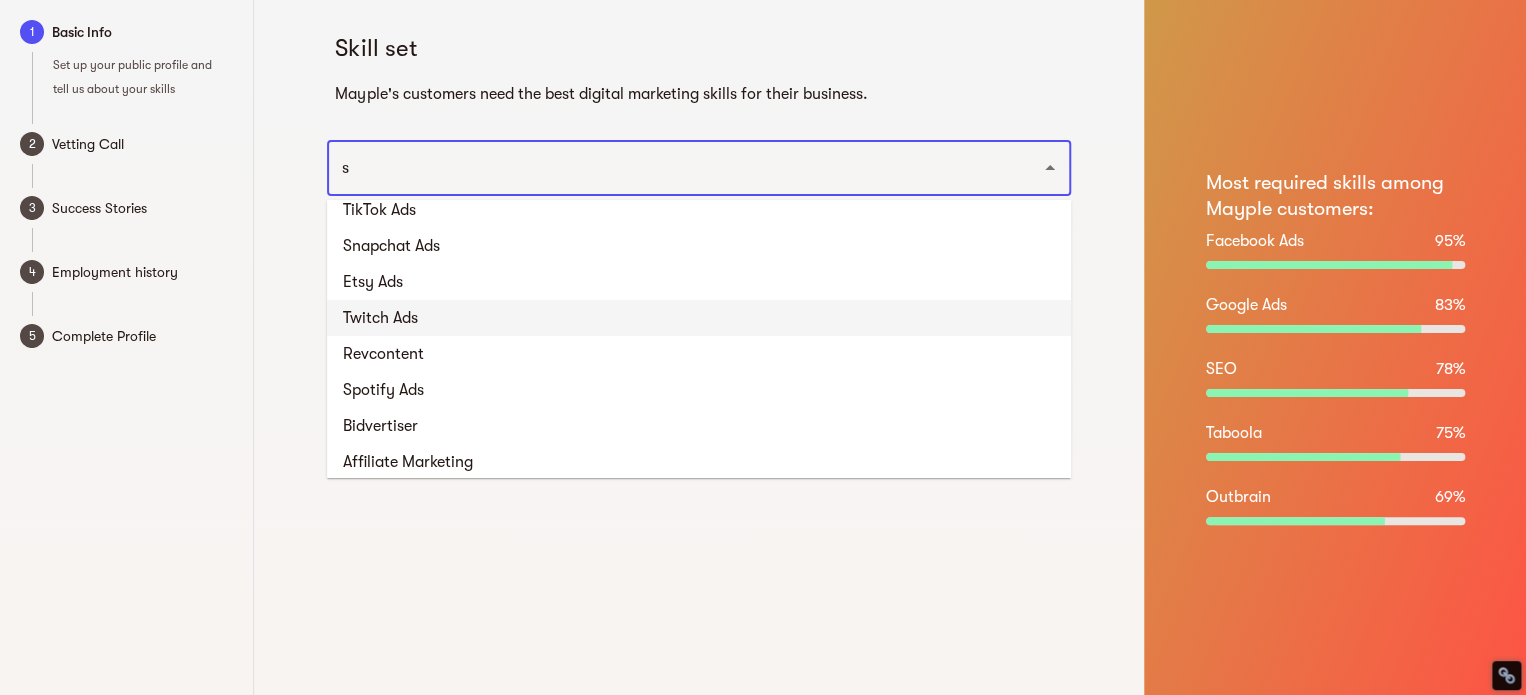 scroll, scrollTop: 0, scrollLeft: 0, axis: both 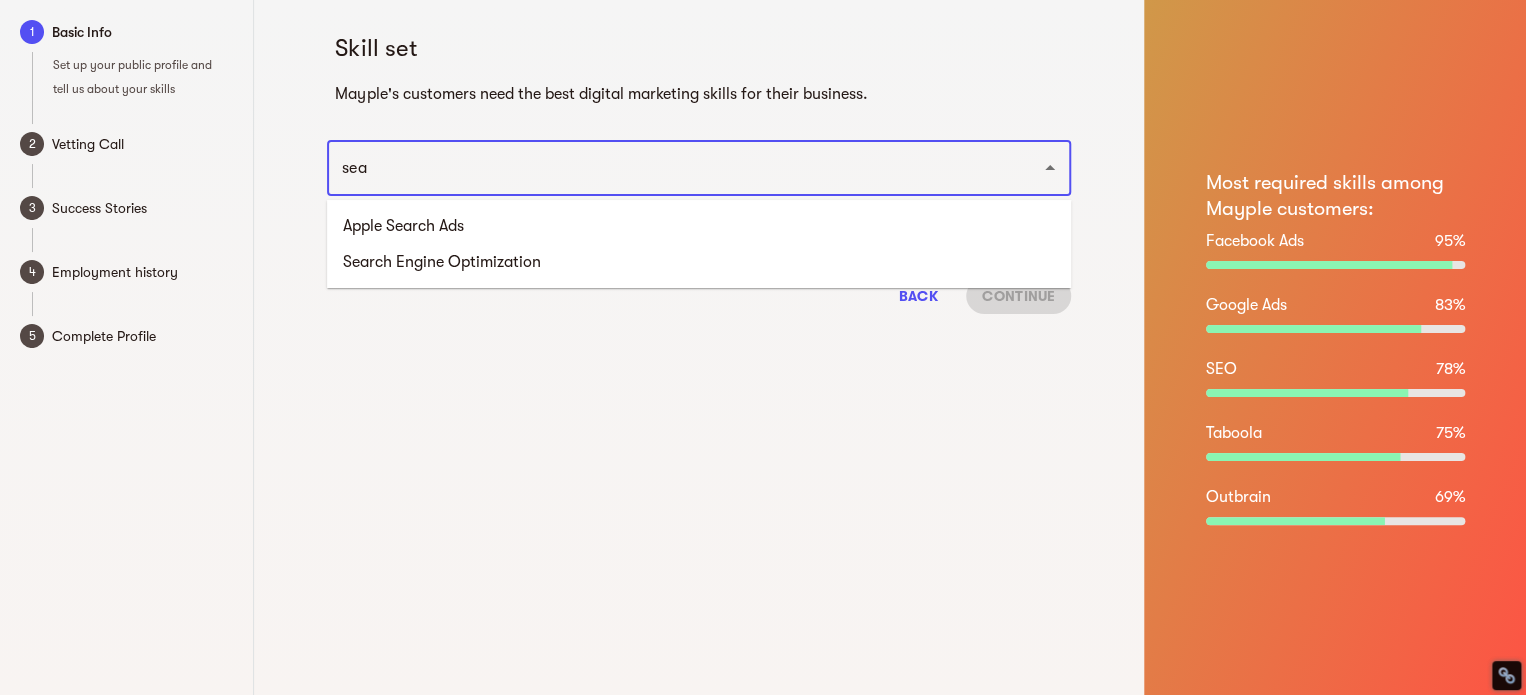 type on "sear" 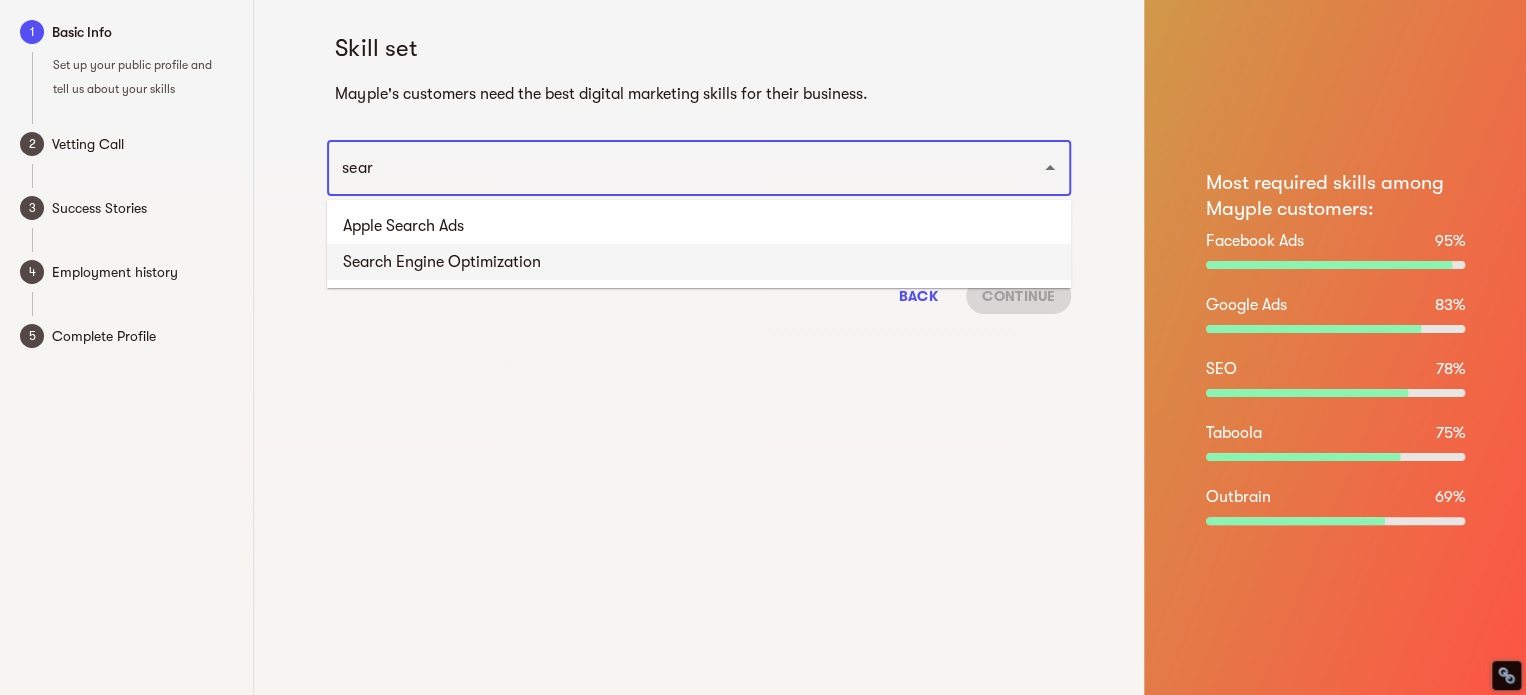 click on "Search Engine Optimization" at bounding box center (699, 262) 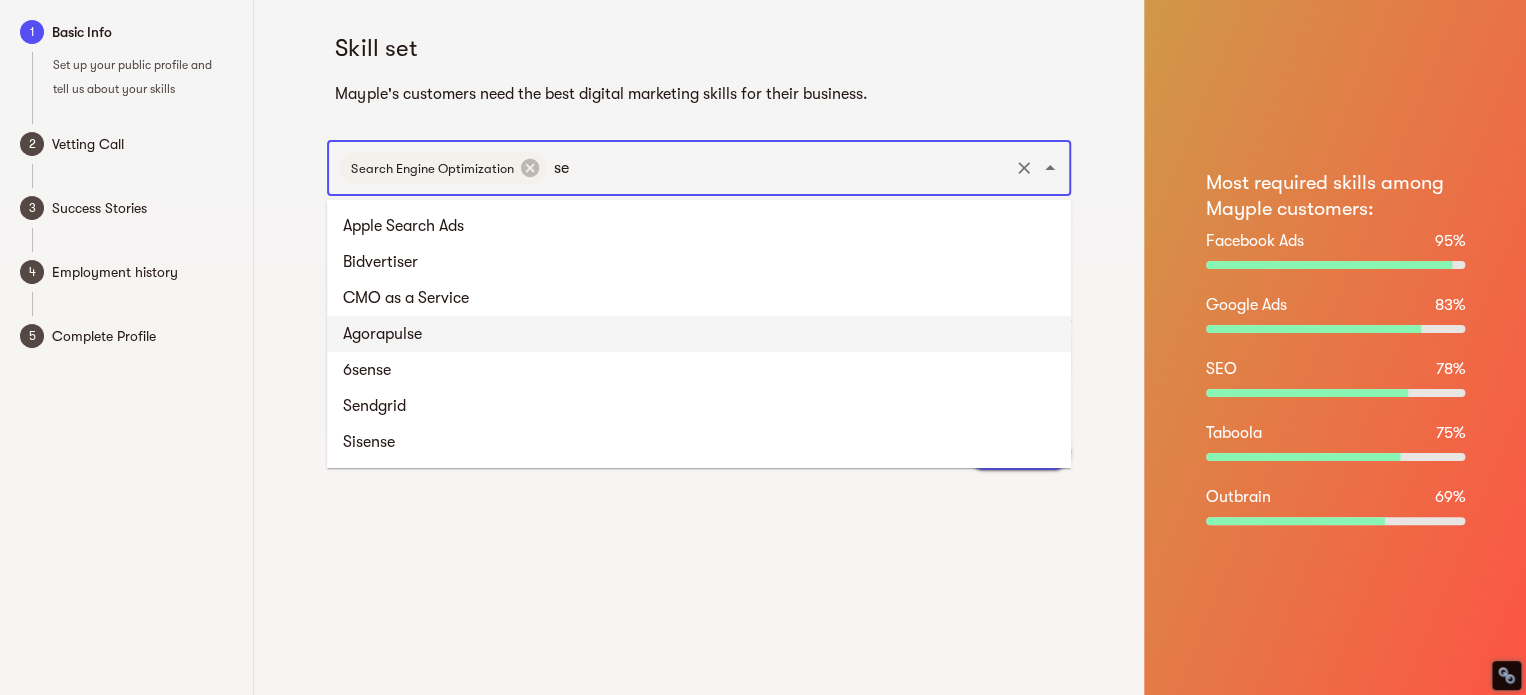 type on "s" 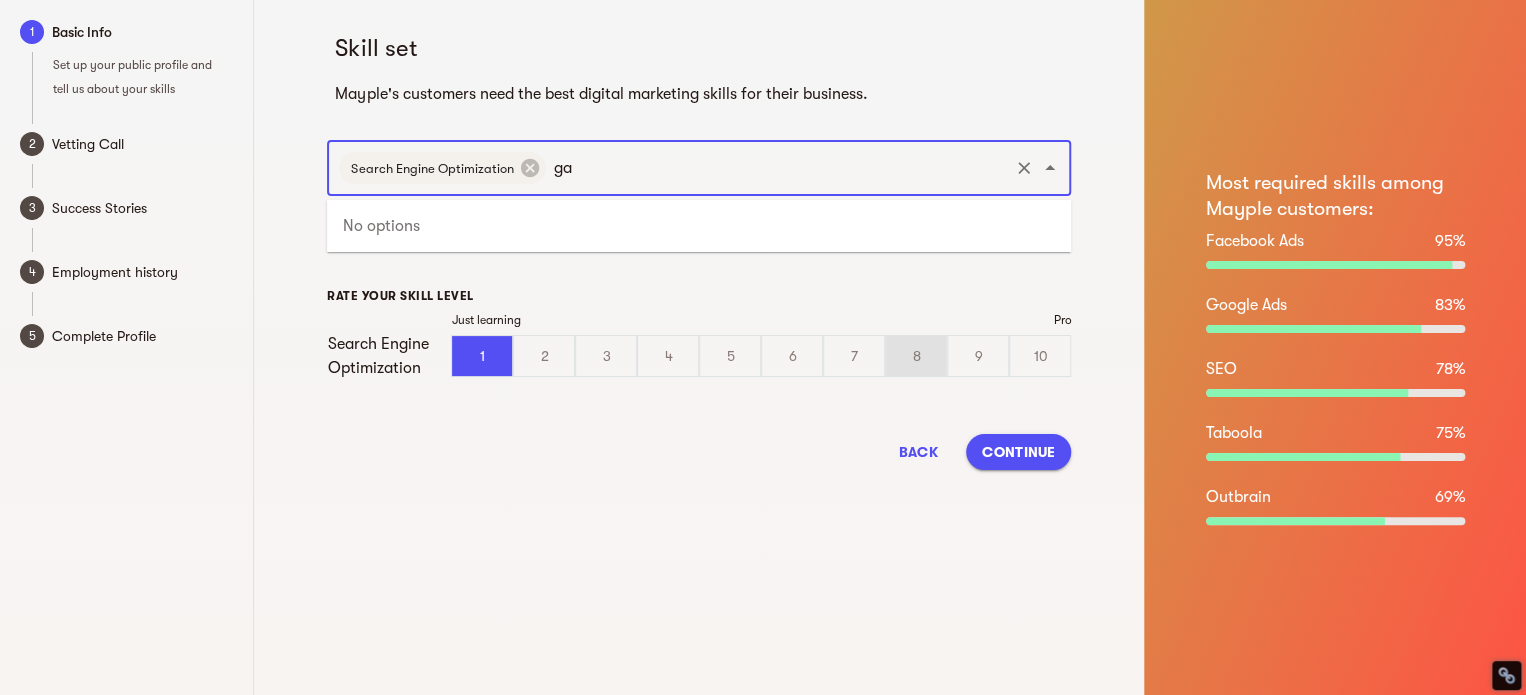 type on "g" 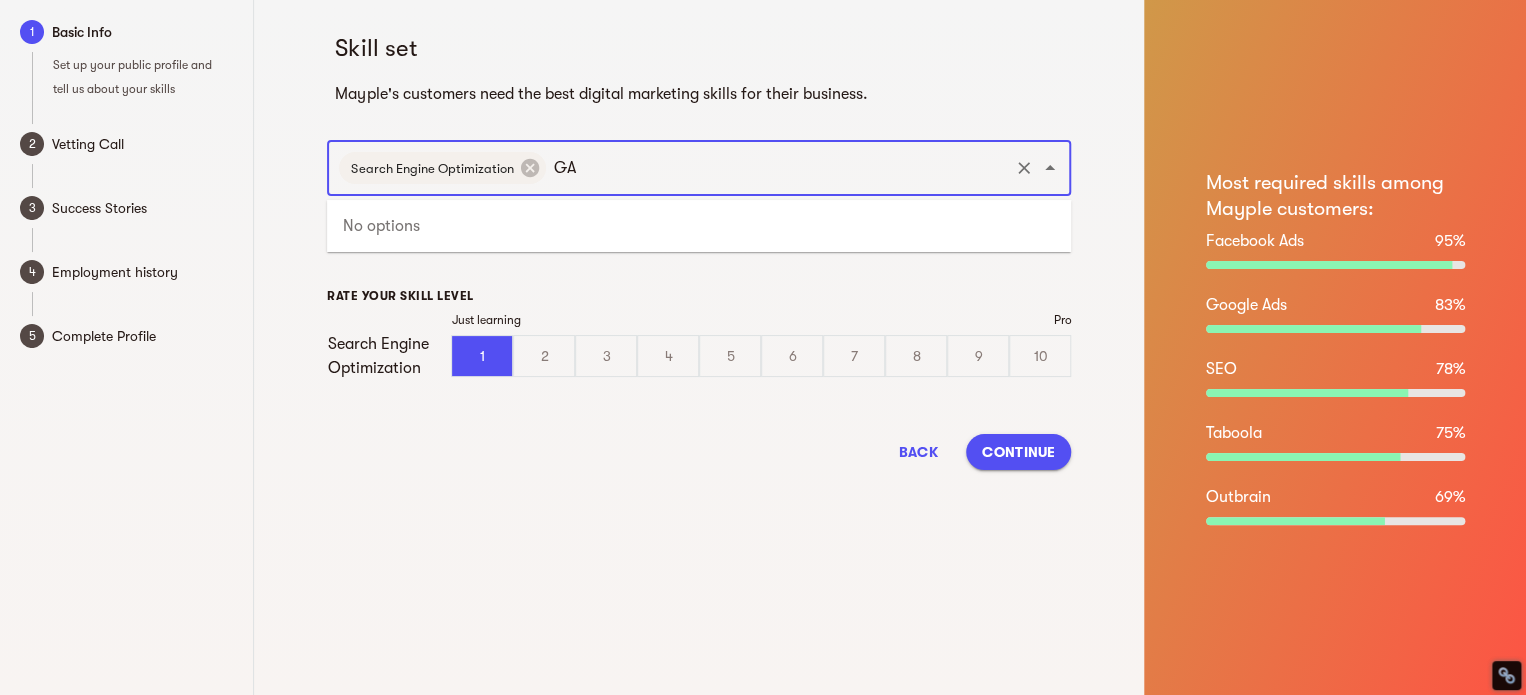 type on "G" 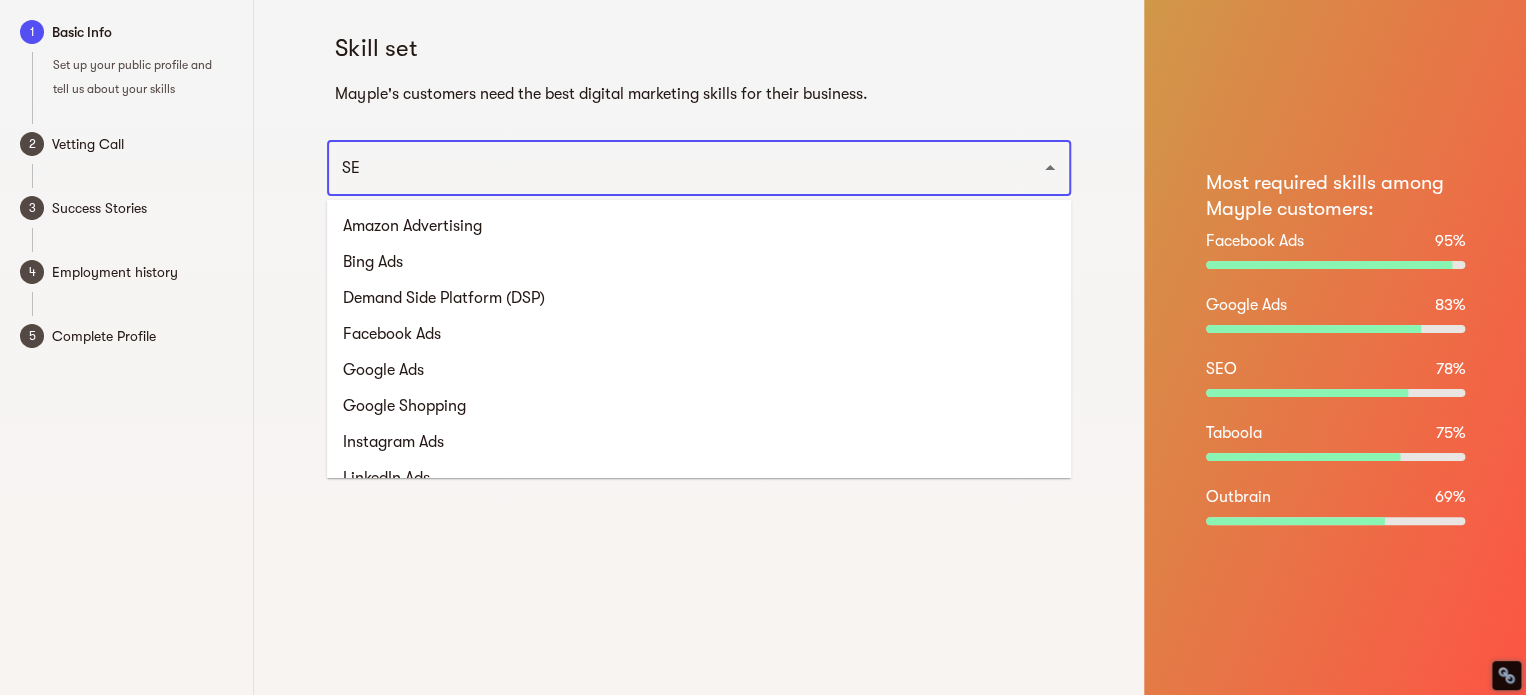 type on "SEA" 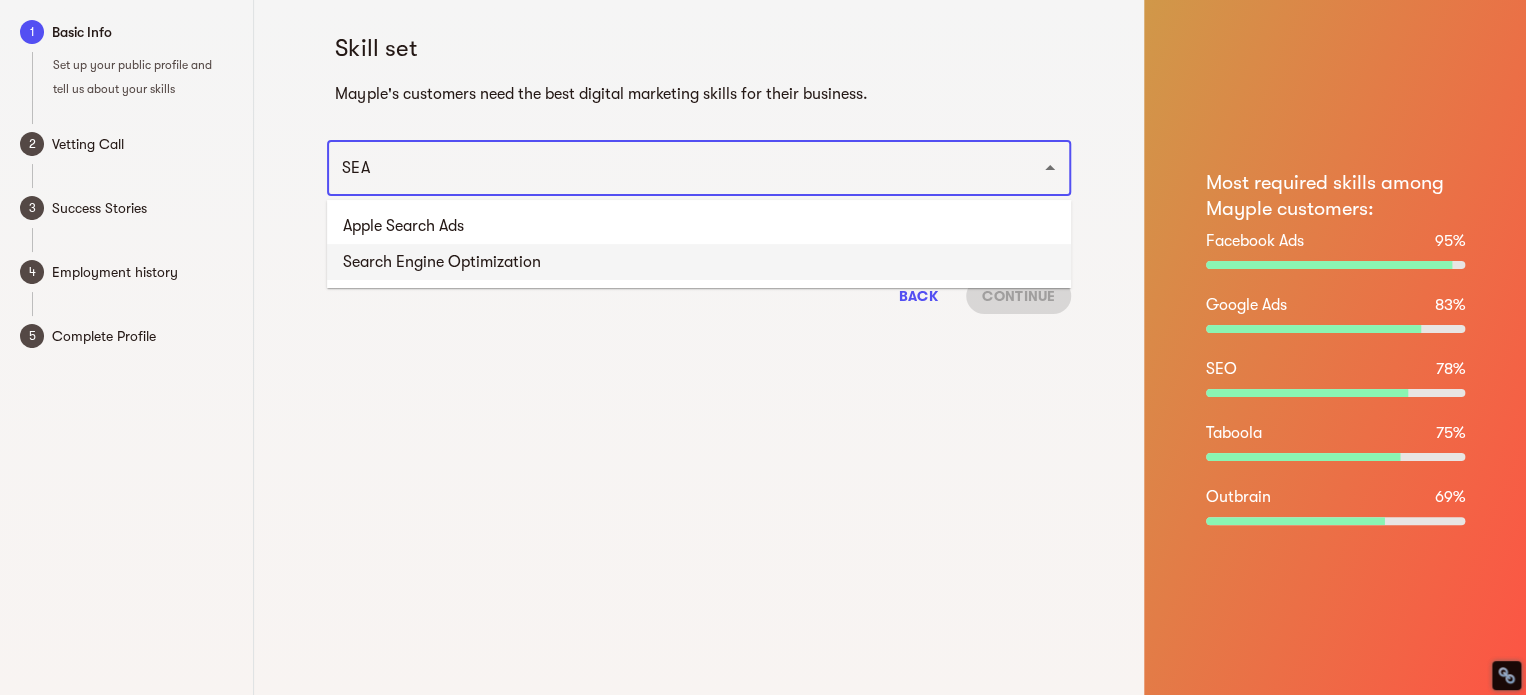 click on "Search Engine Optimization" at bounding box center (699, 262) 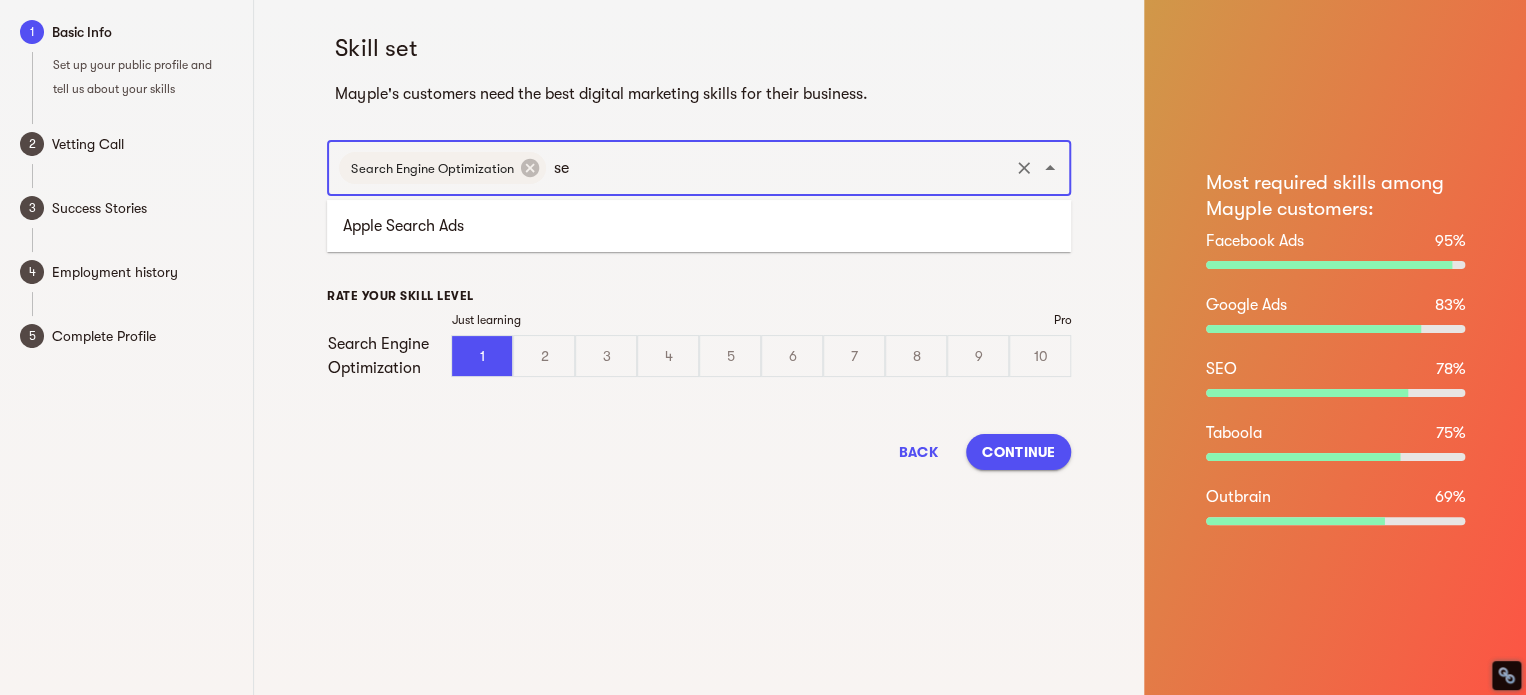 type on "s" 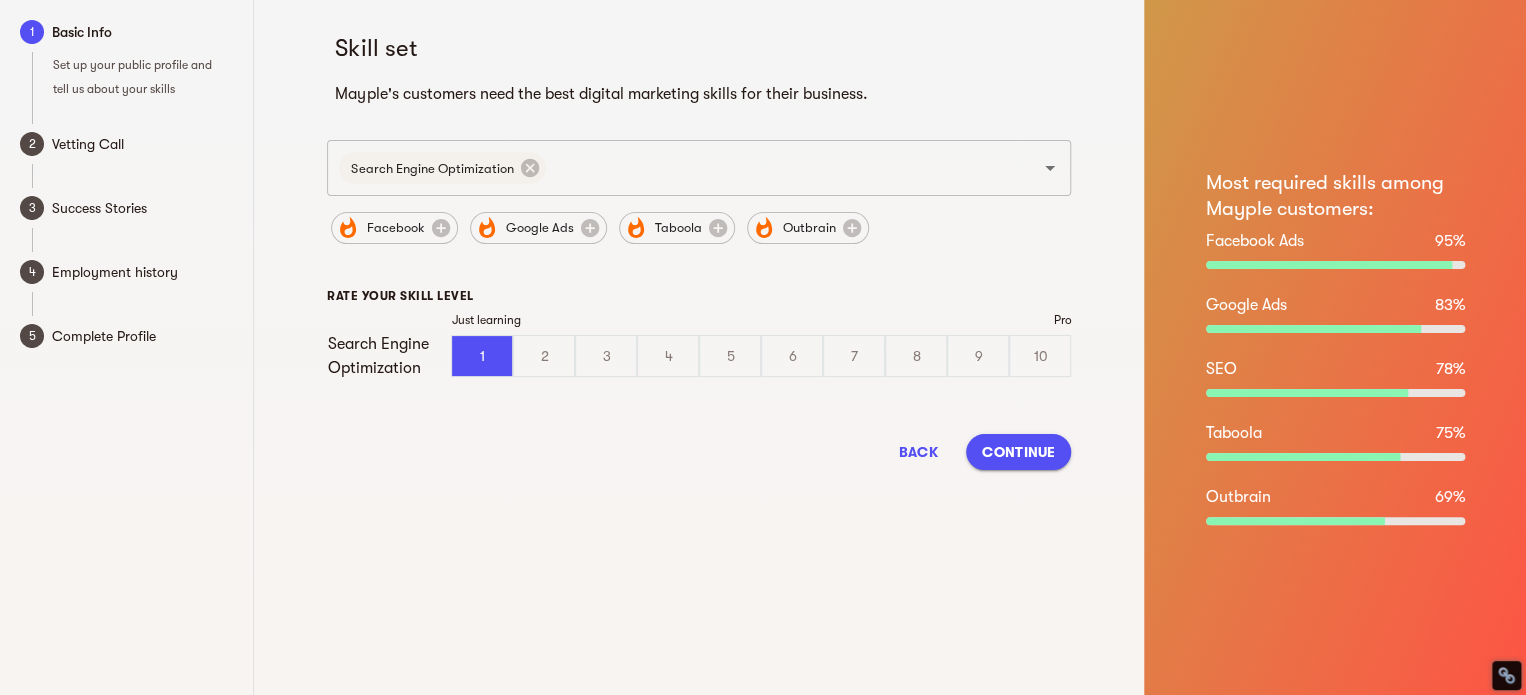 click on "Skill set Mayple's customers need the best digital marketing skills for their business. Search Engine Optimization ​ Facebook Google Ads Taboola Outbrain RATE YOUR SKILL LEVEL Just learning Pro Search Engine Optimization 1 2 3 4 5 6 7 8 9 10 Back Continue" at bounding box center [699, 347] 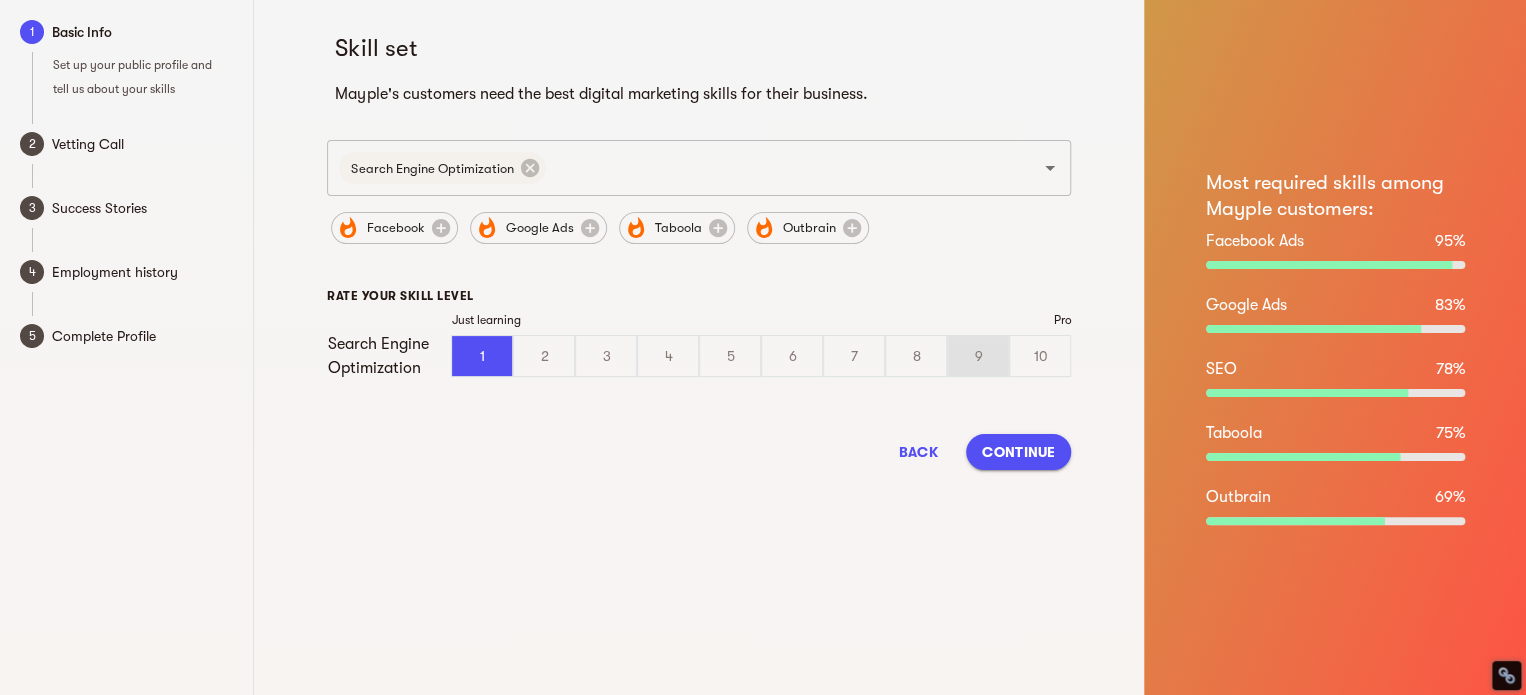 click on "9" at bounding box center [978, 356] 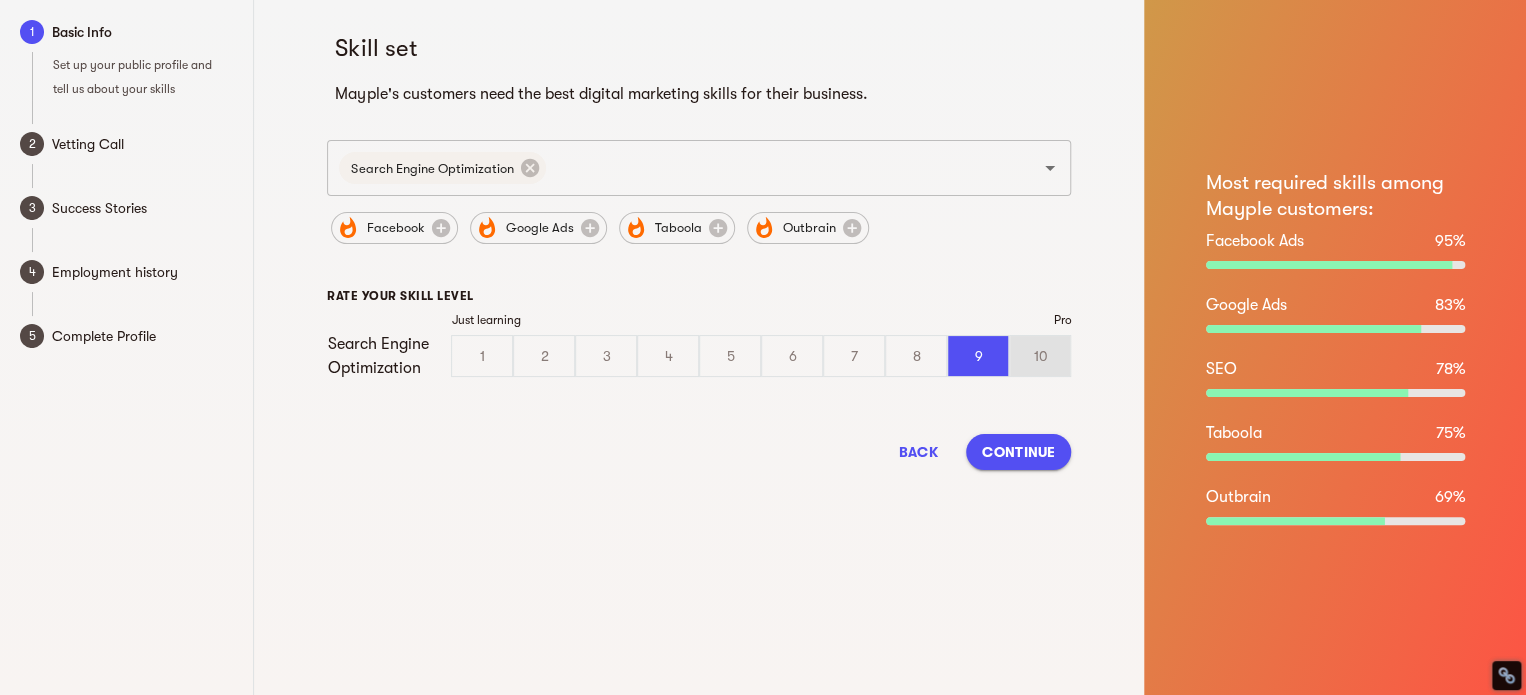 click on "10" at bounding box center [1040, 356] 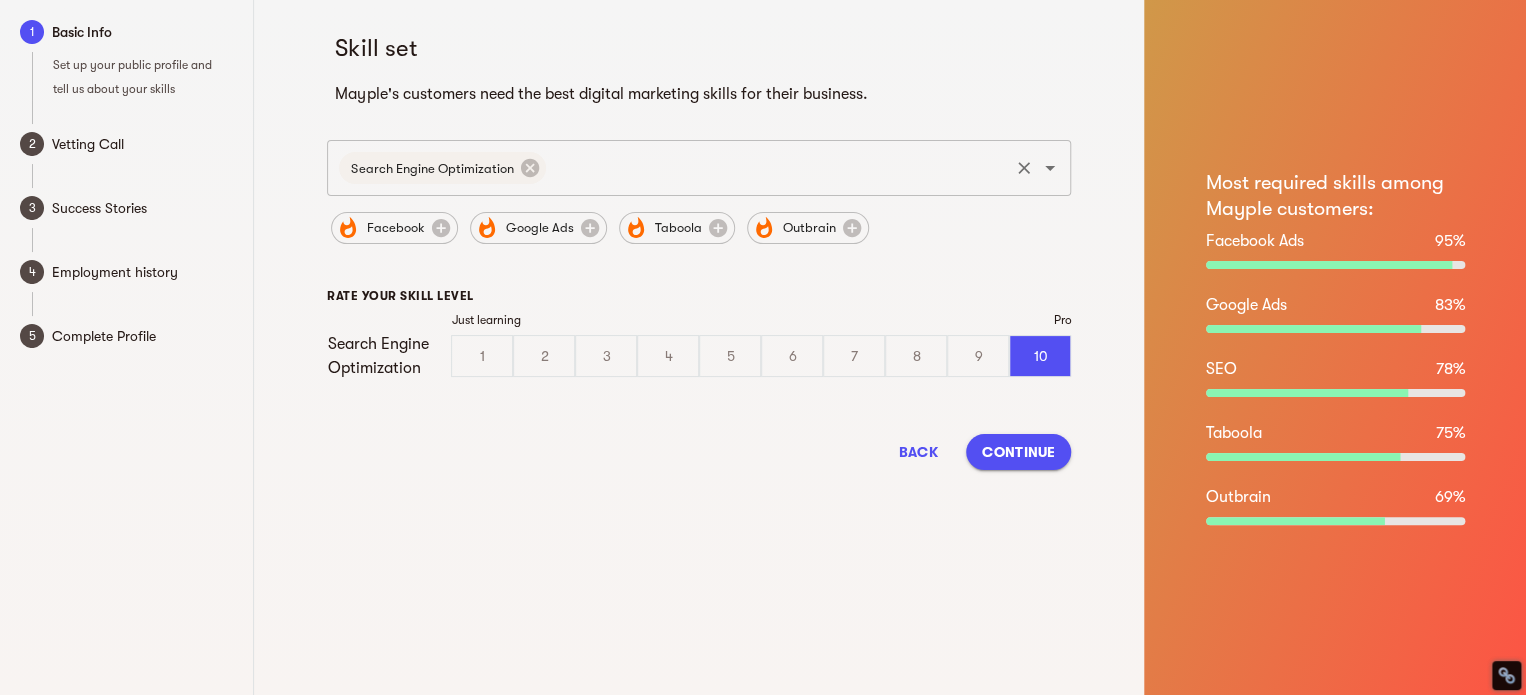 click at bounding box center (777, 168) 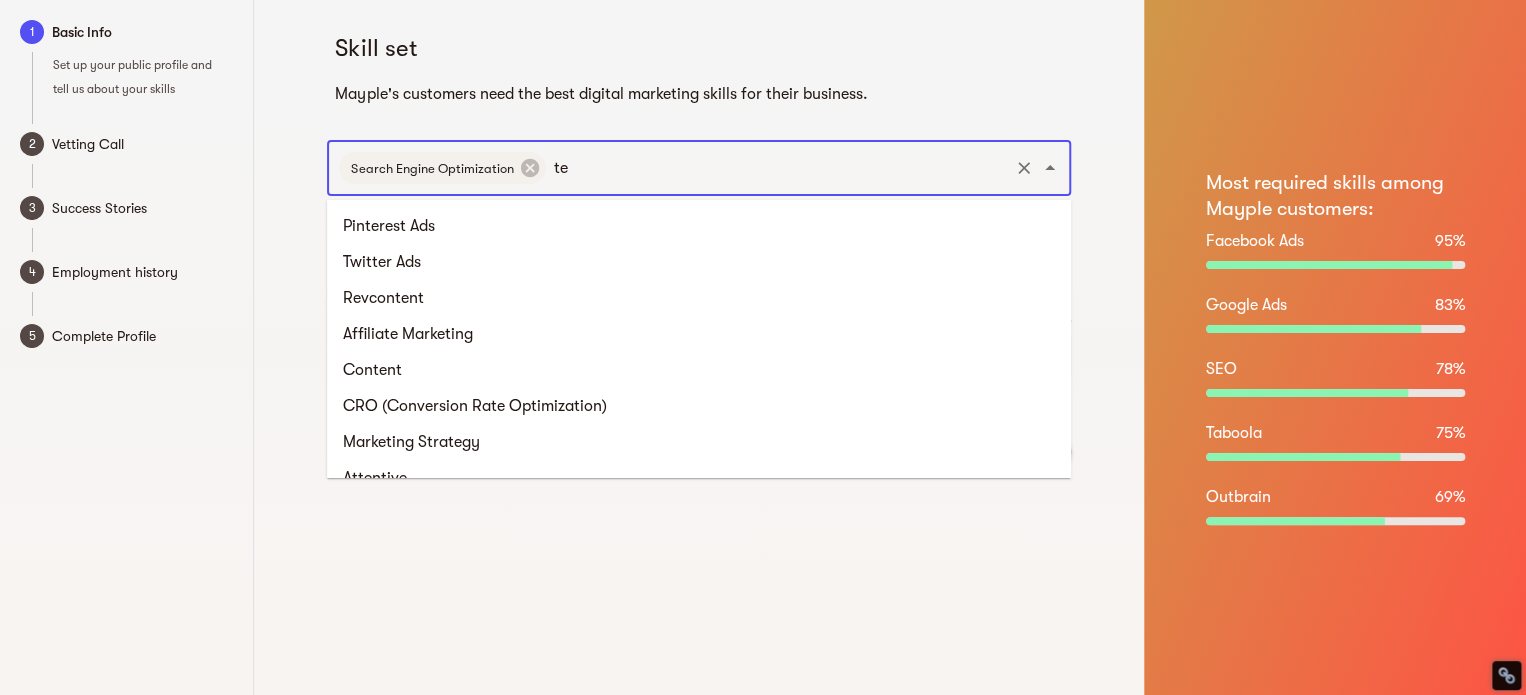 type on "t" 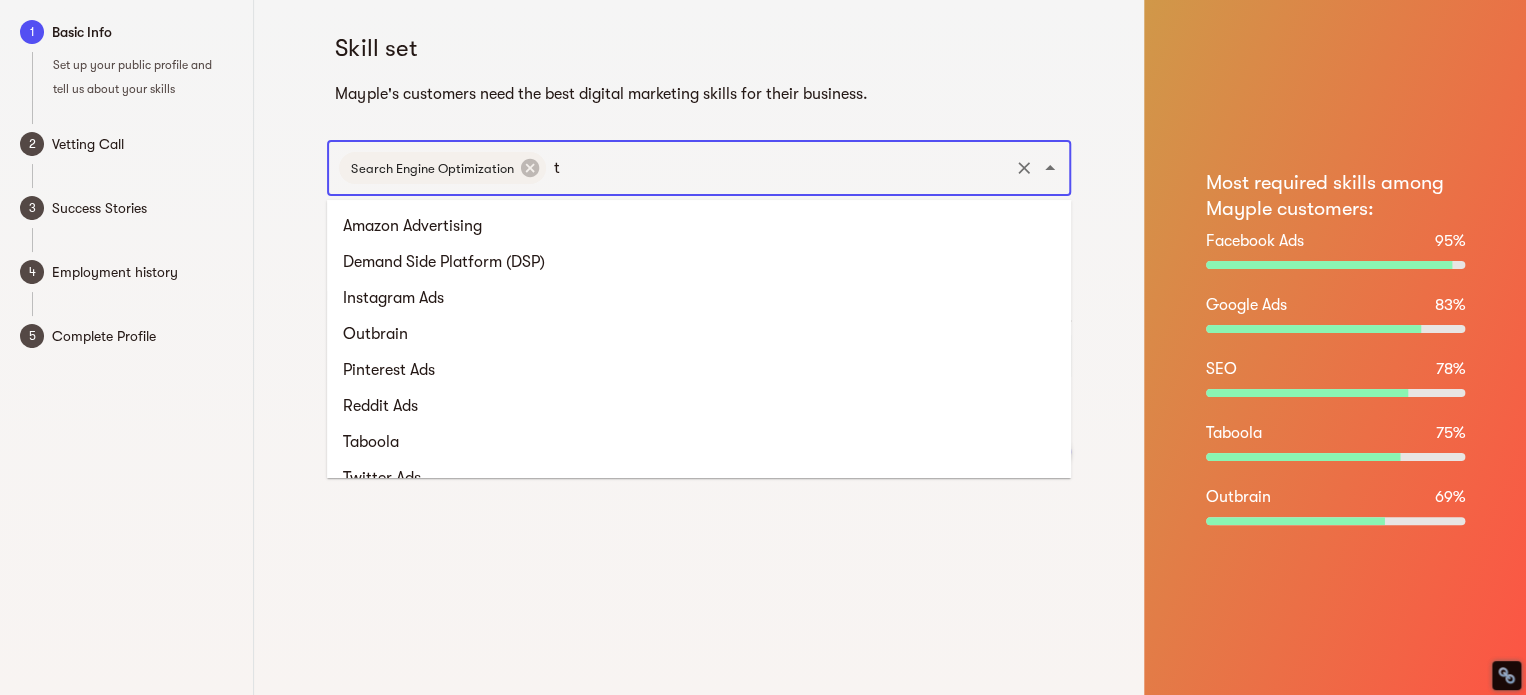 type 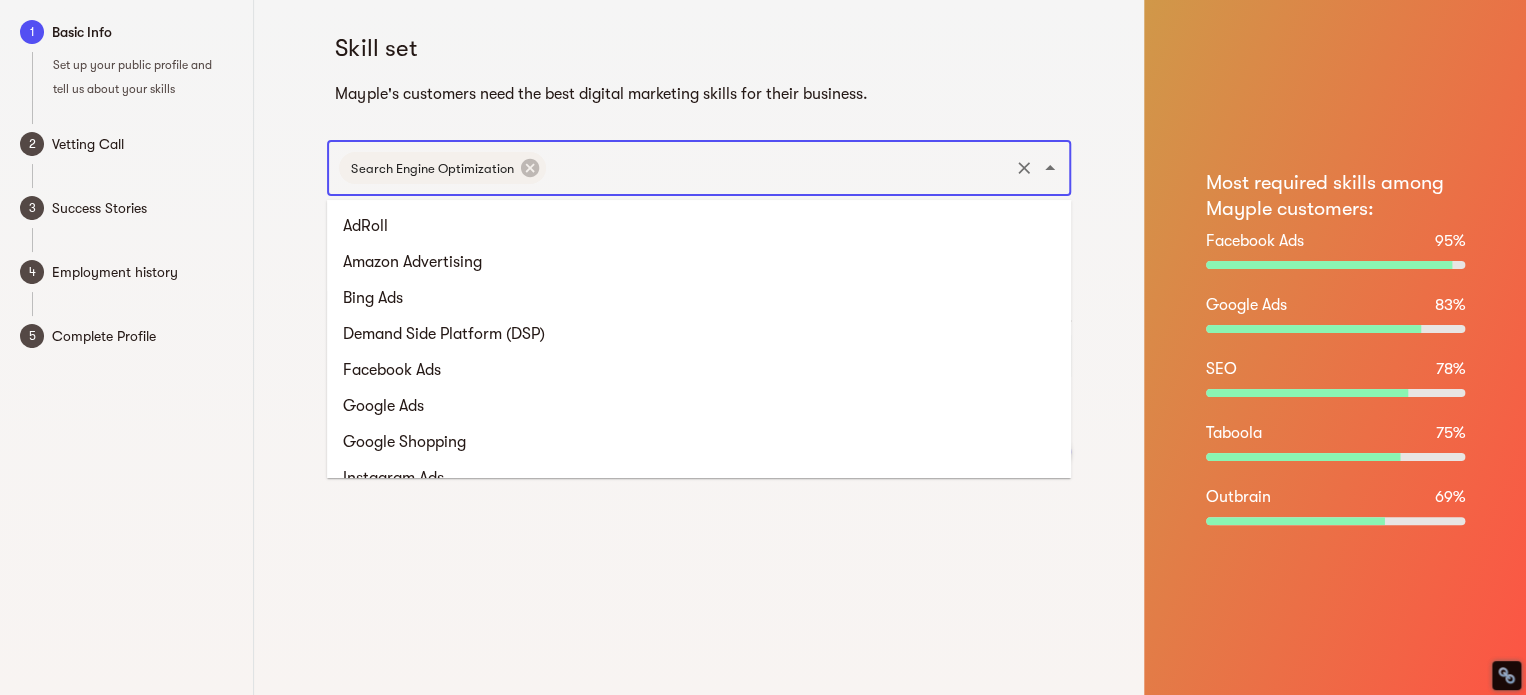 click on "Skill set Mayple's customers need the best digital marketing skills for their business. Search Engine Optimization ​ Facebook Google Ads Taboola Outbrain RATE YOUR SKILL LEVEL Just learning Pro Search Engine Optimization 1 2 3 4 5 6 7 8 9 10 Back Continue" at bounding box center [699, 347] 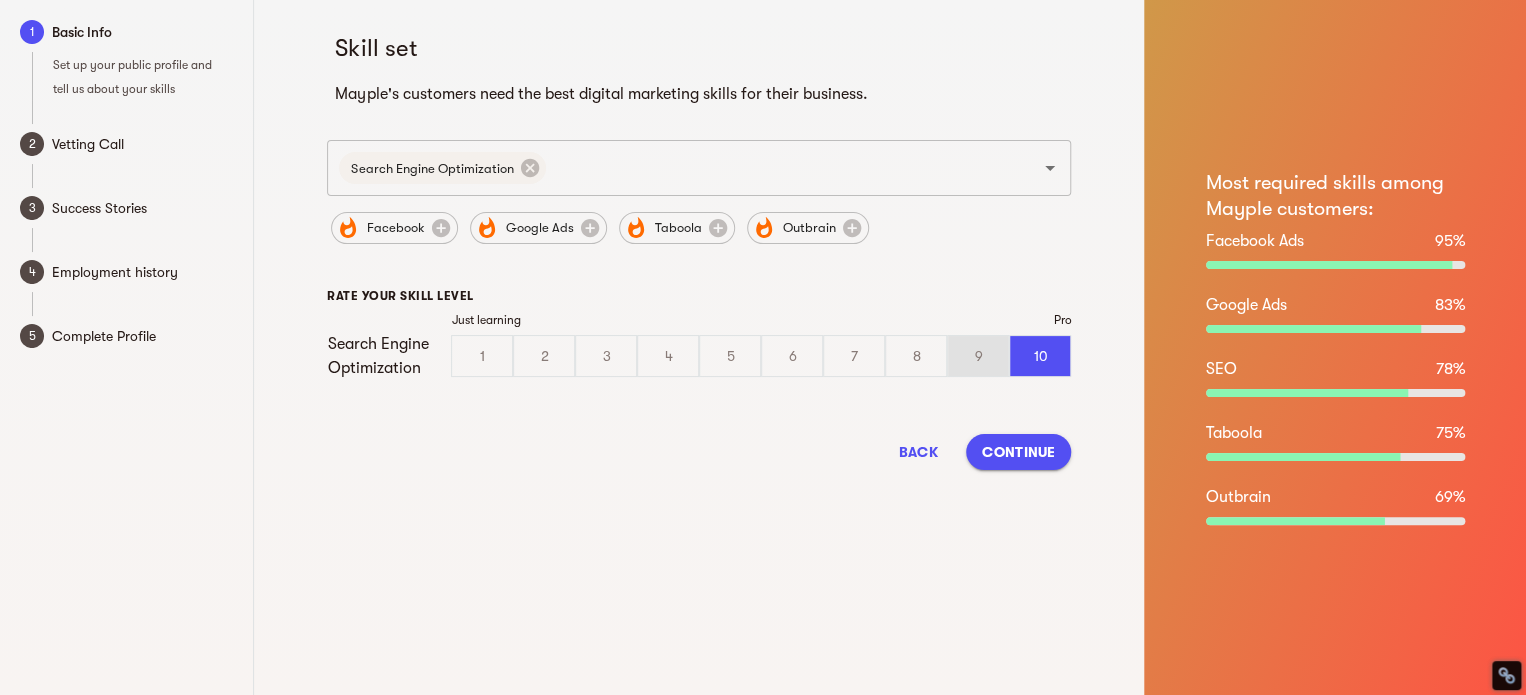 click on "9" at bounding box center [978, 356] 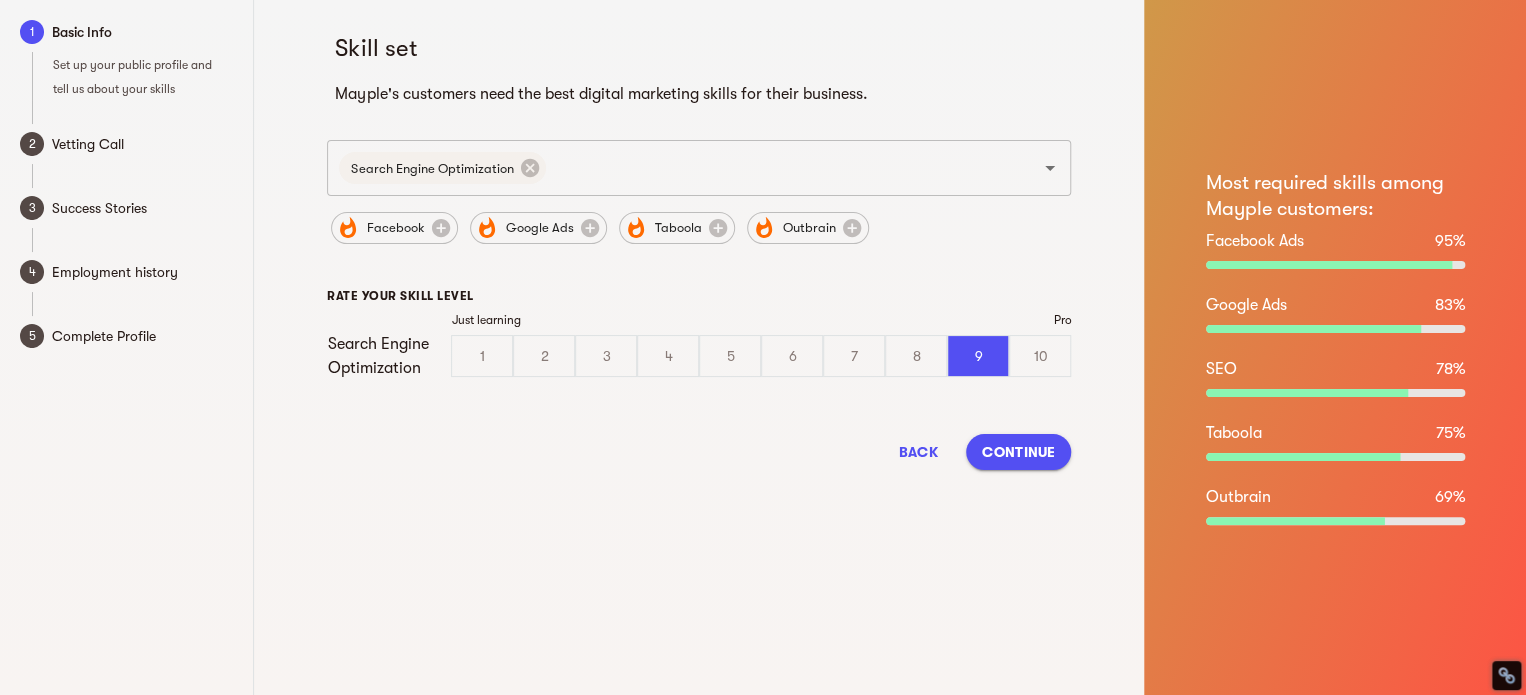 click on "Continue" at bounding box center [1018, 452] 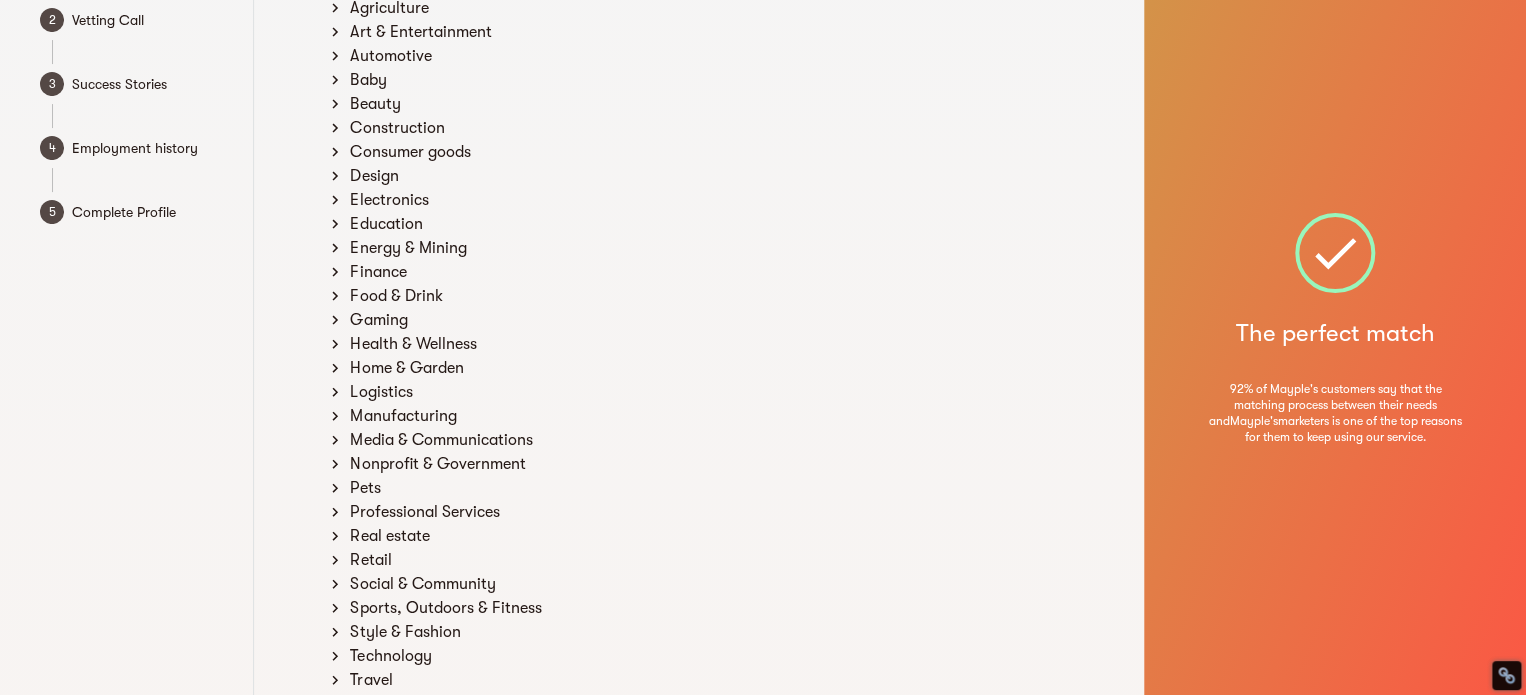 scroll, scrollTop: 100, scrollLeft: 0, axis: vertical 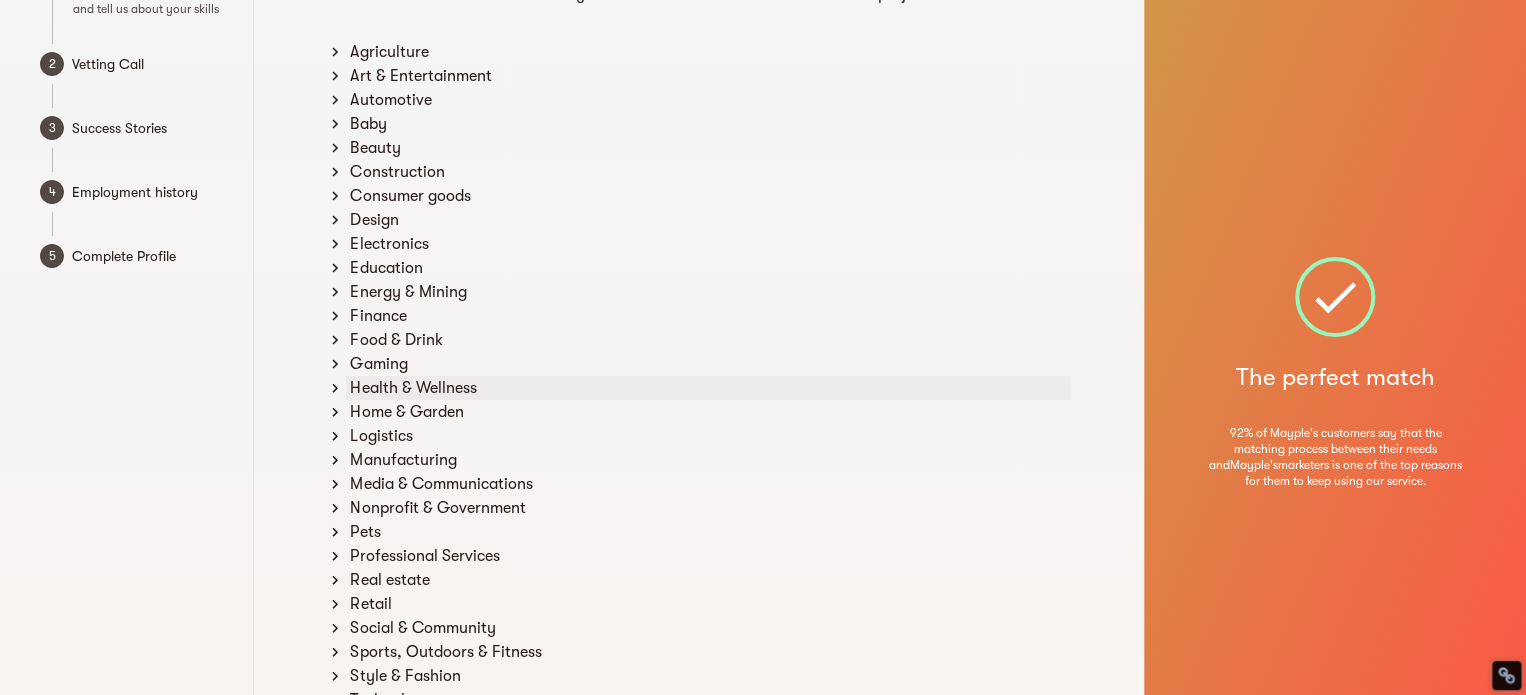 click 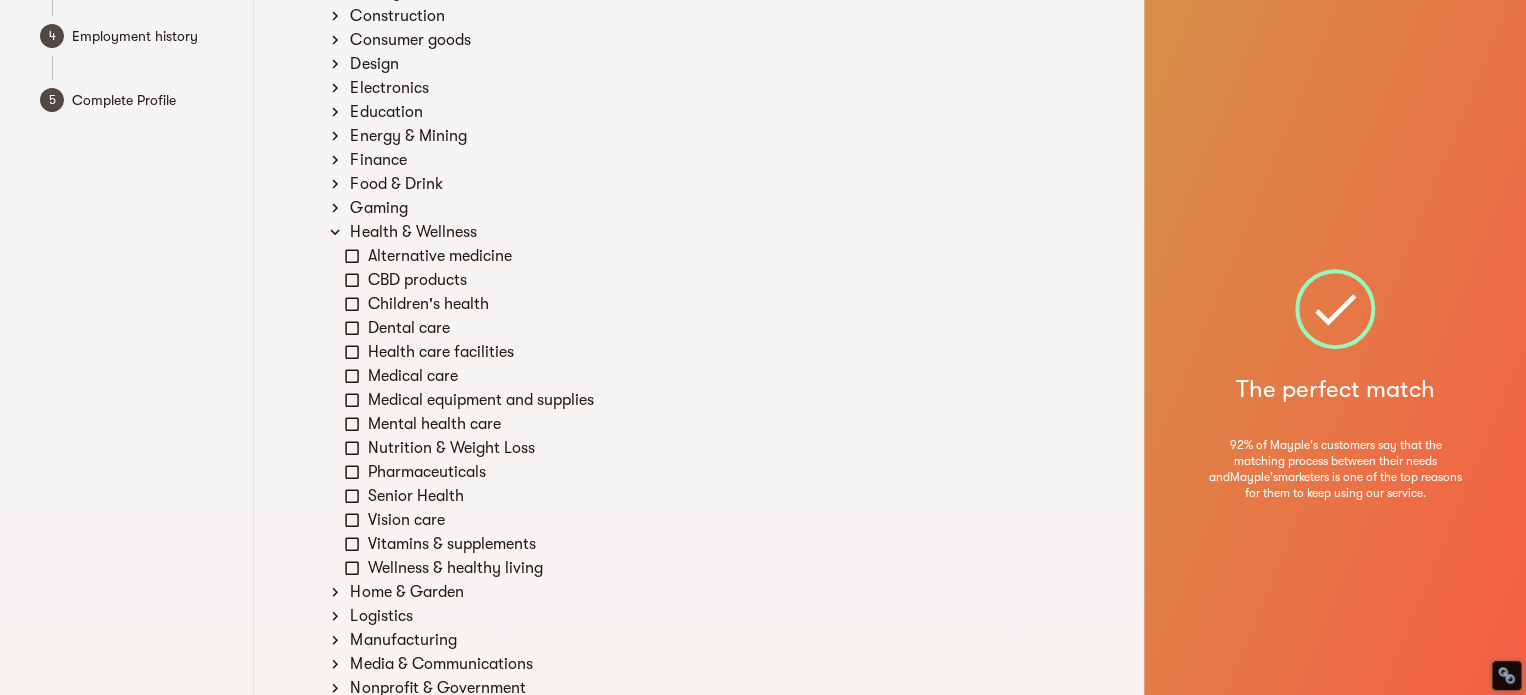 scroll, scrollTop: 300, scrollLeft: 0, axis: vertical 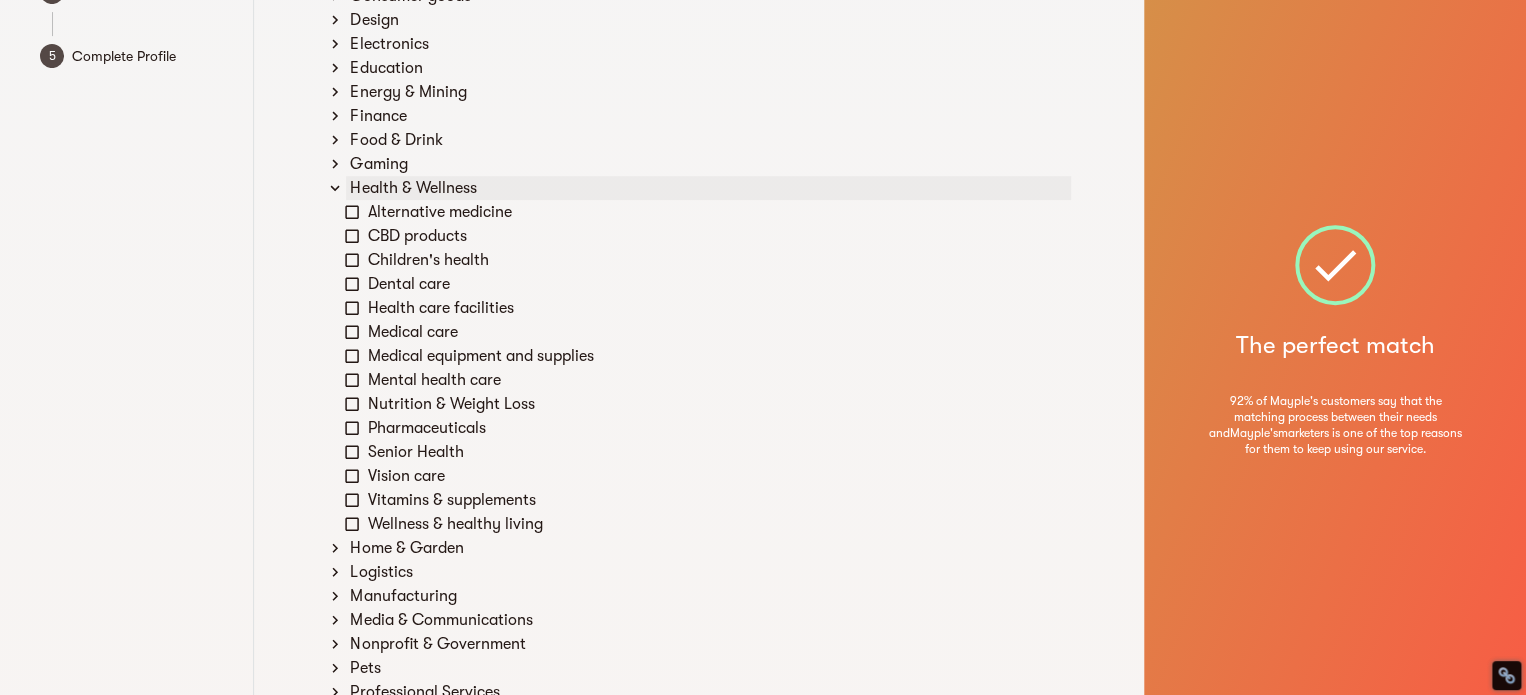 click 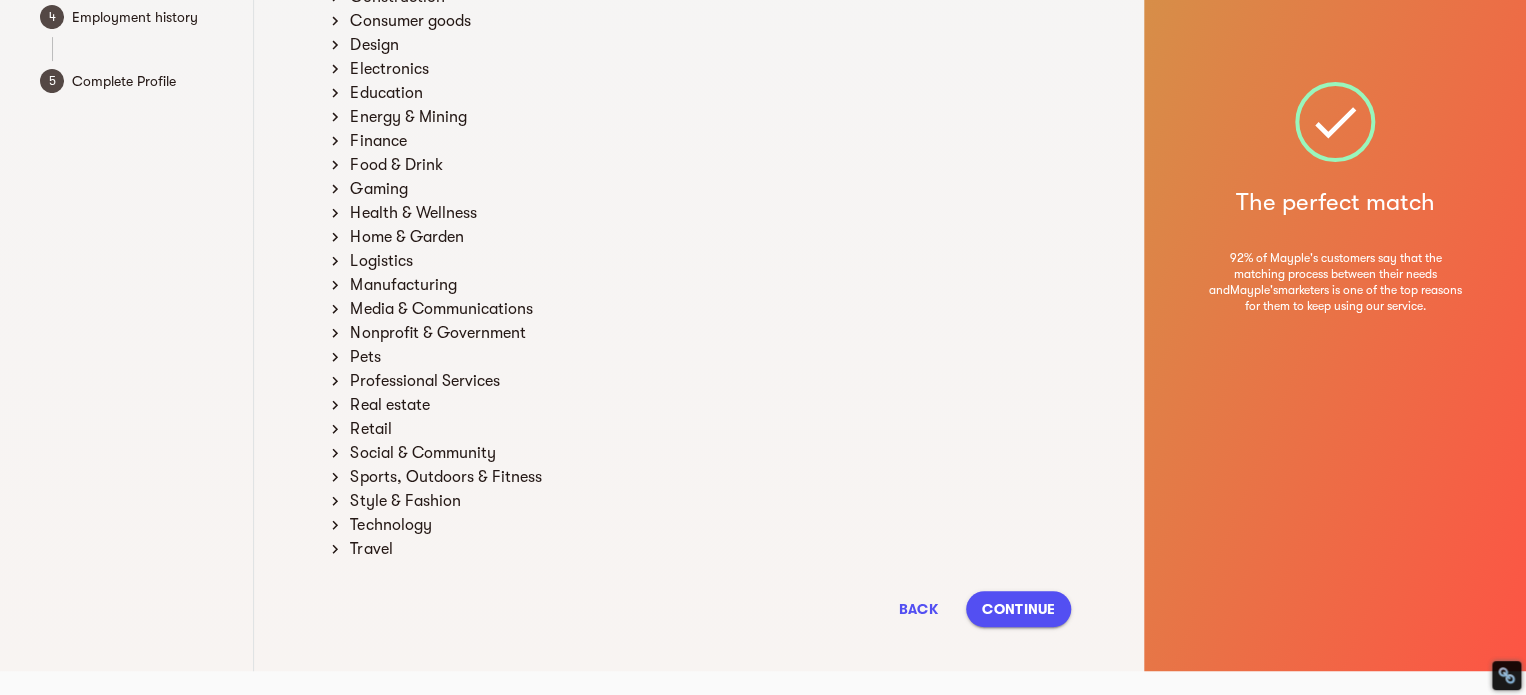 scroll, scrollTop: 275, scrollLeft: 0, axis: vertical 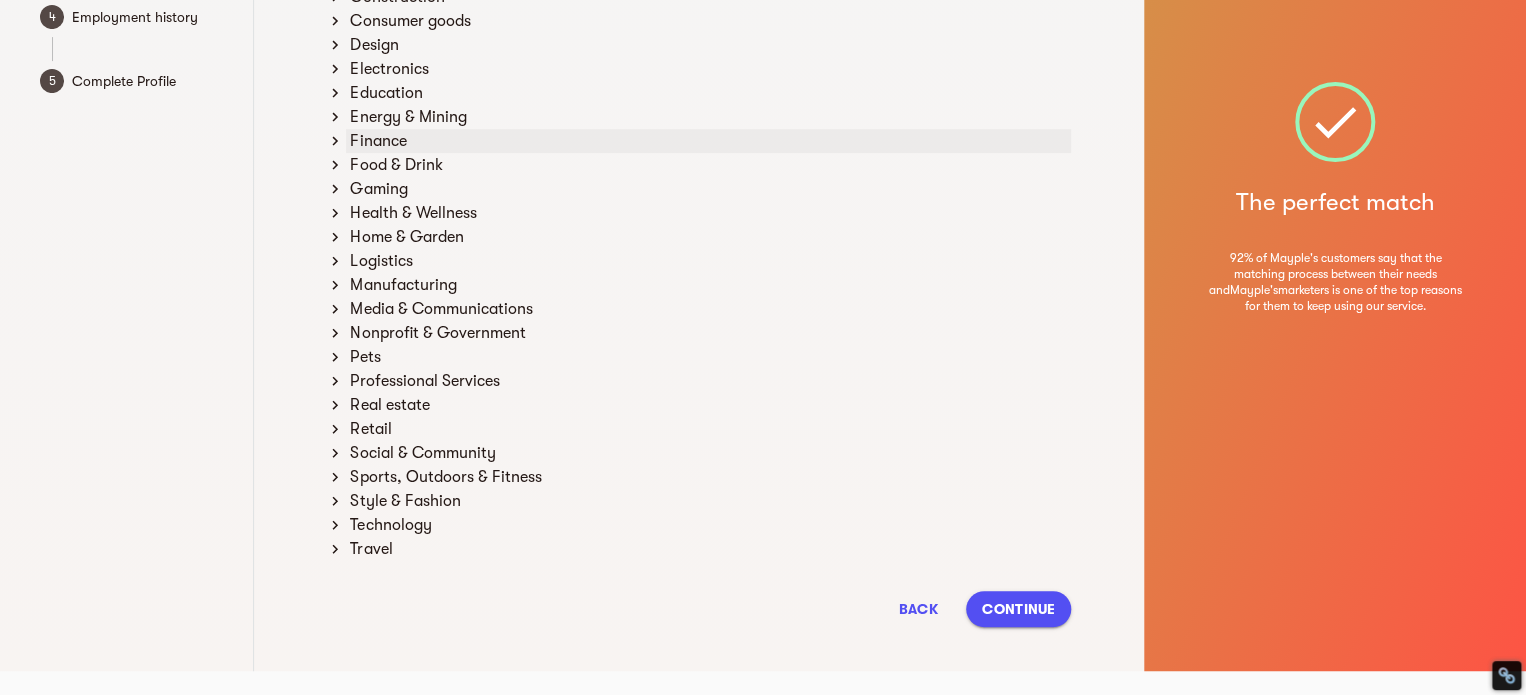 click 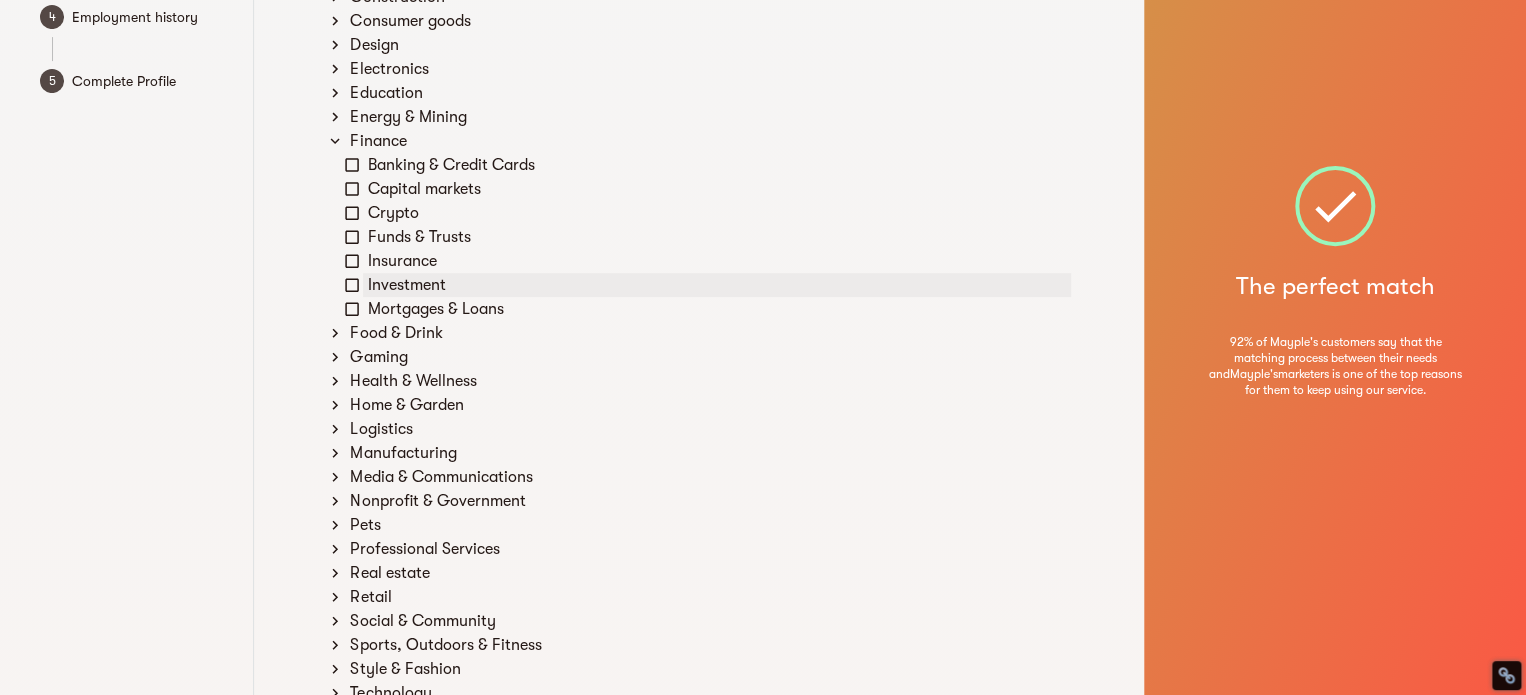 click 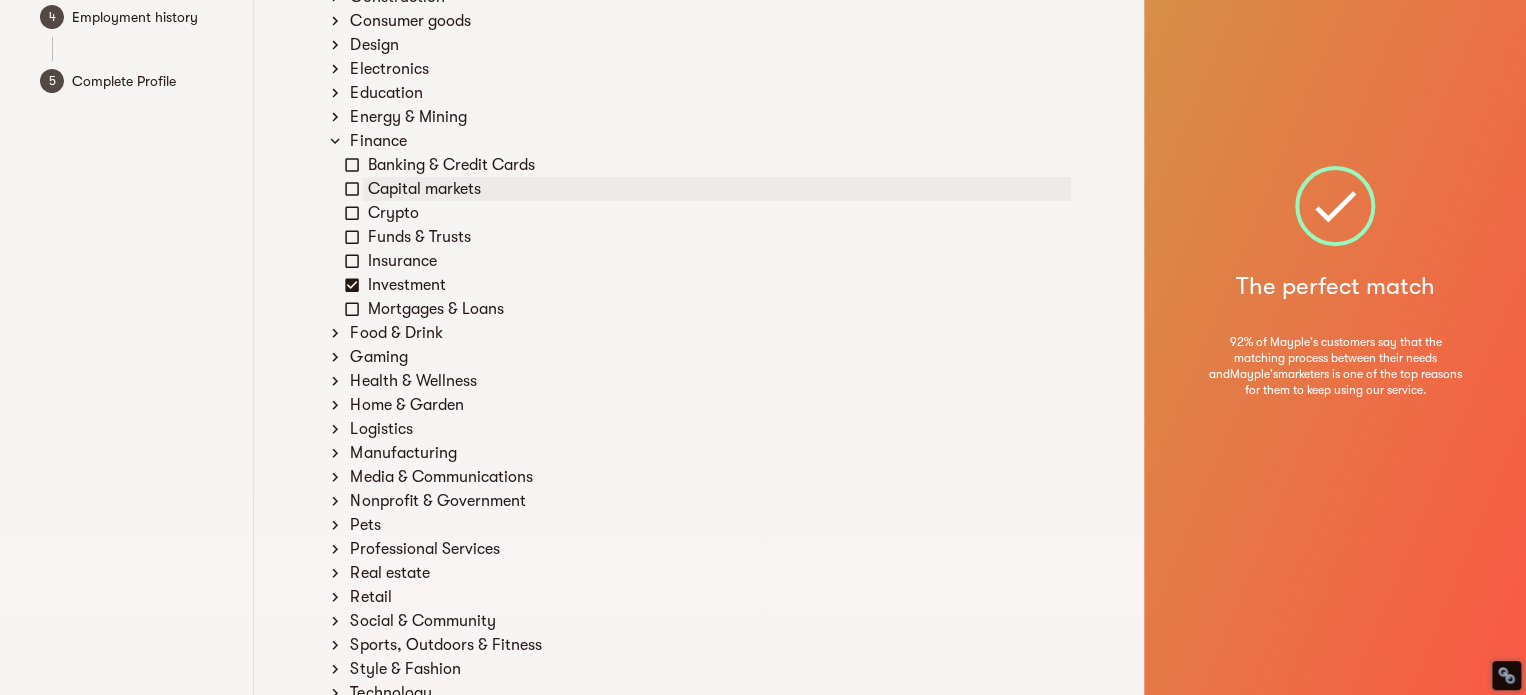 click 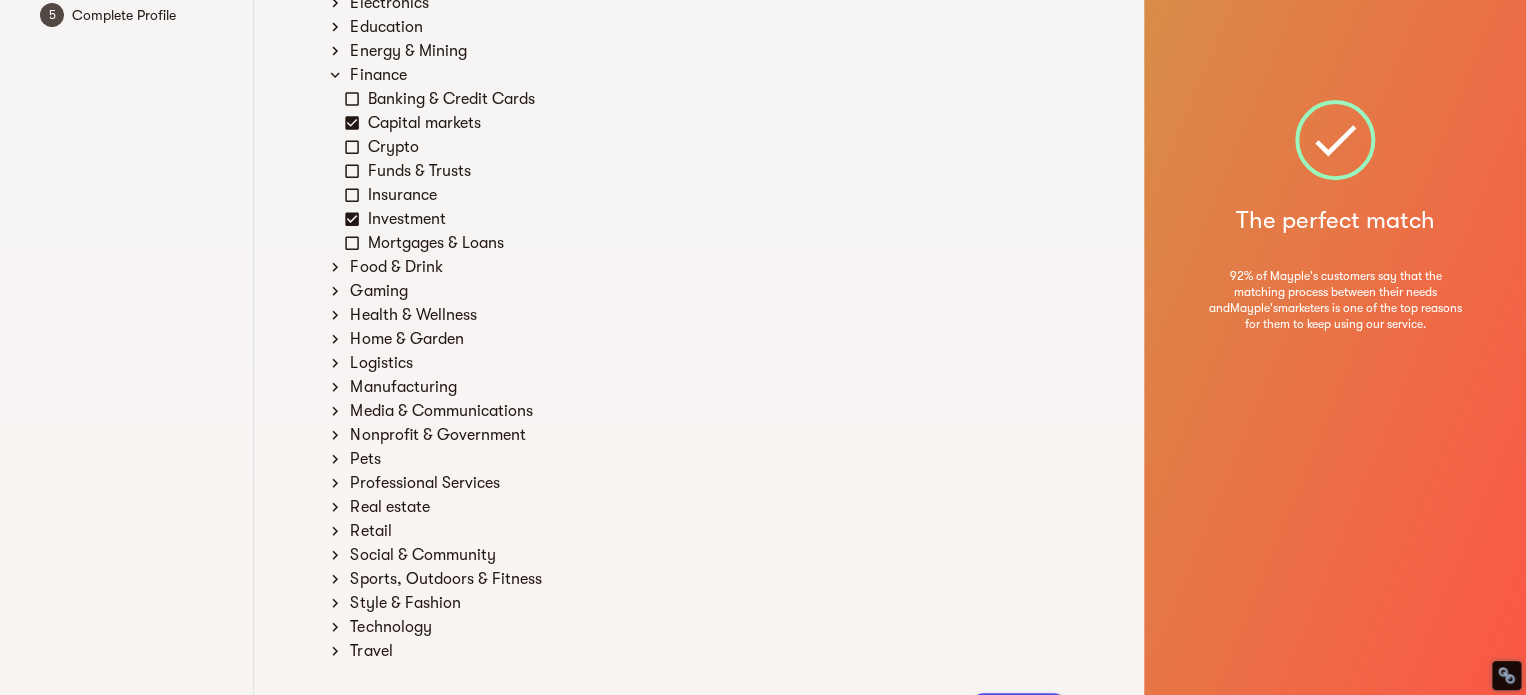 scroll, scrollTop: 375, scrollLeft: 0, axis: vertical 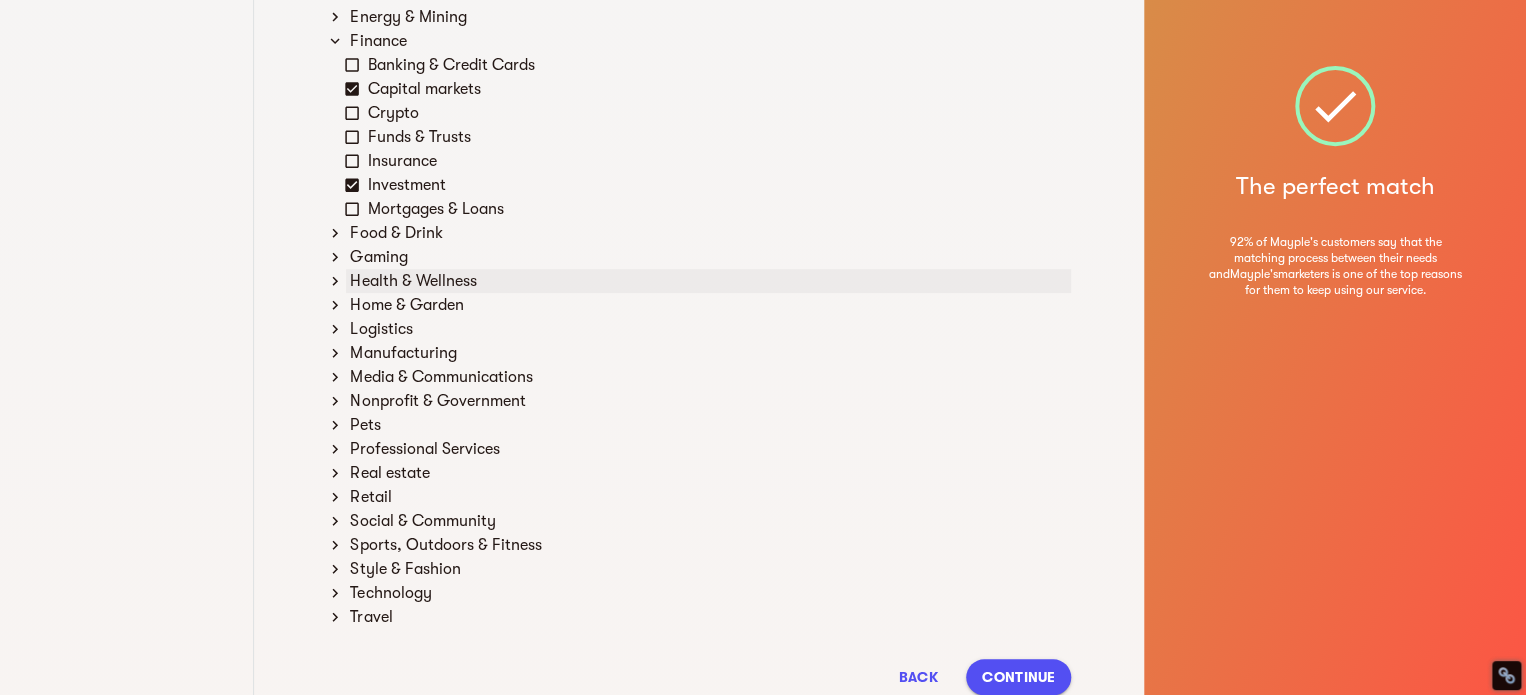 click 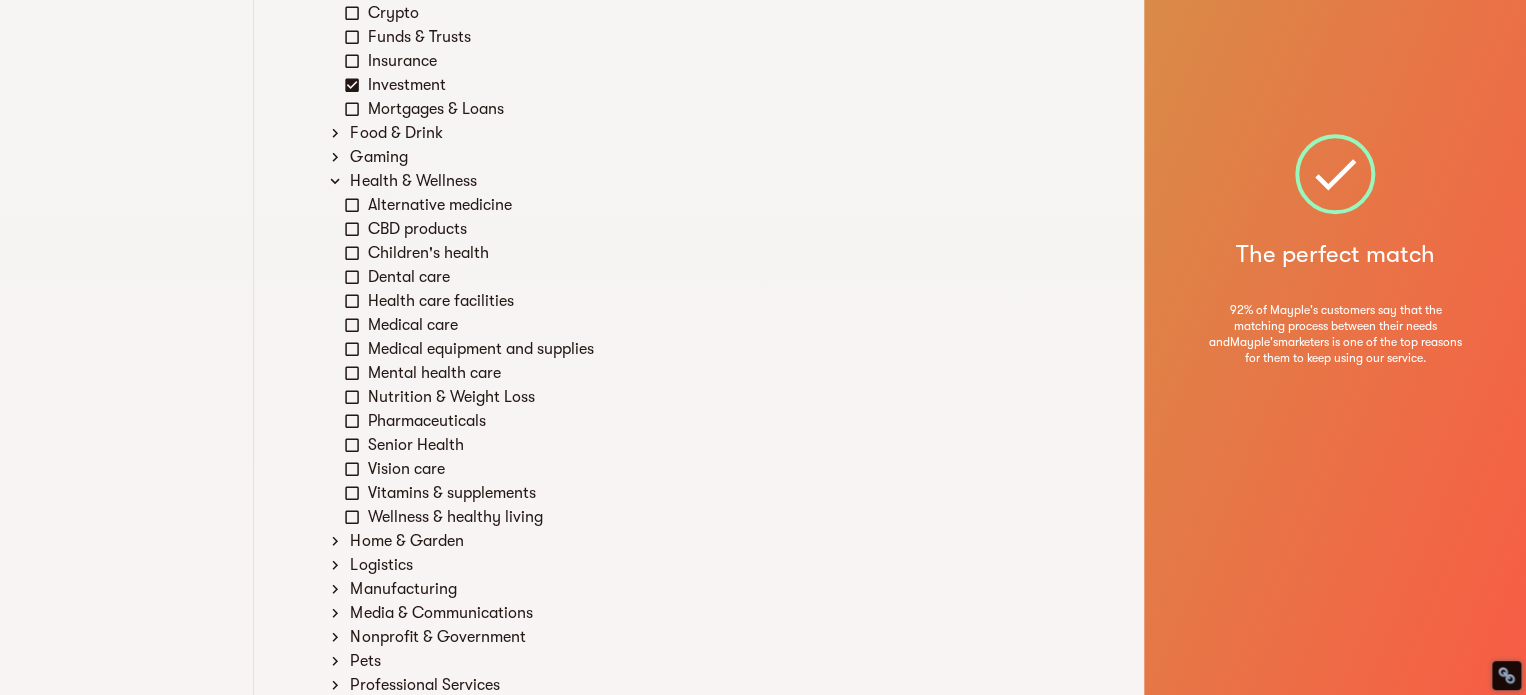 scroll, scrollTop: 375, scrollLeft: 0, axis: vertical 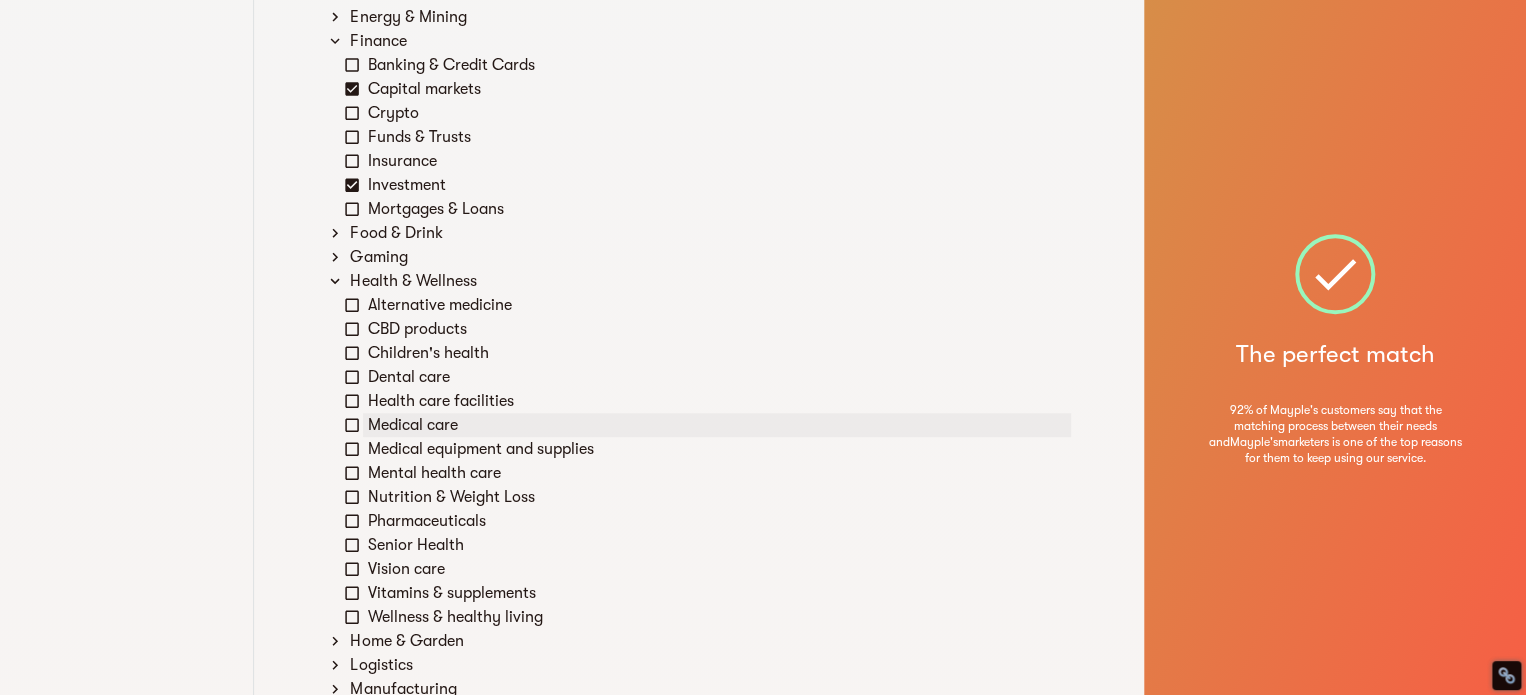 click 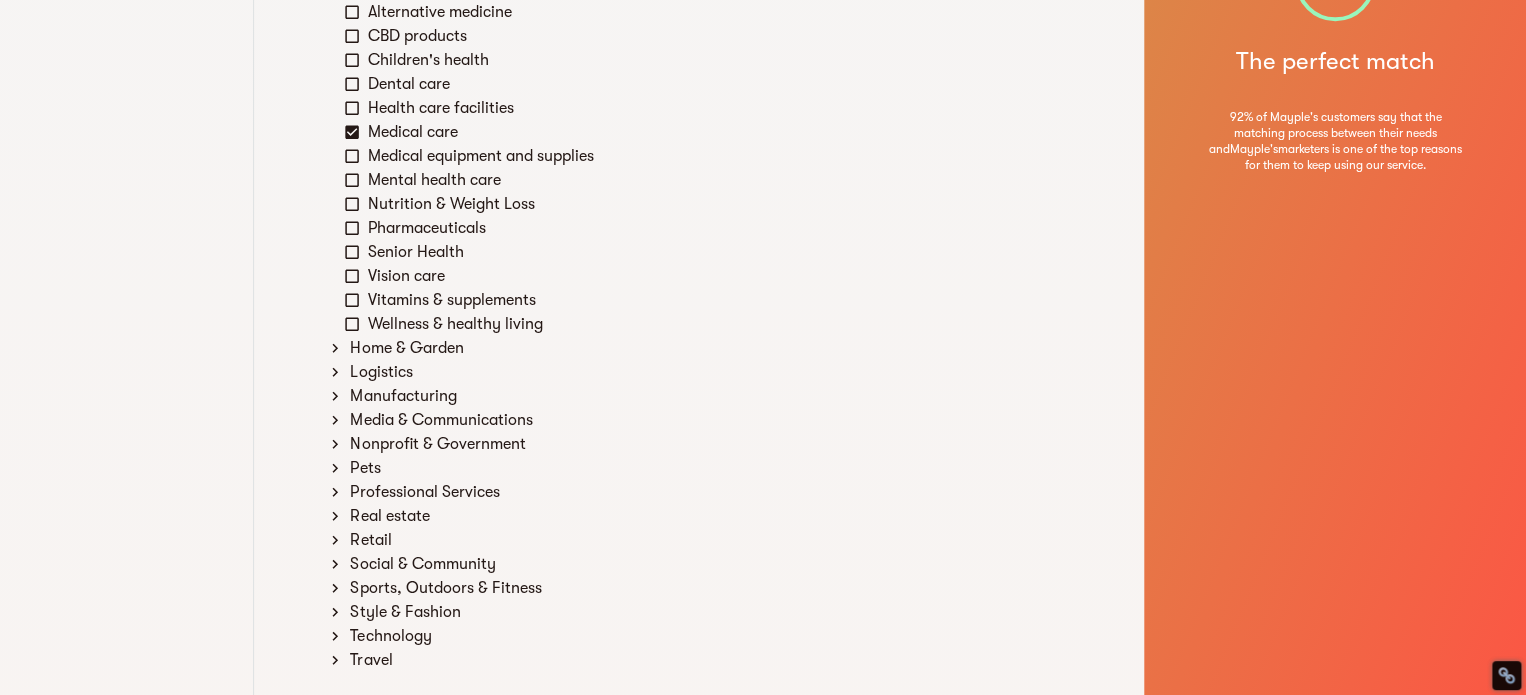 scroll, scrollTop: 700, scrollLeft: 0, axis: vertical 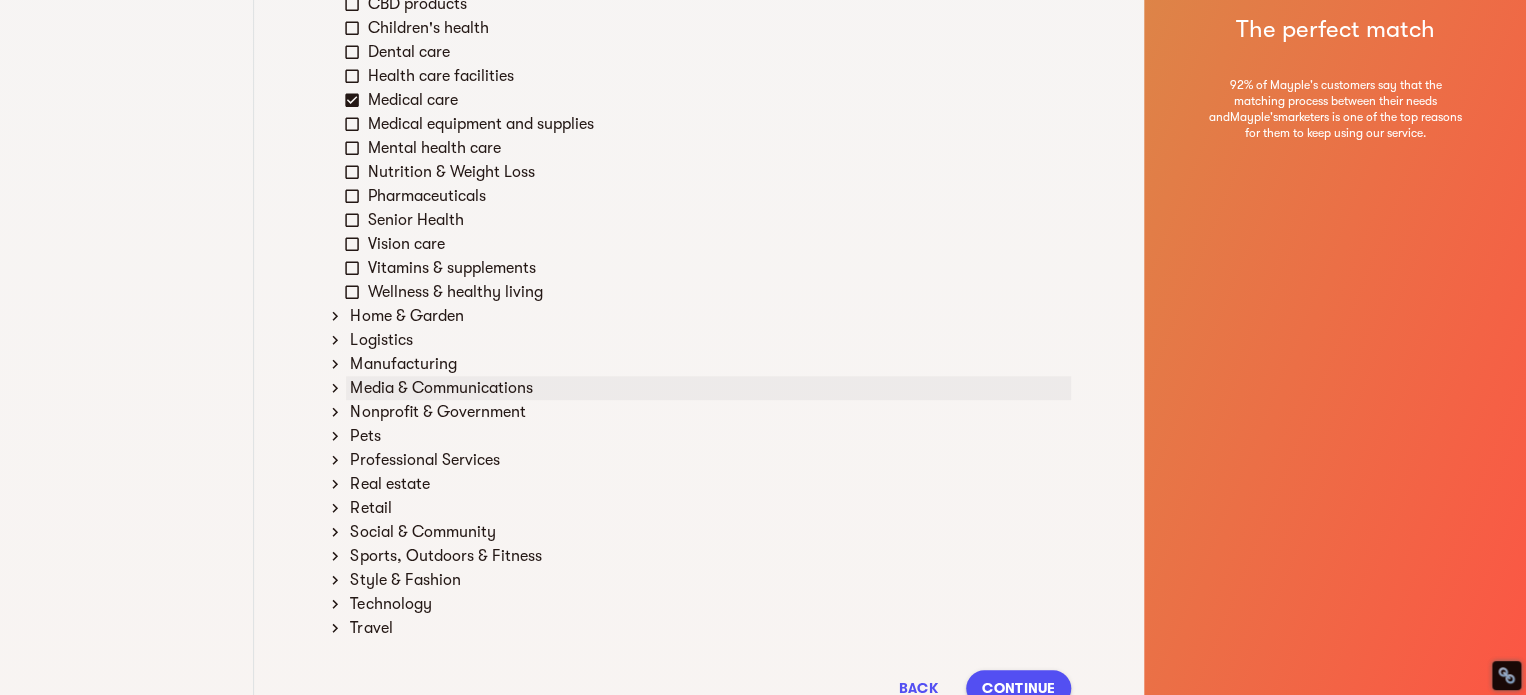click 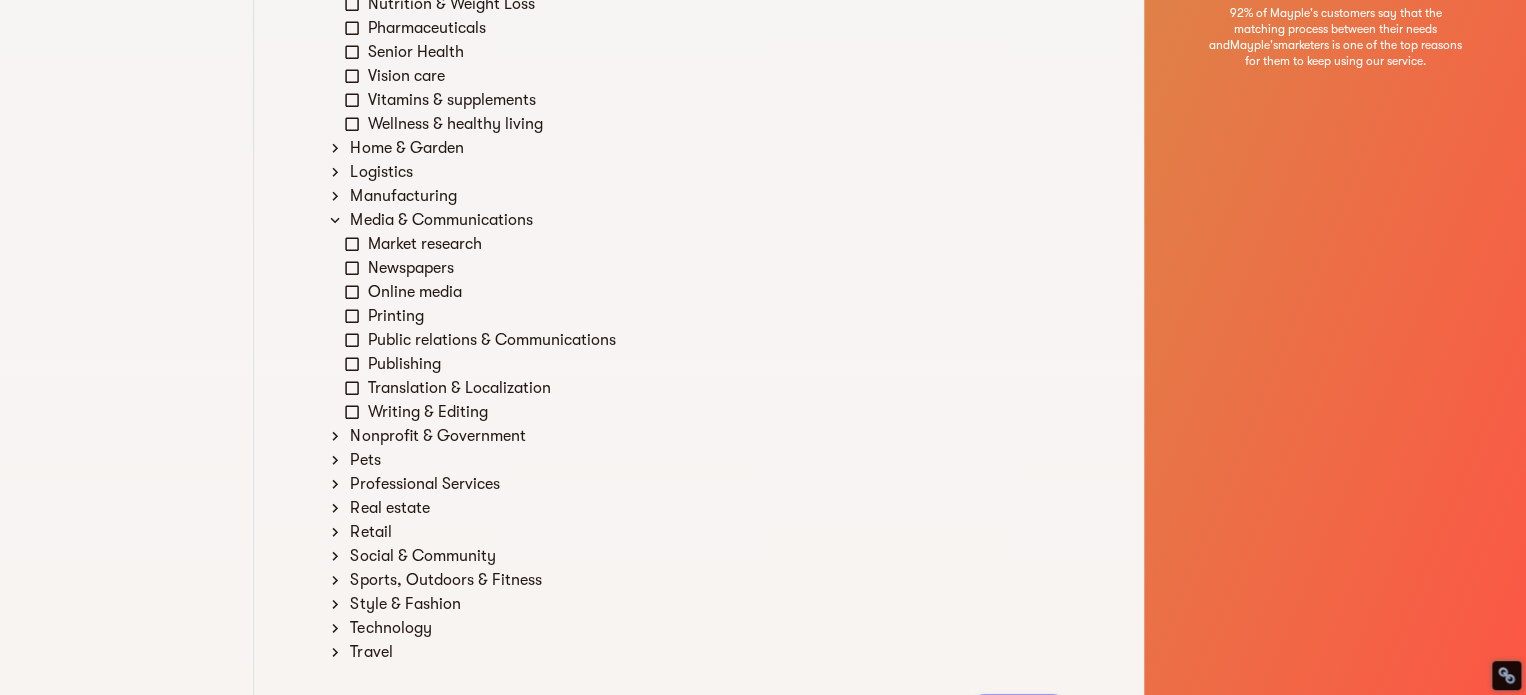 scroll, scrollTop: 900, scrollLeft: 0, axis: vertical 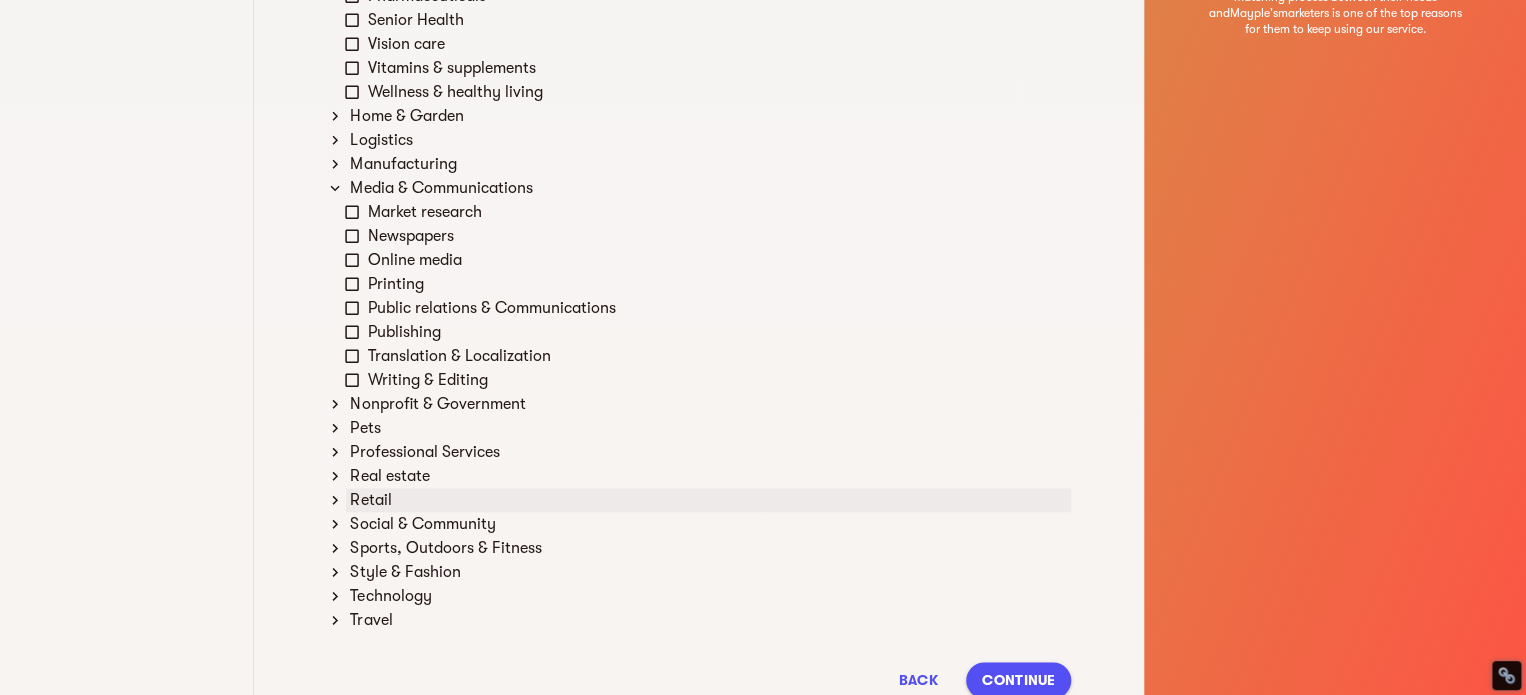 click 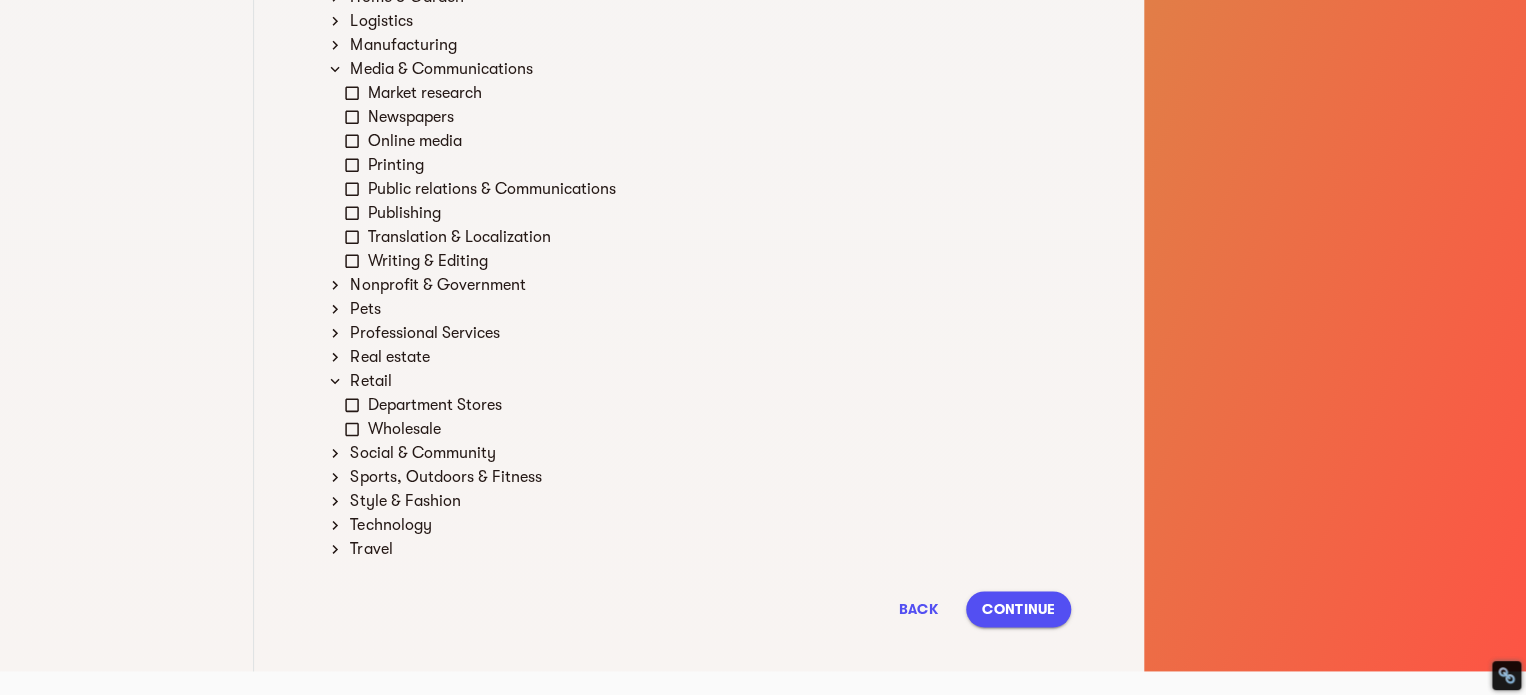 click on "Continue" at bounding box center [1018, 609] 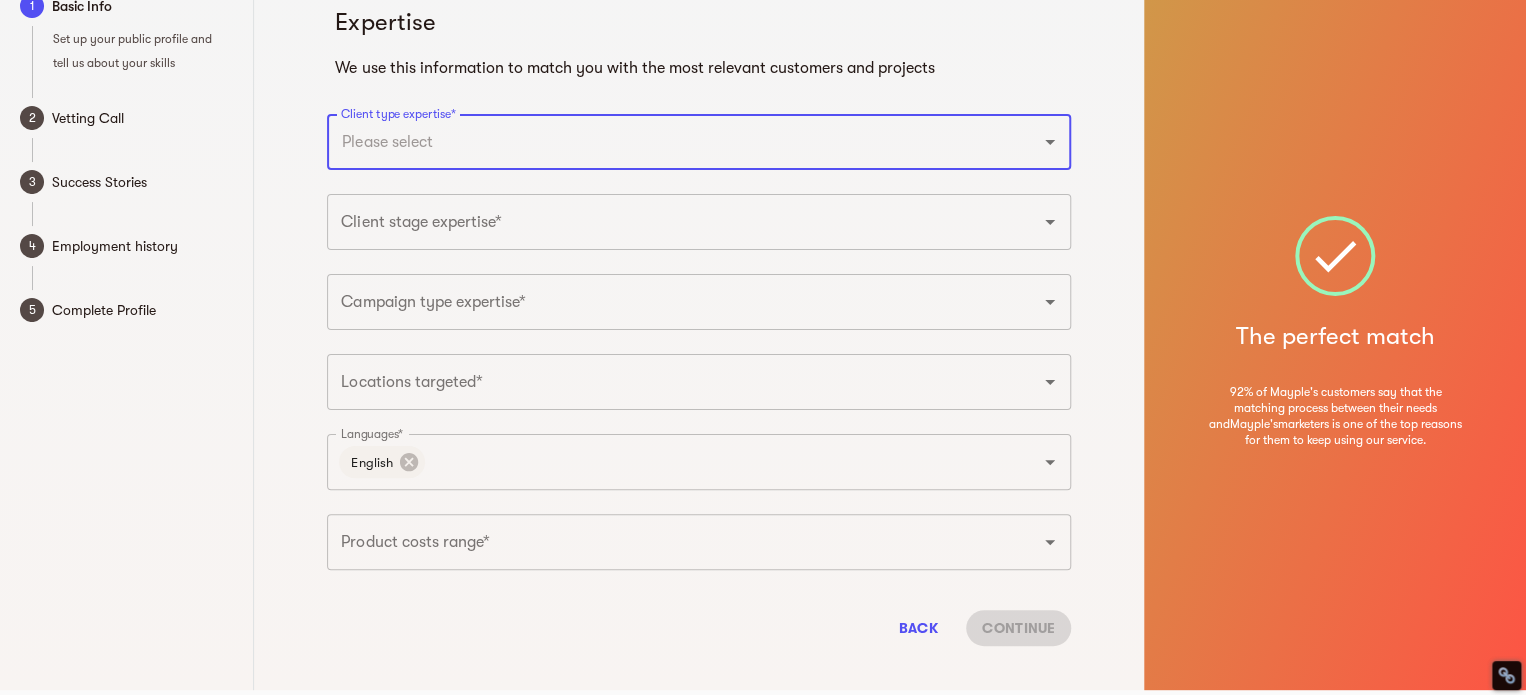 scroll, scrollTop: 0, scrollLeft: 0, axis: both 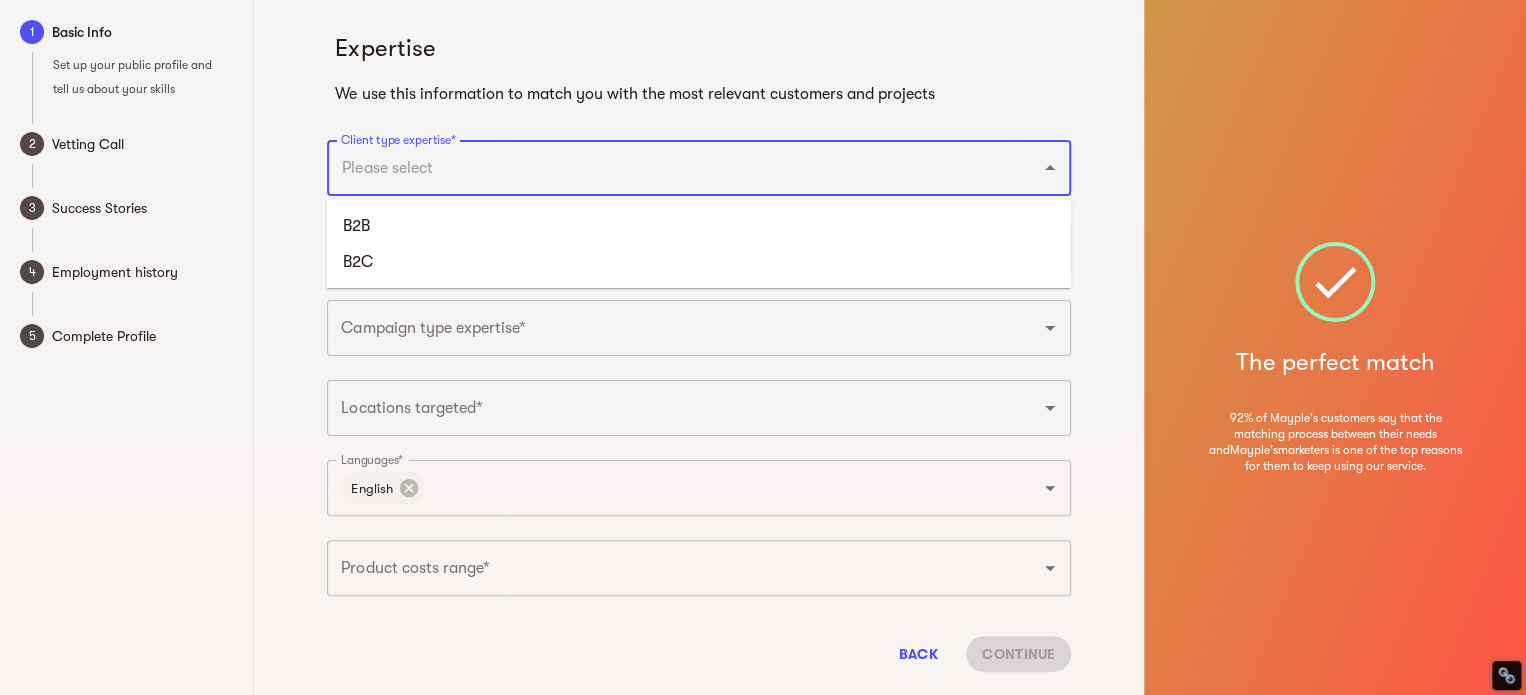 click on "Client type expertise*" at bounding box center [671, 168] 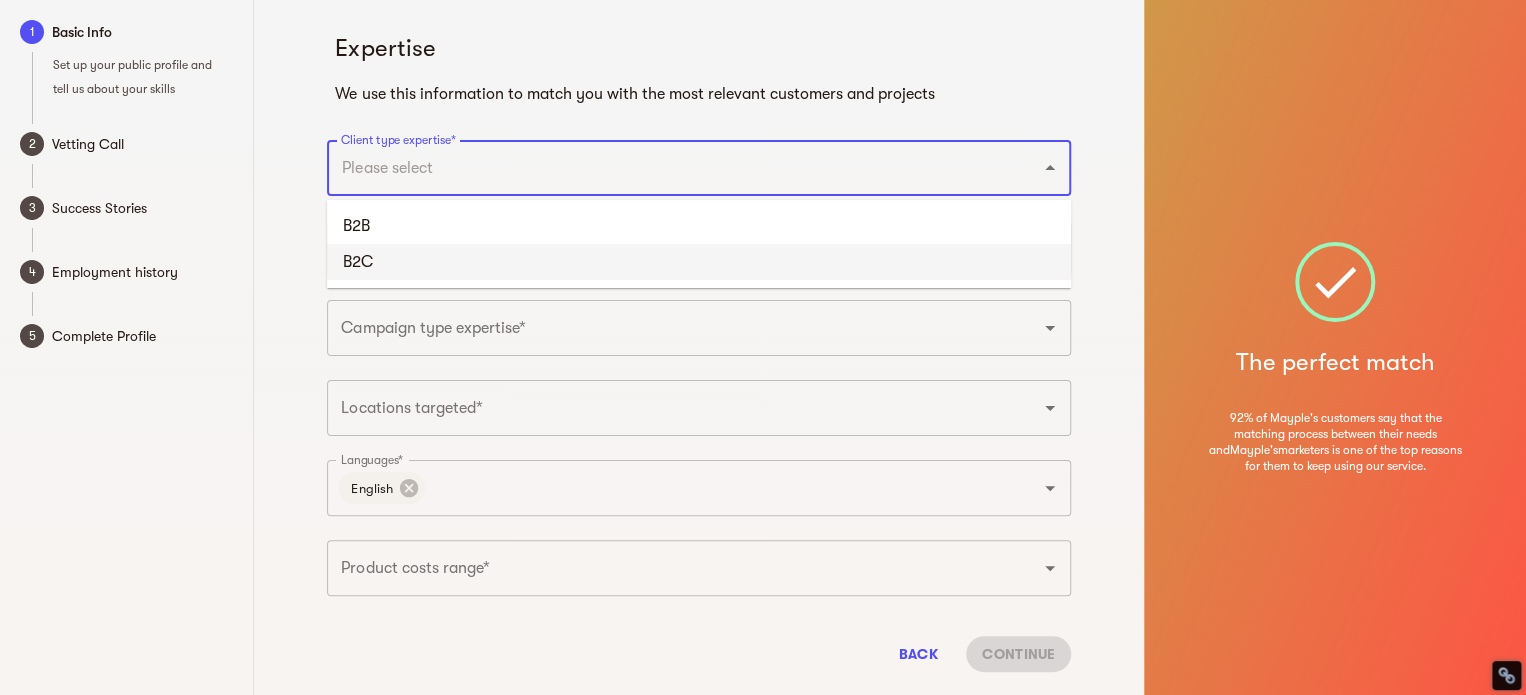 click on "B2C" at bounding box center [699, 262] 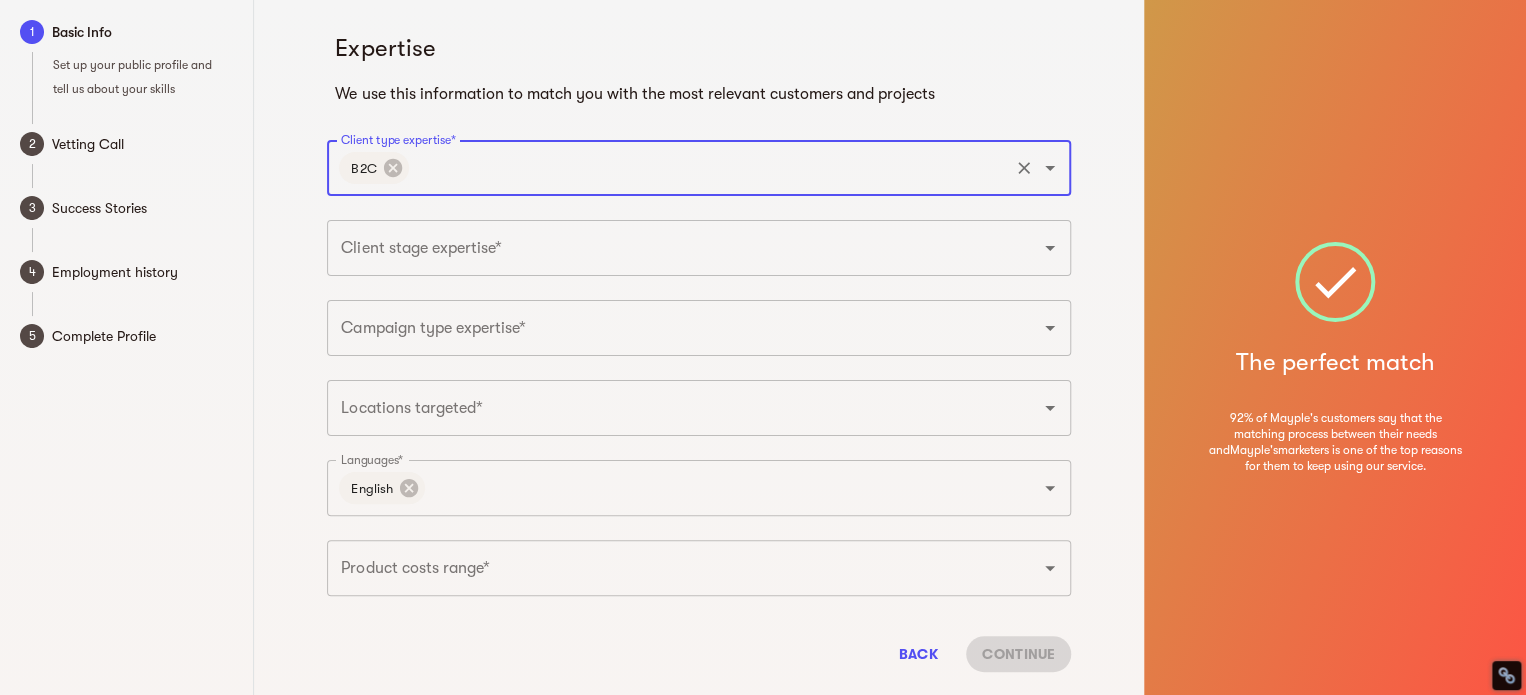 click on "Client type expertise*" at bounding box center (709, 168) 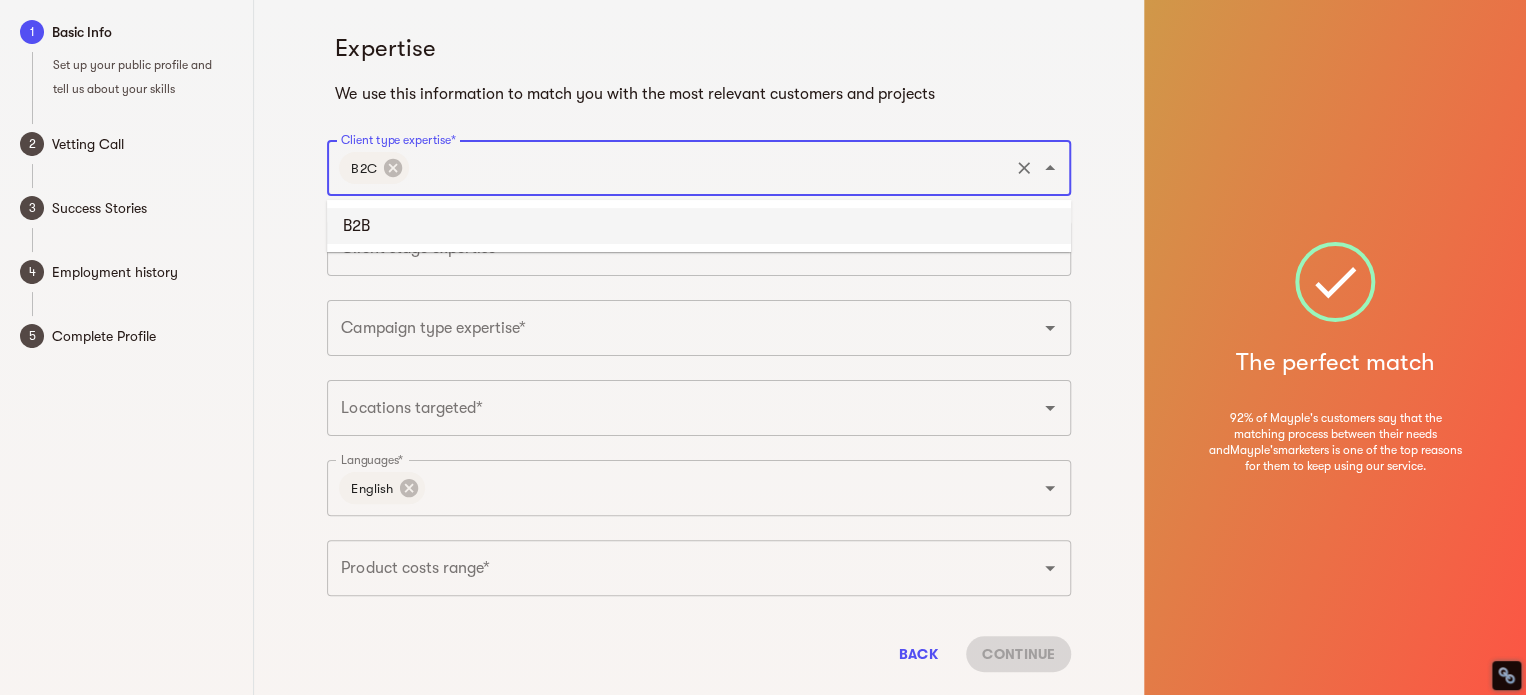 click on "B2B" at bounding box center (699, 226) 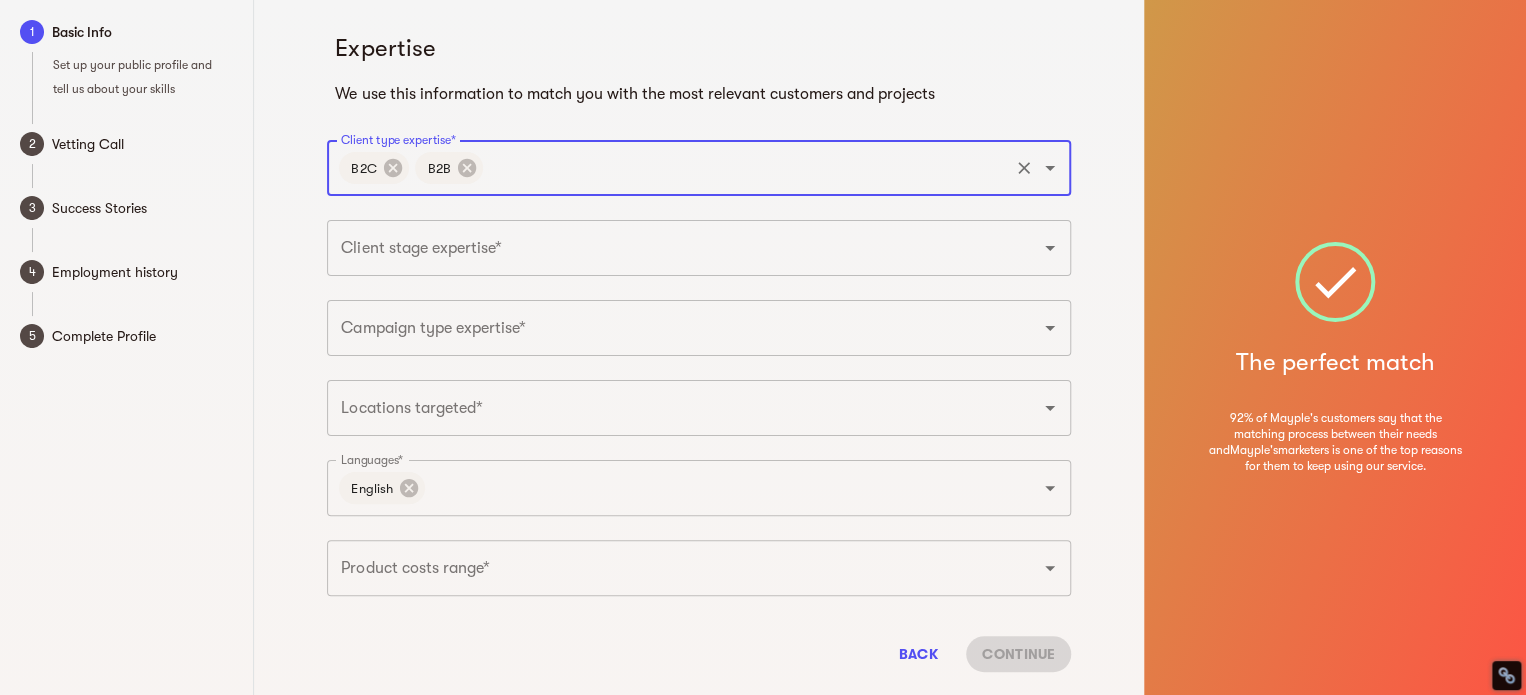click on "Client stage expertise*" at bounding box center [671, 248] 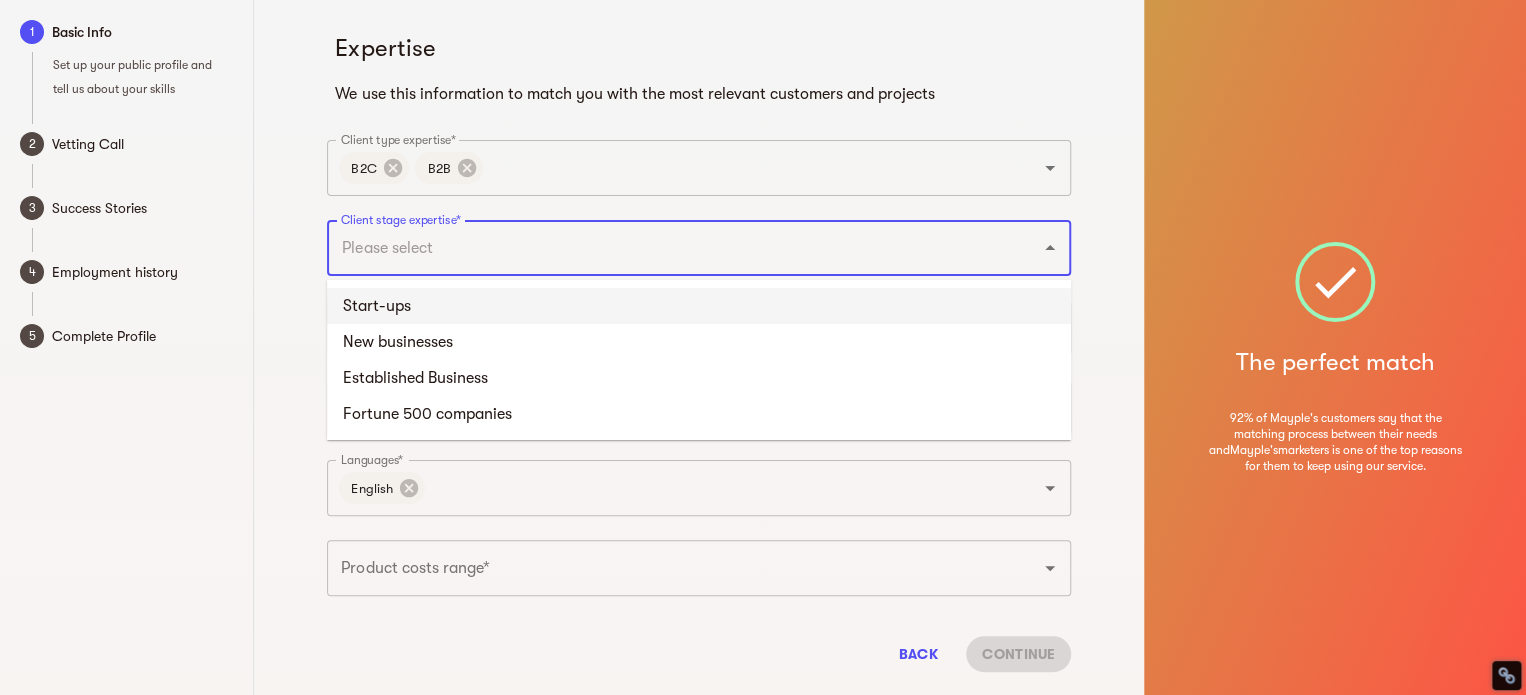 click on "Start-ups" at bounding box center (699, 306) 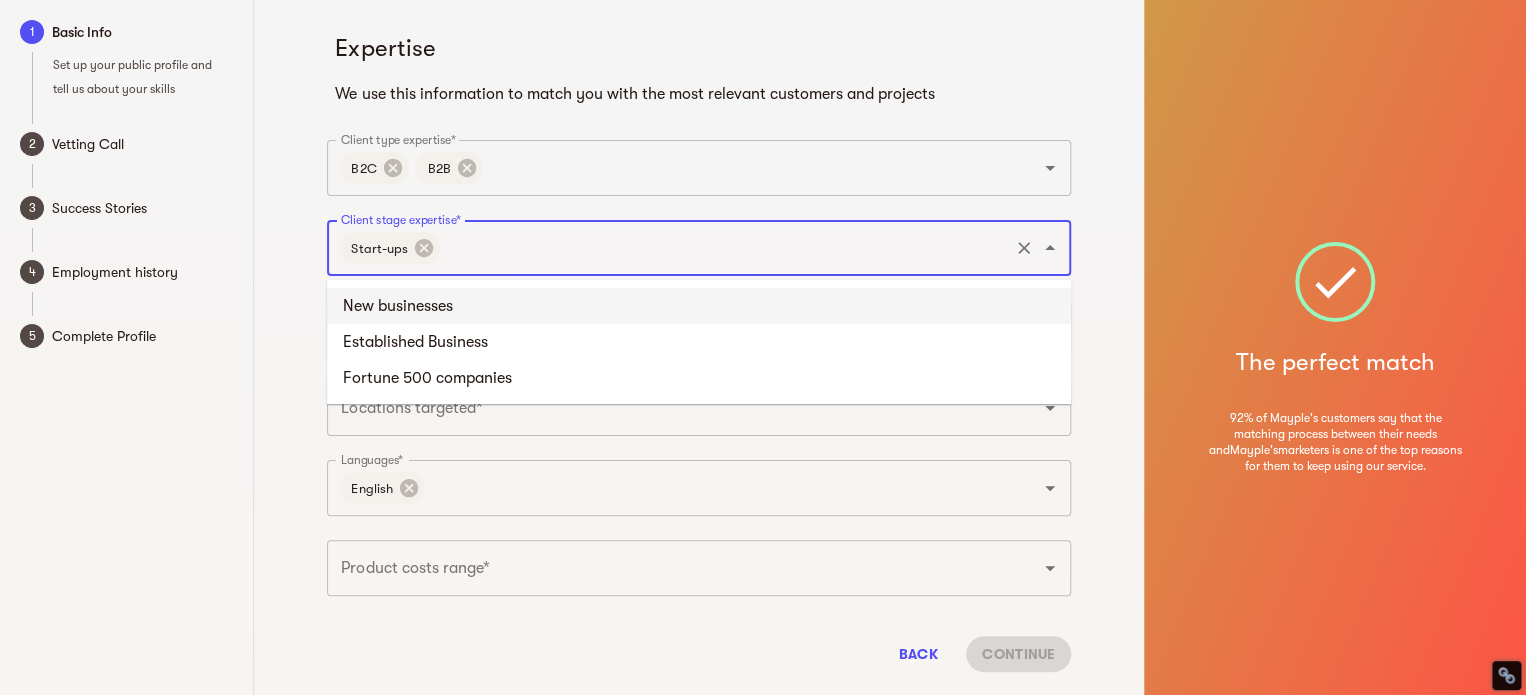 click on "Client stage expertise*" at bounding box center [724, 248] 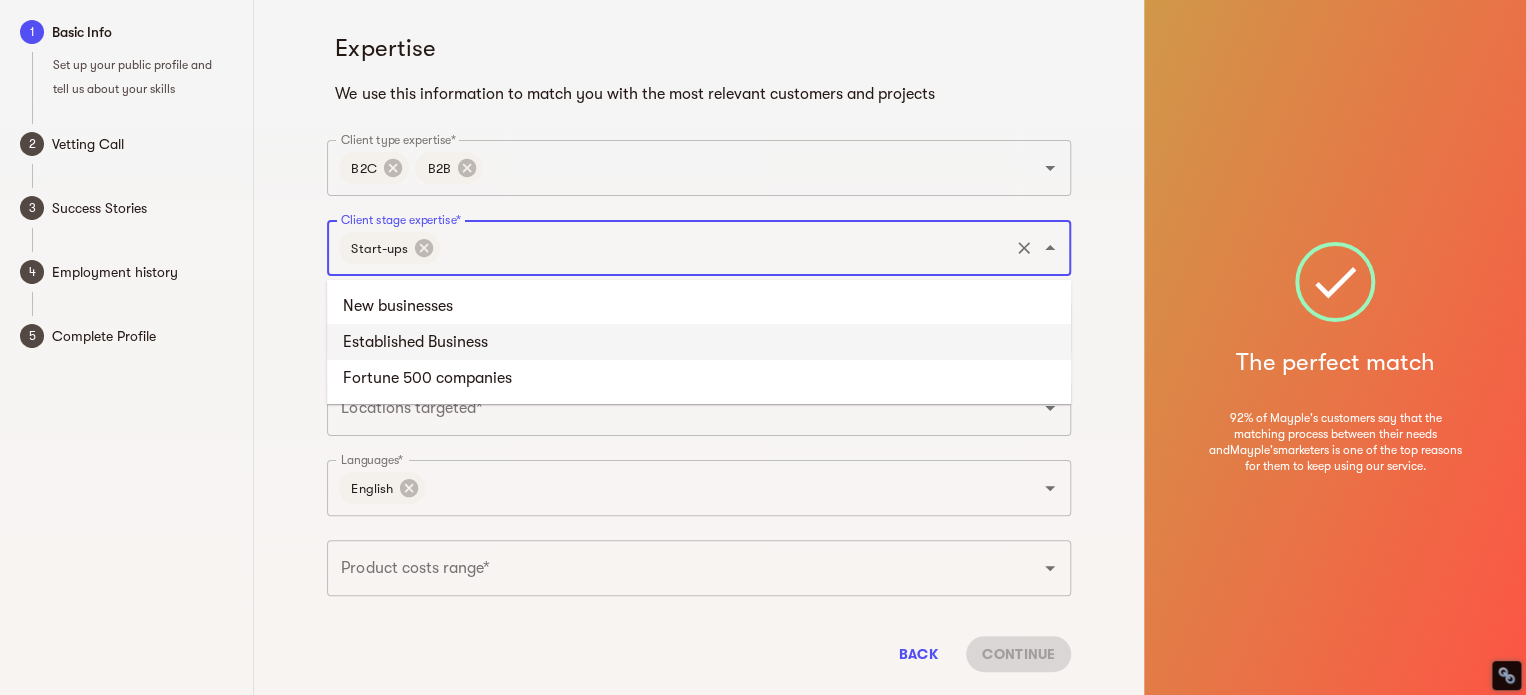 click on "Established Business" at bounding box center [699, 342] 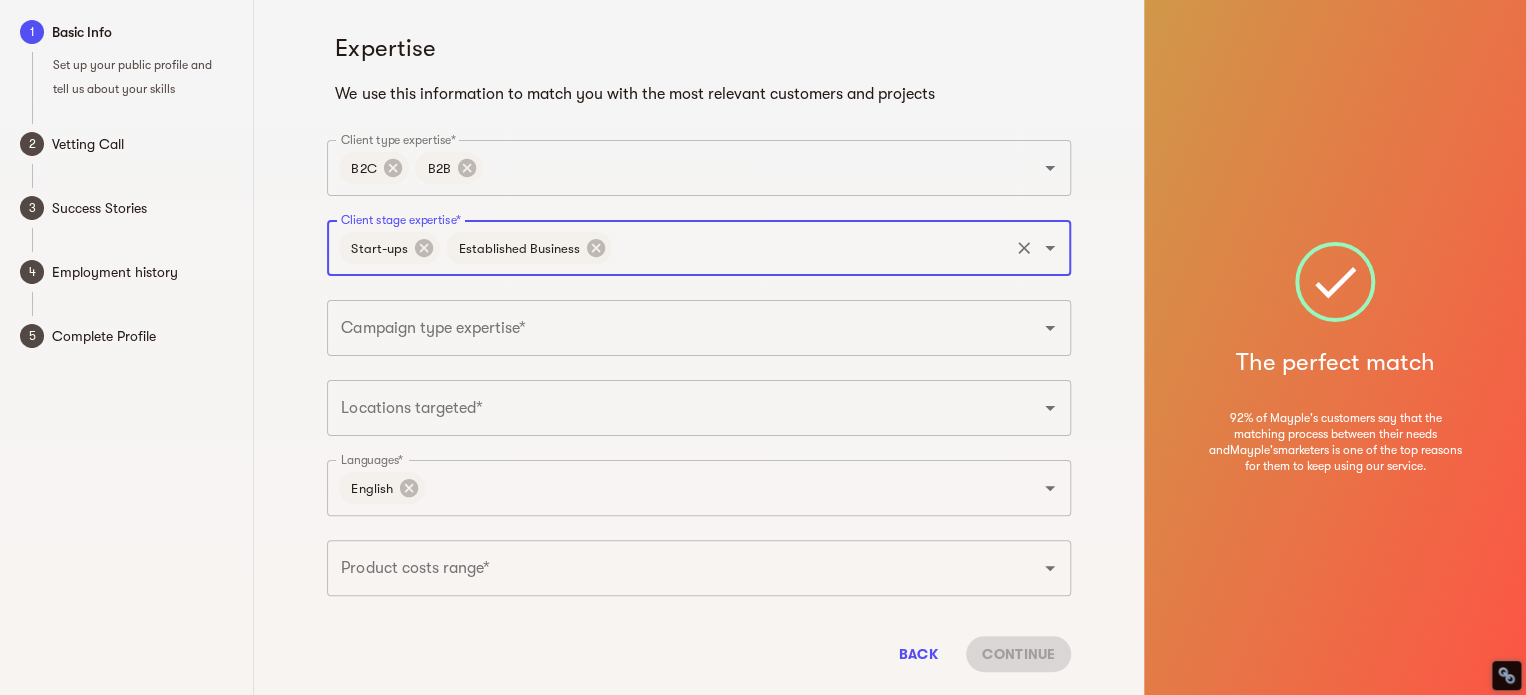 click on "Client stage expertise*" at bounding box center (810, 248) 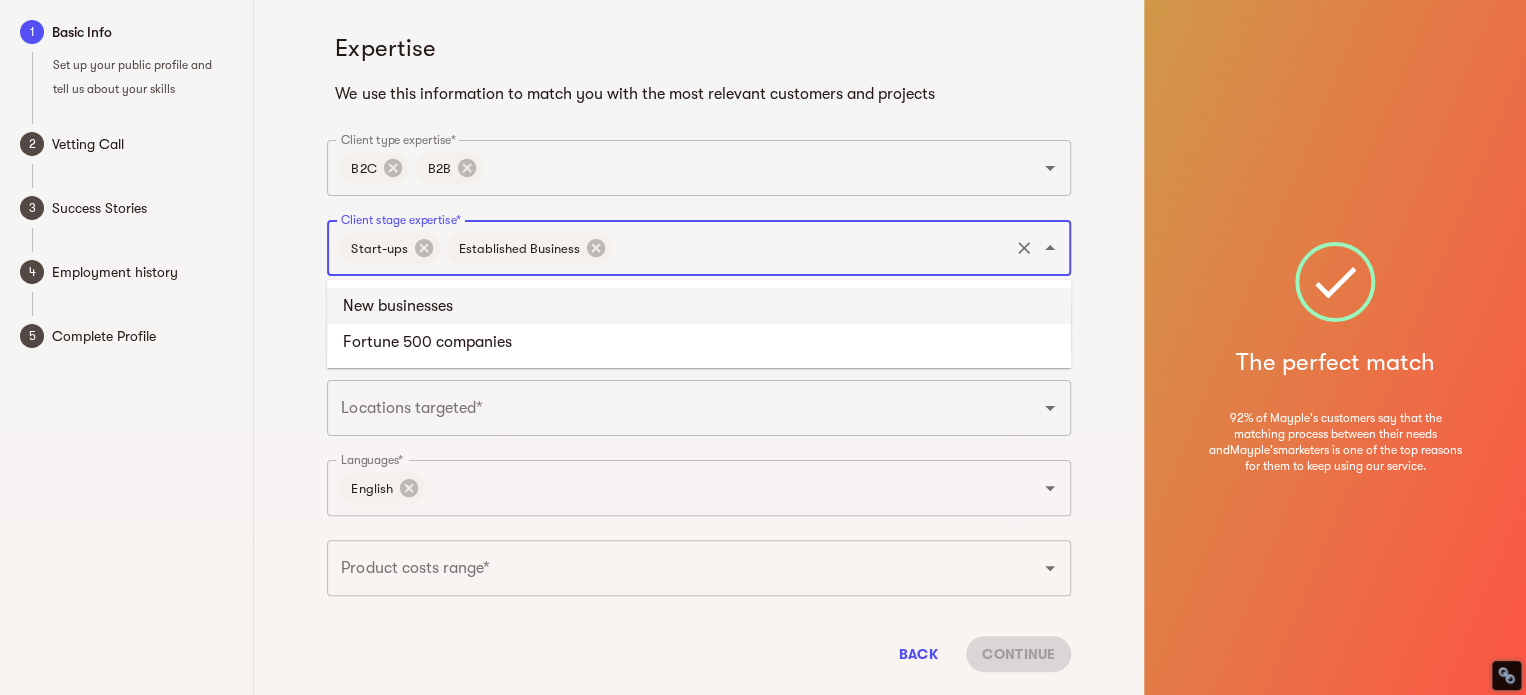 click on "New businesses" at bounding box center (699, 306) 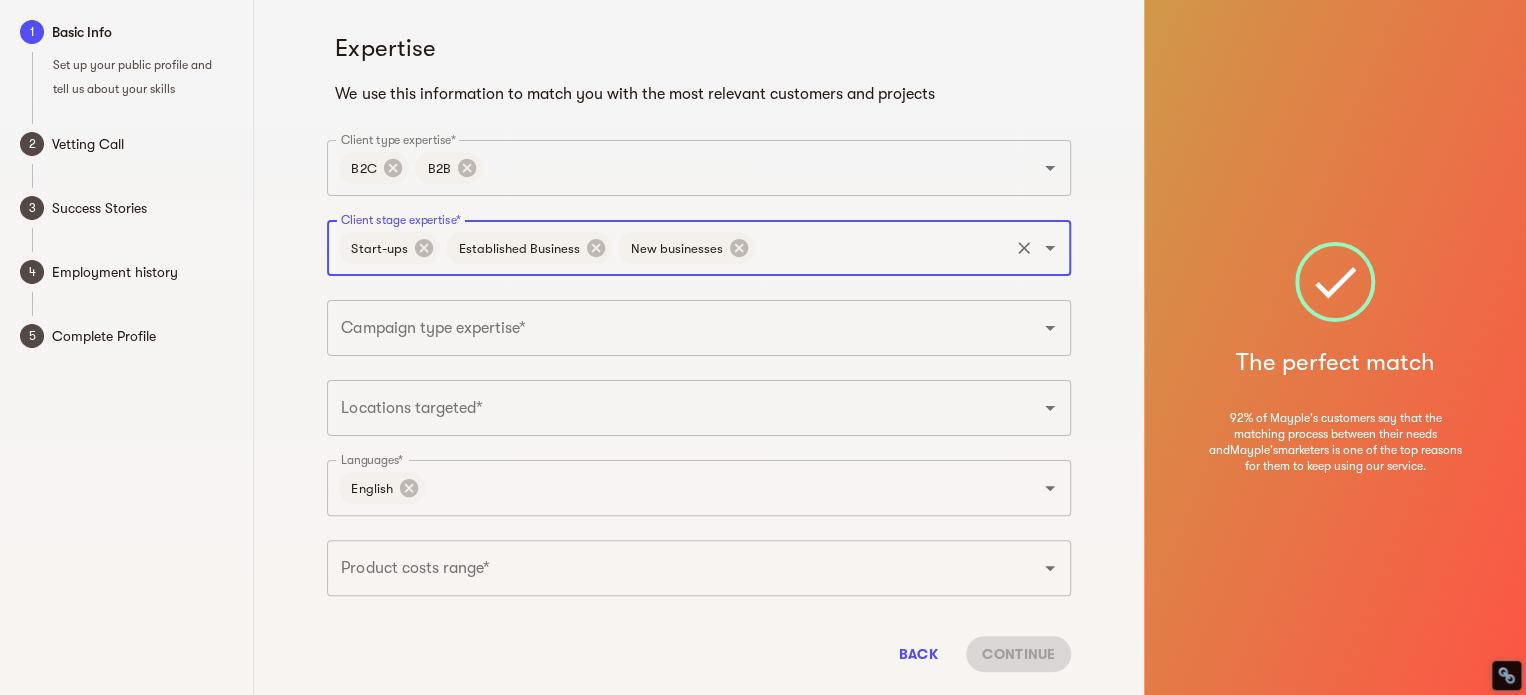 click on "Client stage expertise*" at bounding box center [882, 248] 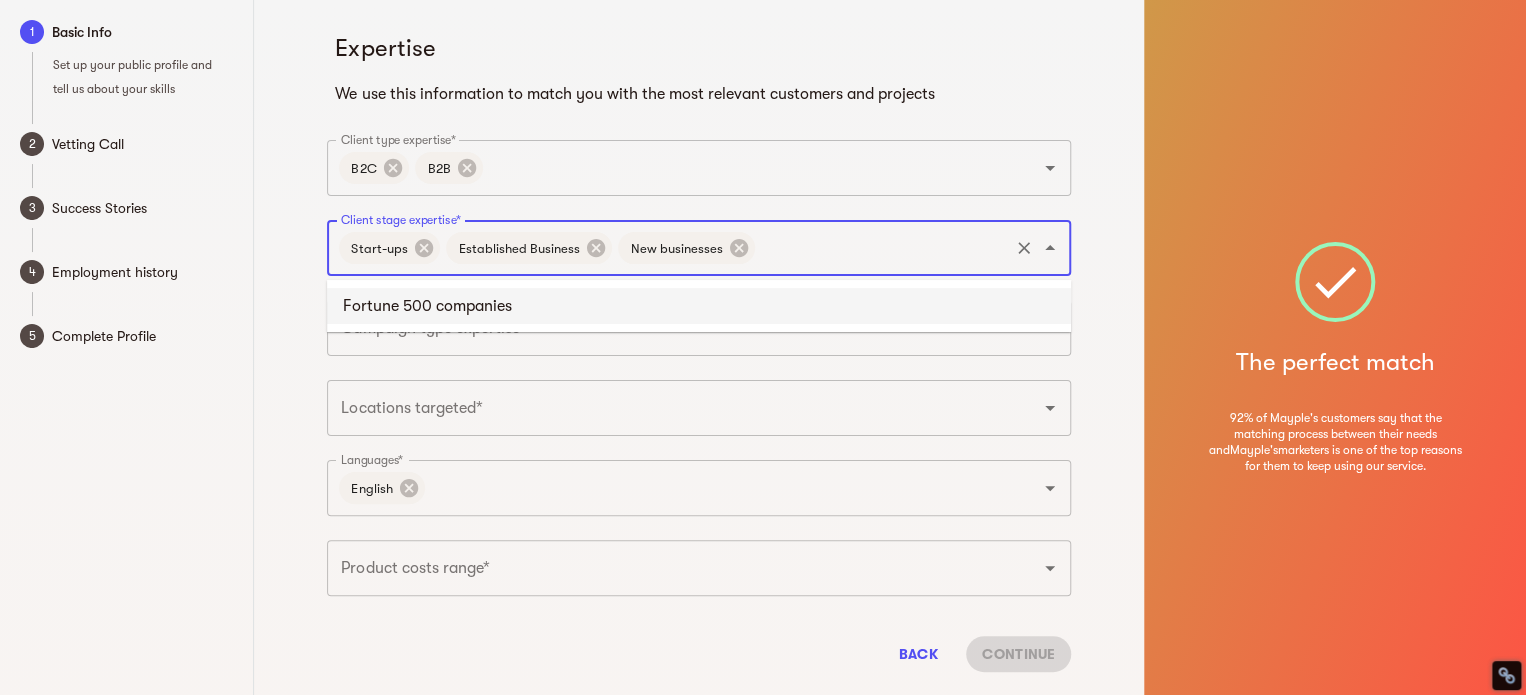 click on "Fortune 500 companies" at bounding box center (699, 306) 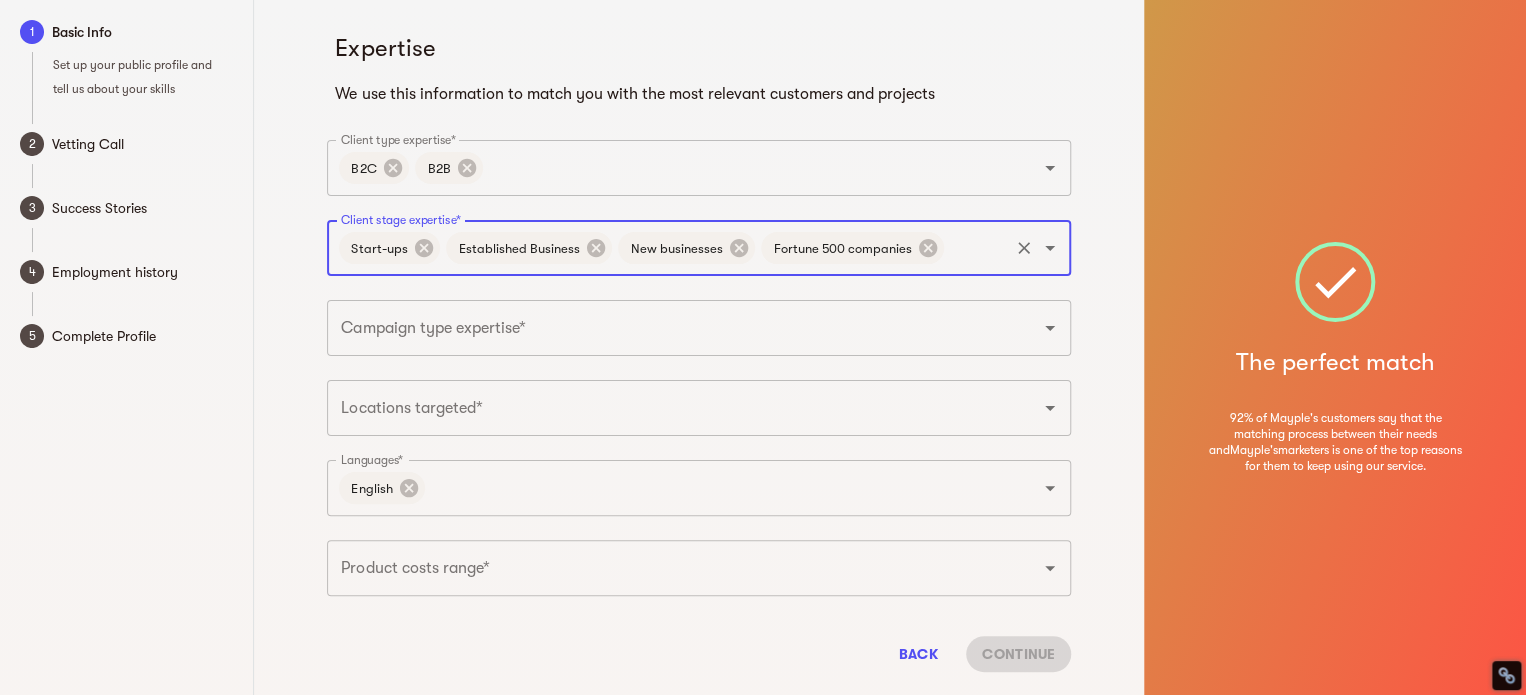 click on "Campaign type expertise*" at bounding box center [671, 328] 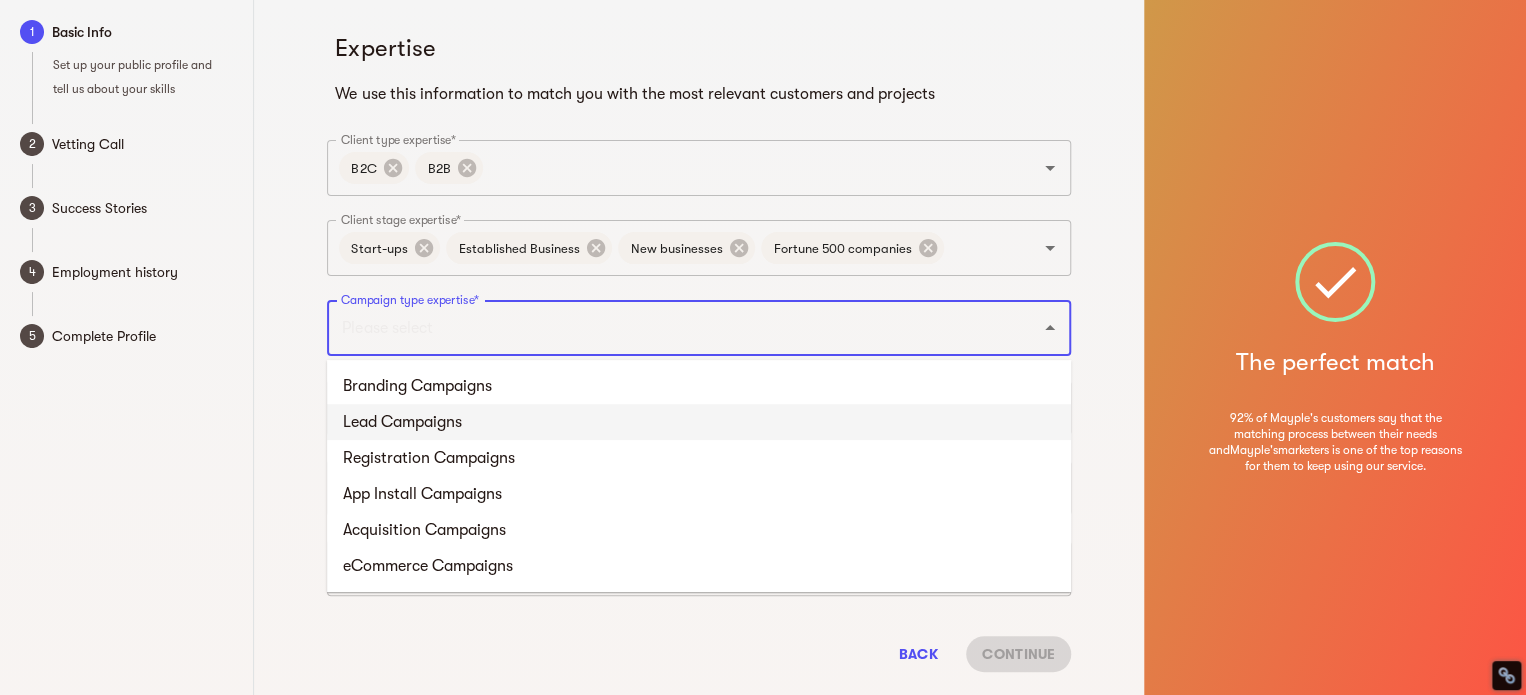 scroll, scrollTop: 44, scrollLeft: 0, axis: vertical 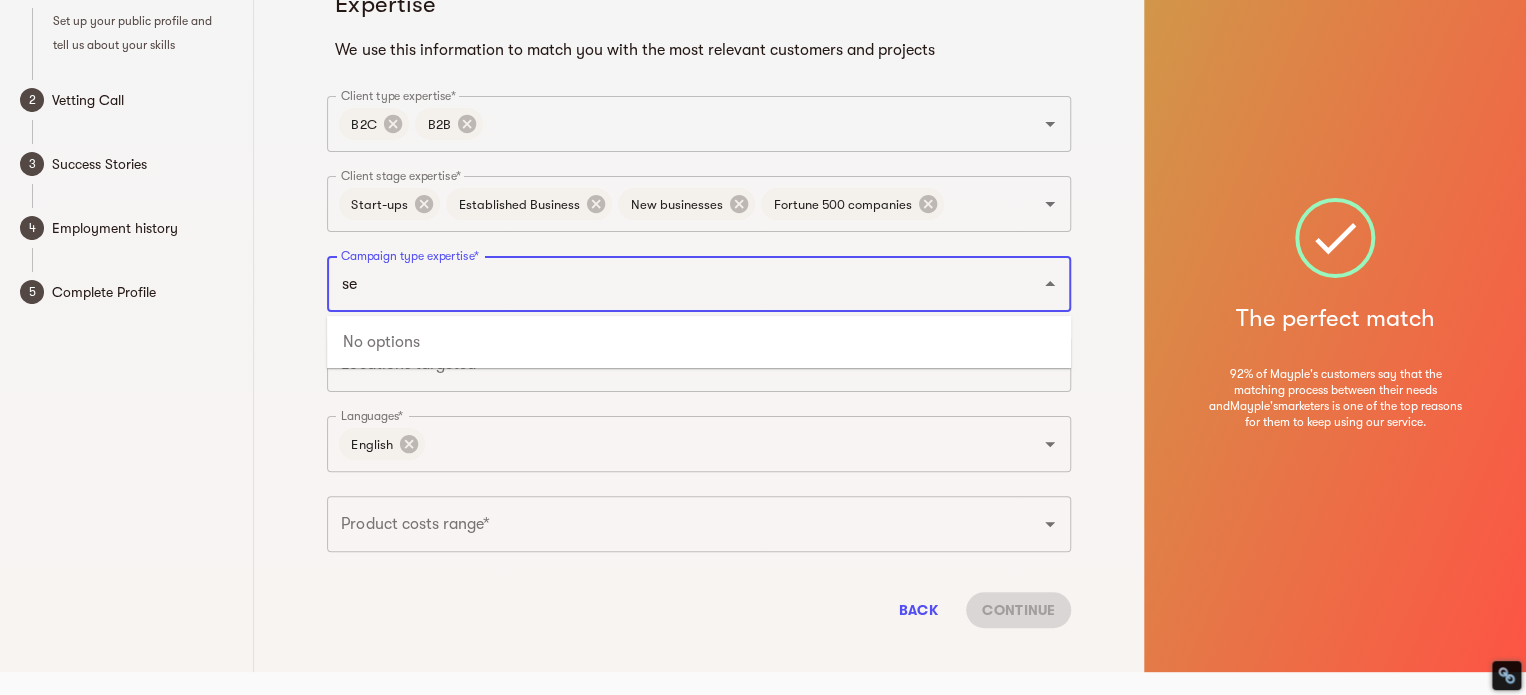 type on "s" 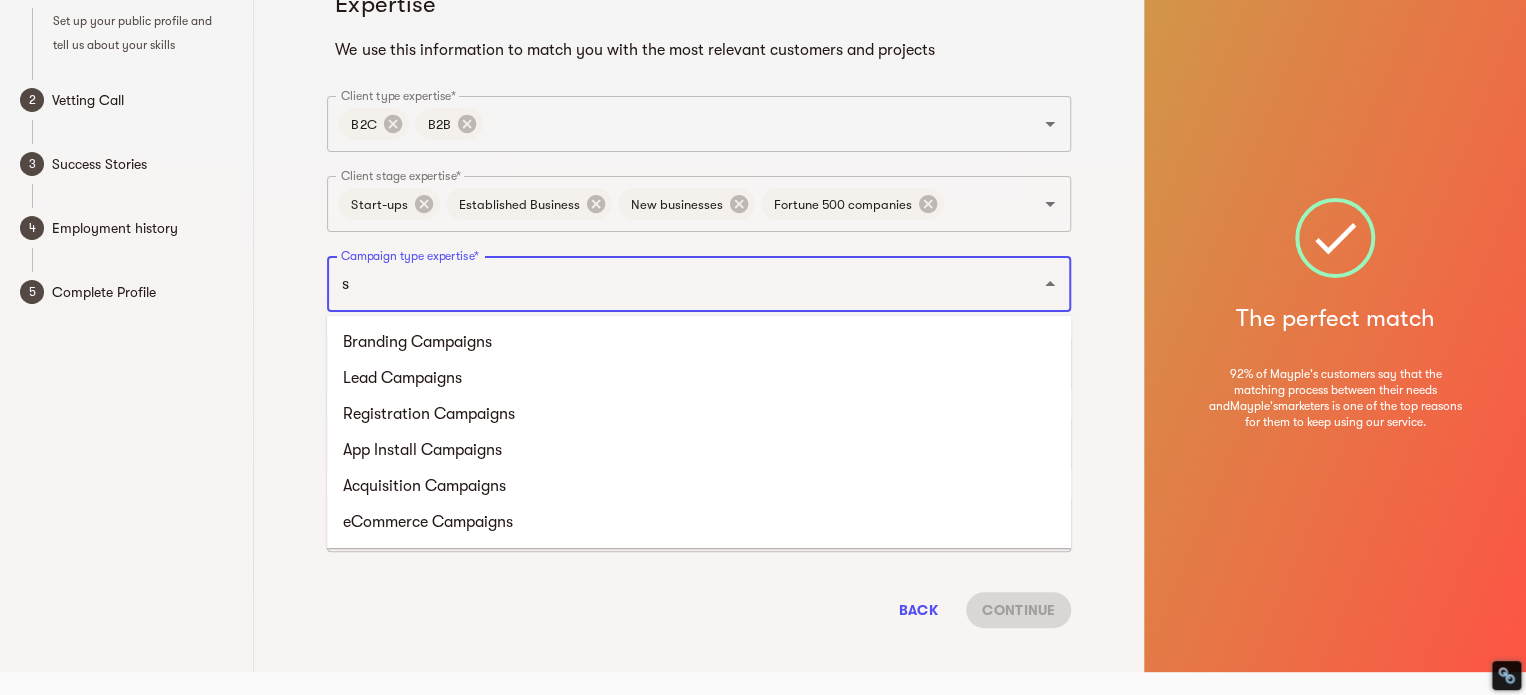 type 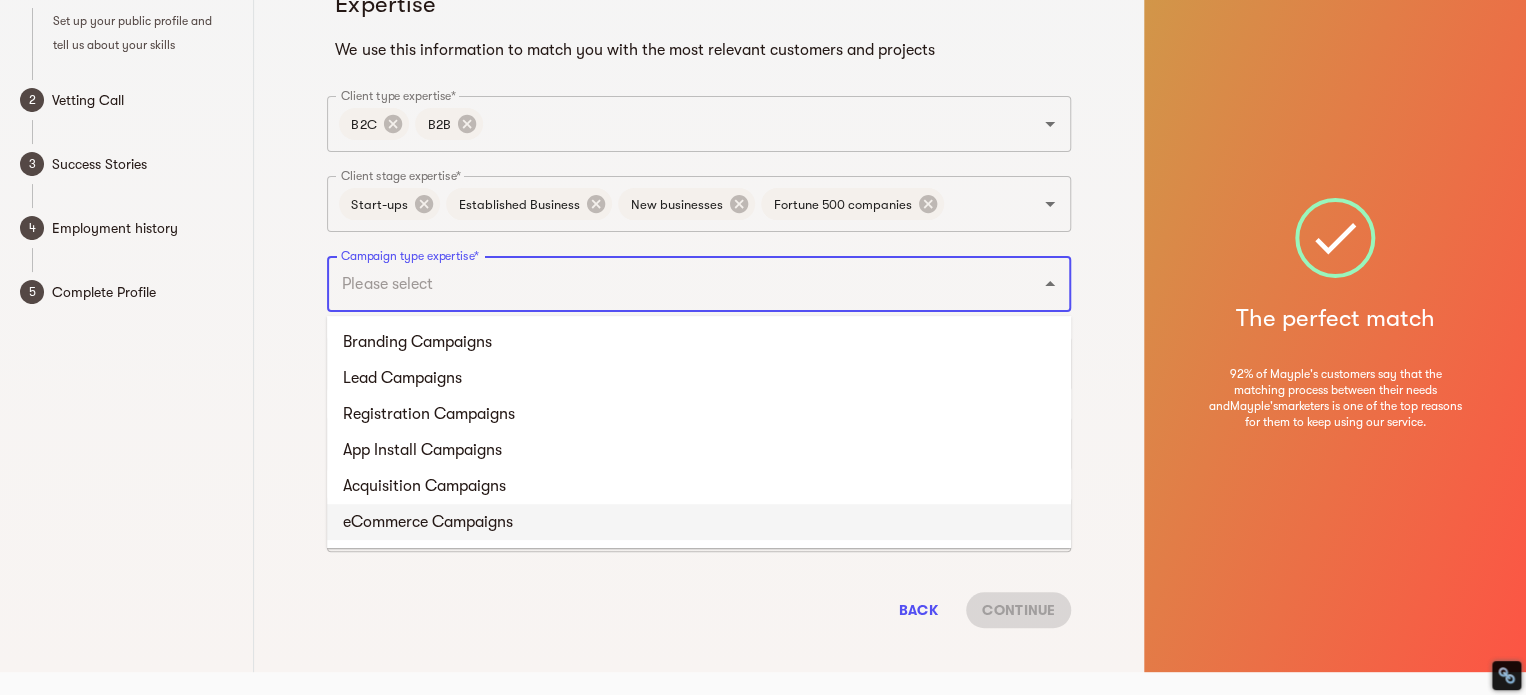 click on "eCommerce Campaigns" at bounding box center [699, 522] 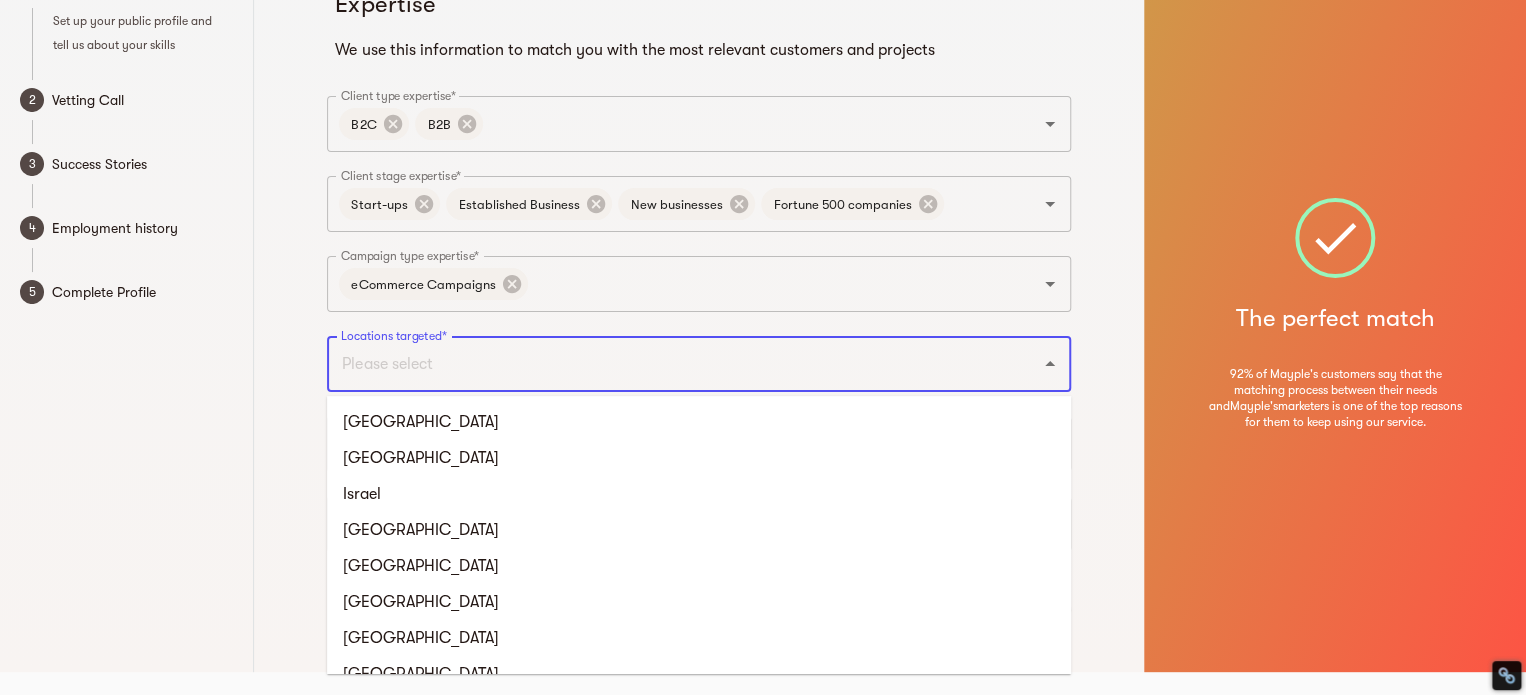 click on "Locations targeted*" at bounding box center (671, 364) 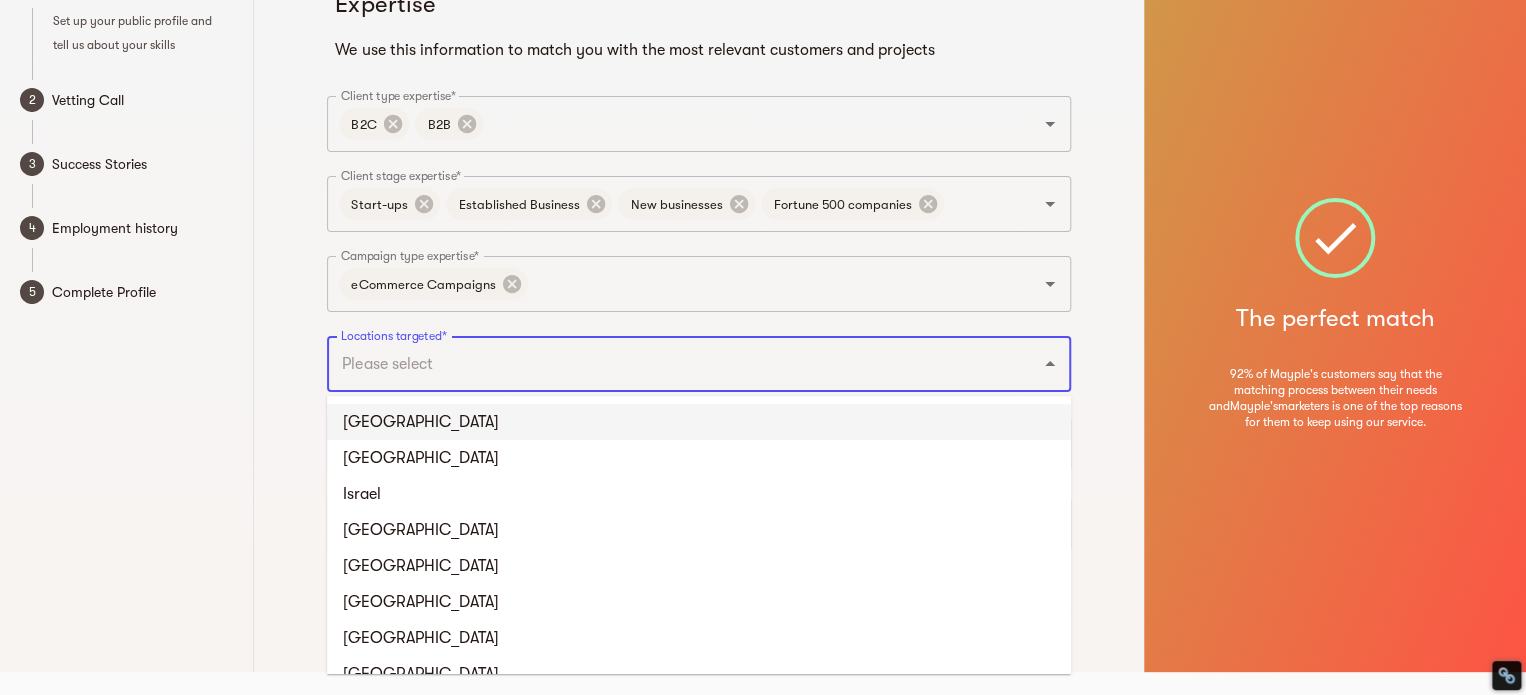 click on "[GEOGRAPHIC_DATA]" at bounding box center [699, 422] 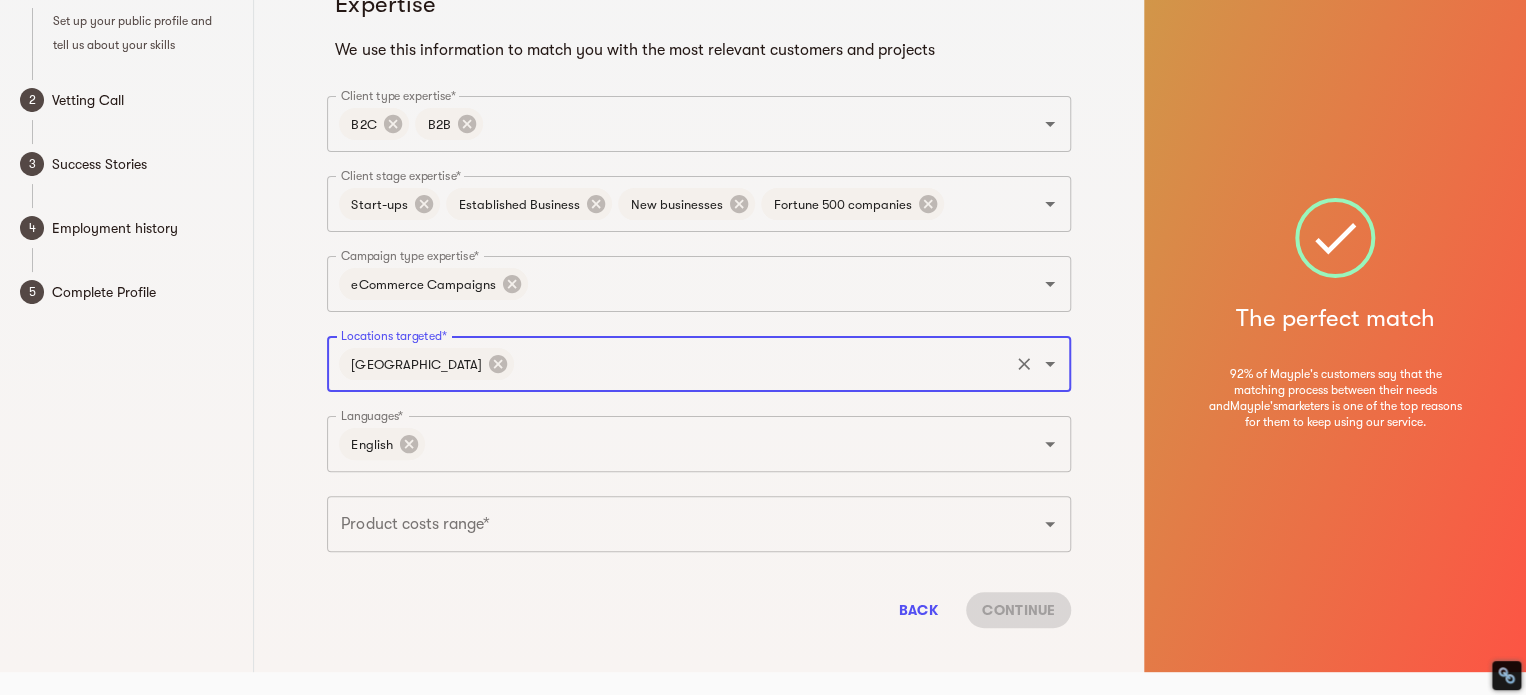 click on "Locations targeted*" at bounding box center [761, 364] 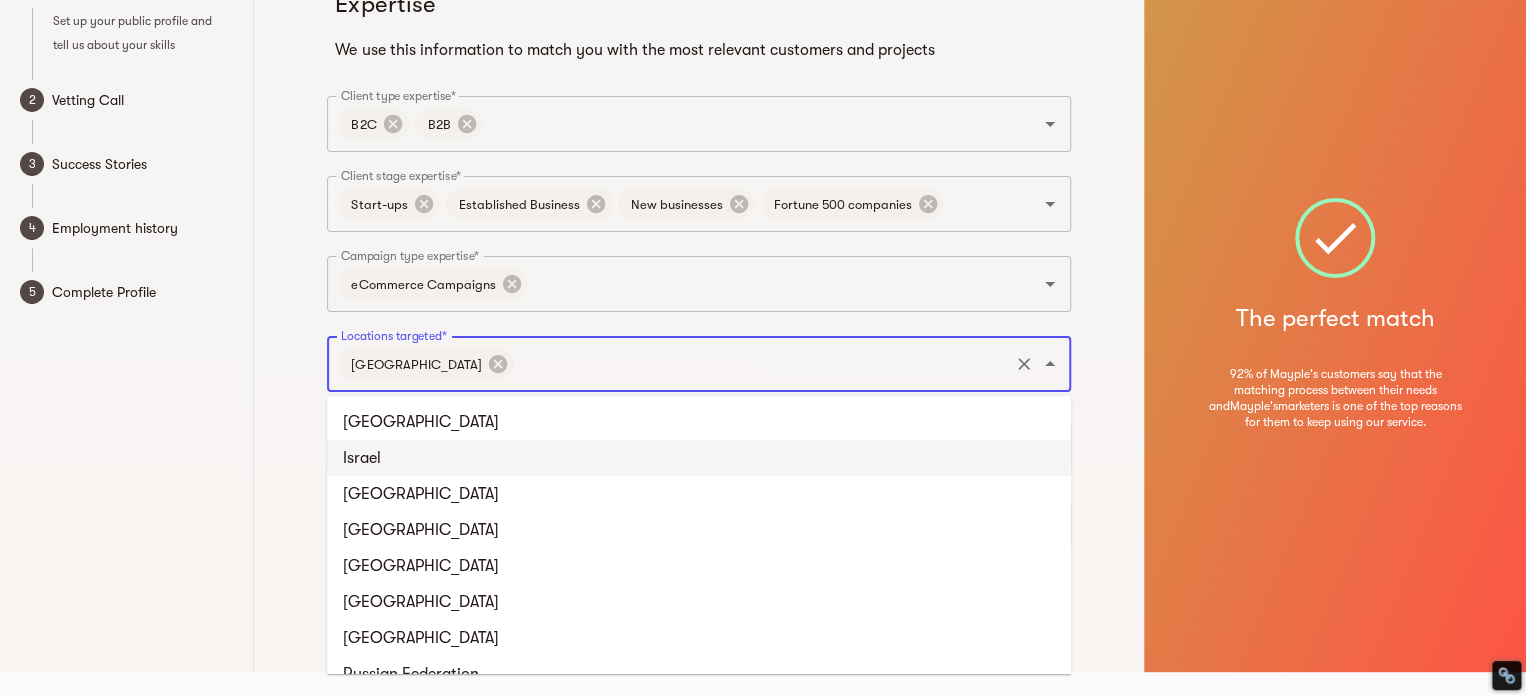 click on "Israel" at bounding box center [699, 458] 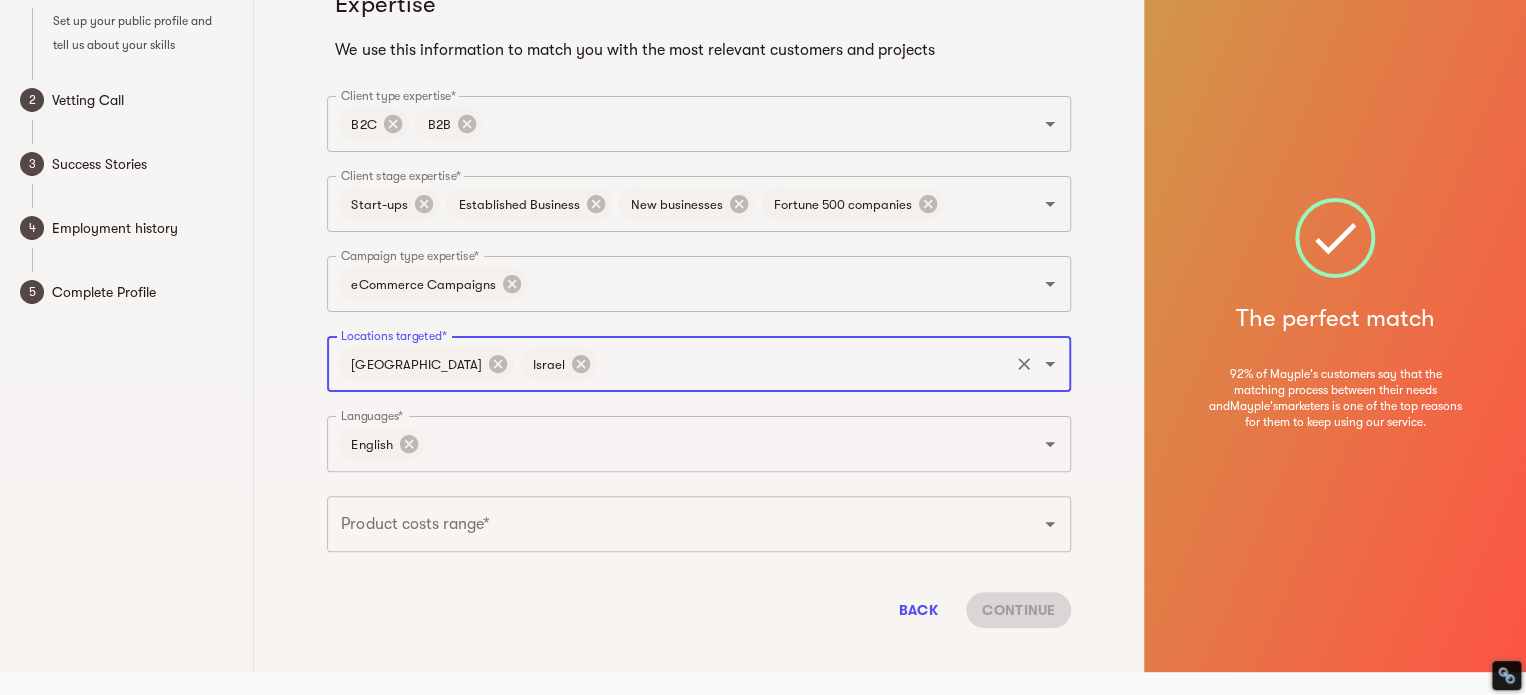 click on "Locations targeted*" at bounding box center [803, 364] 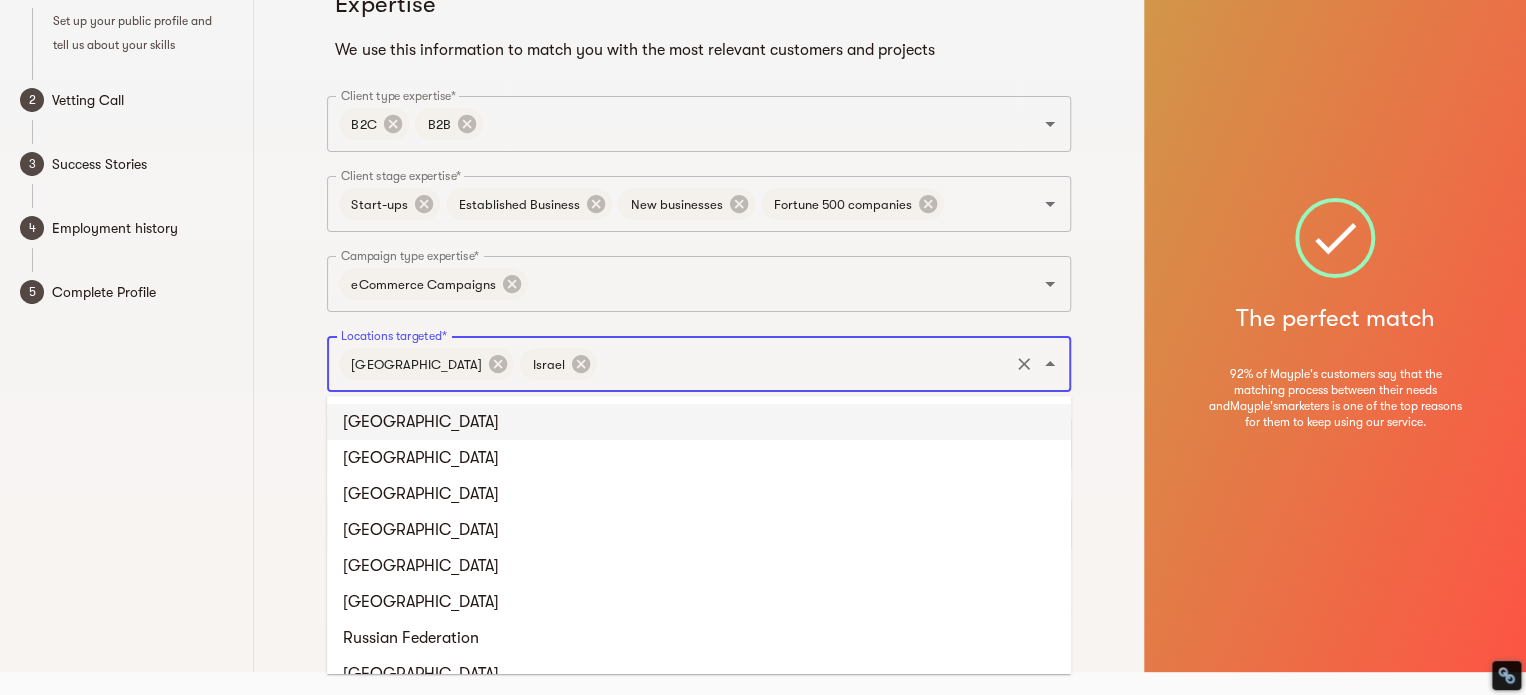 click on "[GEOGRAPHIC_DATA]" at bounding box center [699, 422] 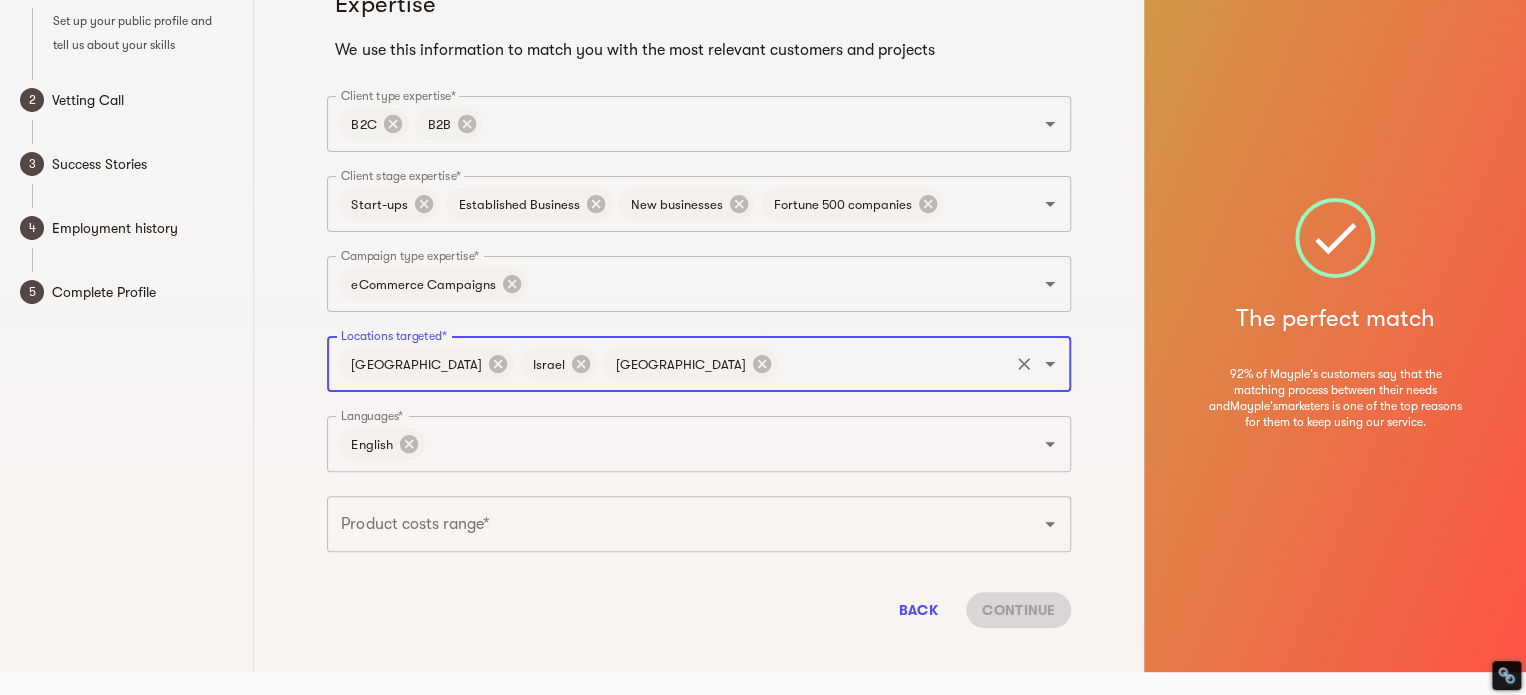 click on "Locations targeted*" at bounding box center (893, 364) 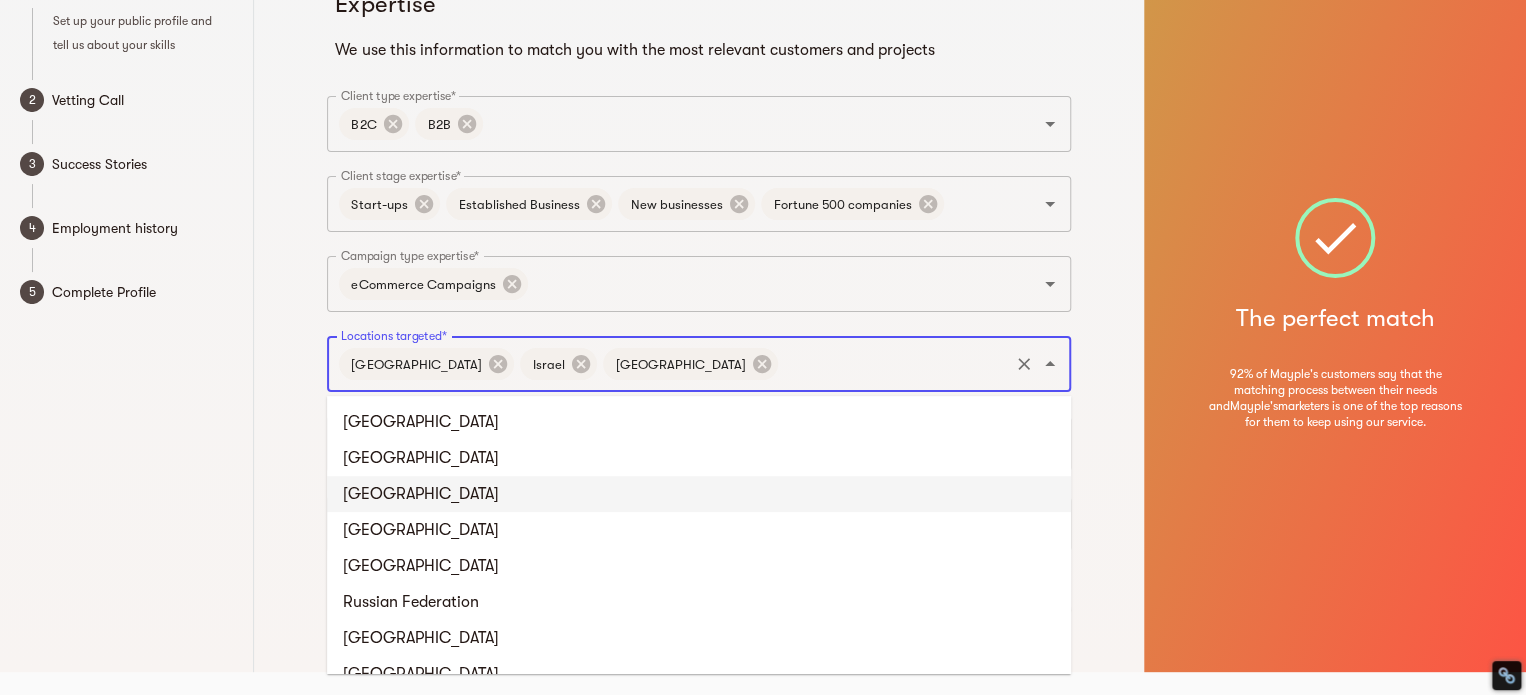 click on "[GEOGRAPHIC_DATA]" at bounding box center (699, 494) 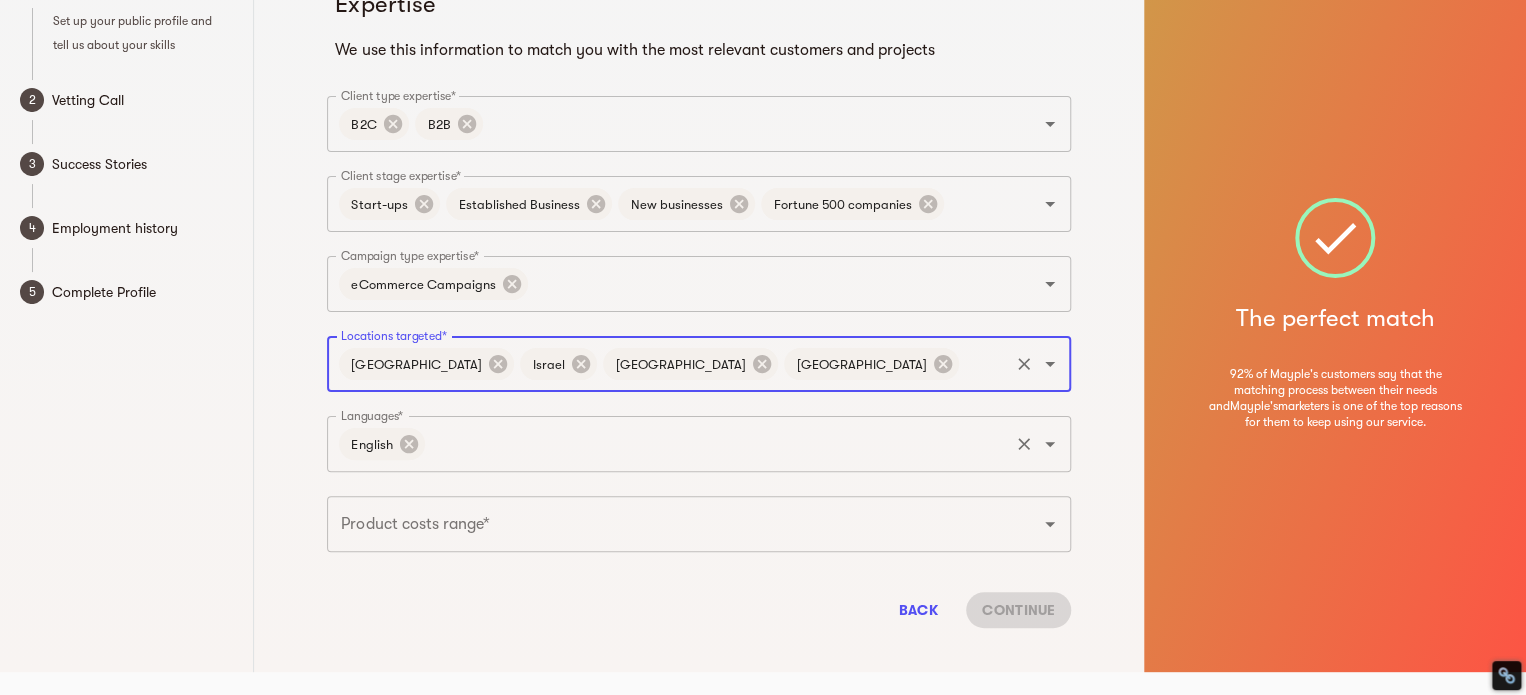 click on "Languages*" at bounding box center (717, 444) 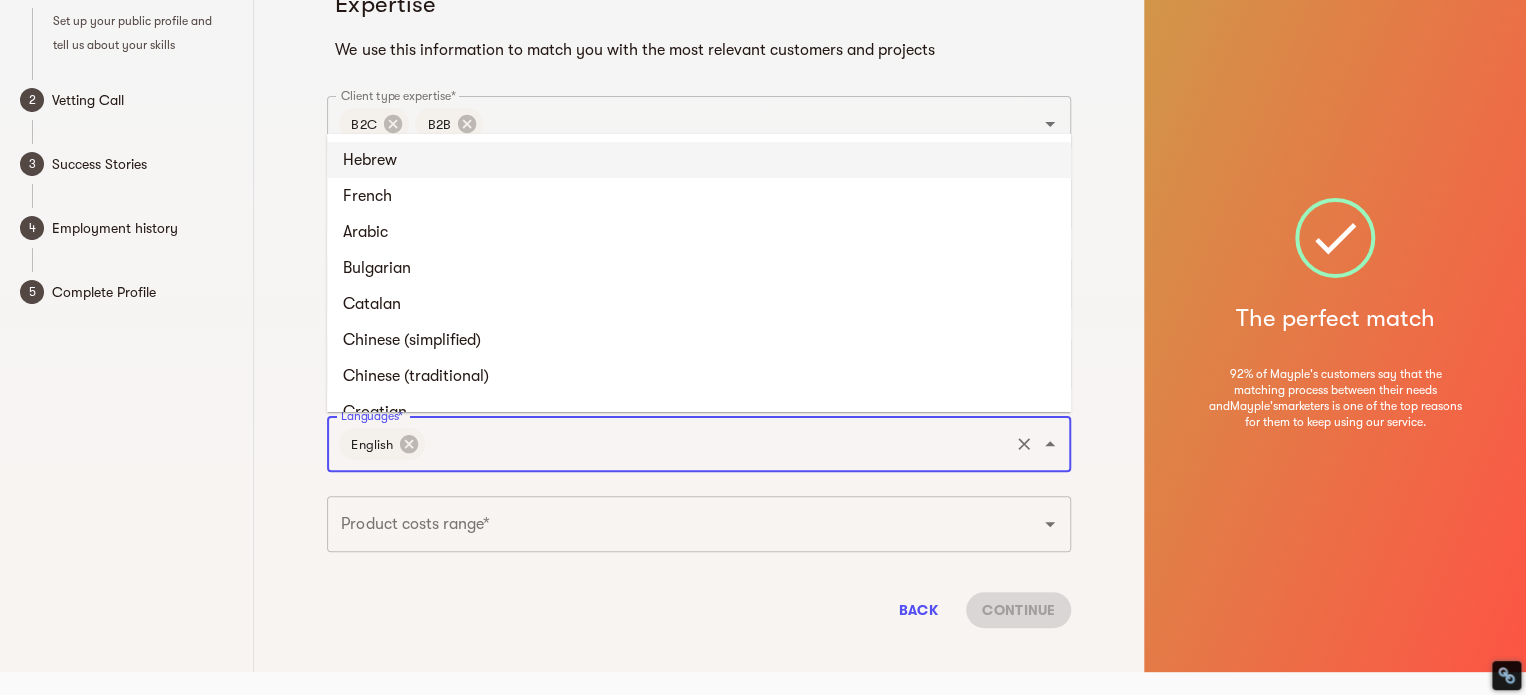 click on "Hebrew" at bounding box center (699, 160) 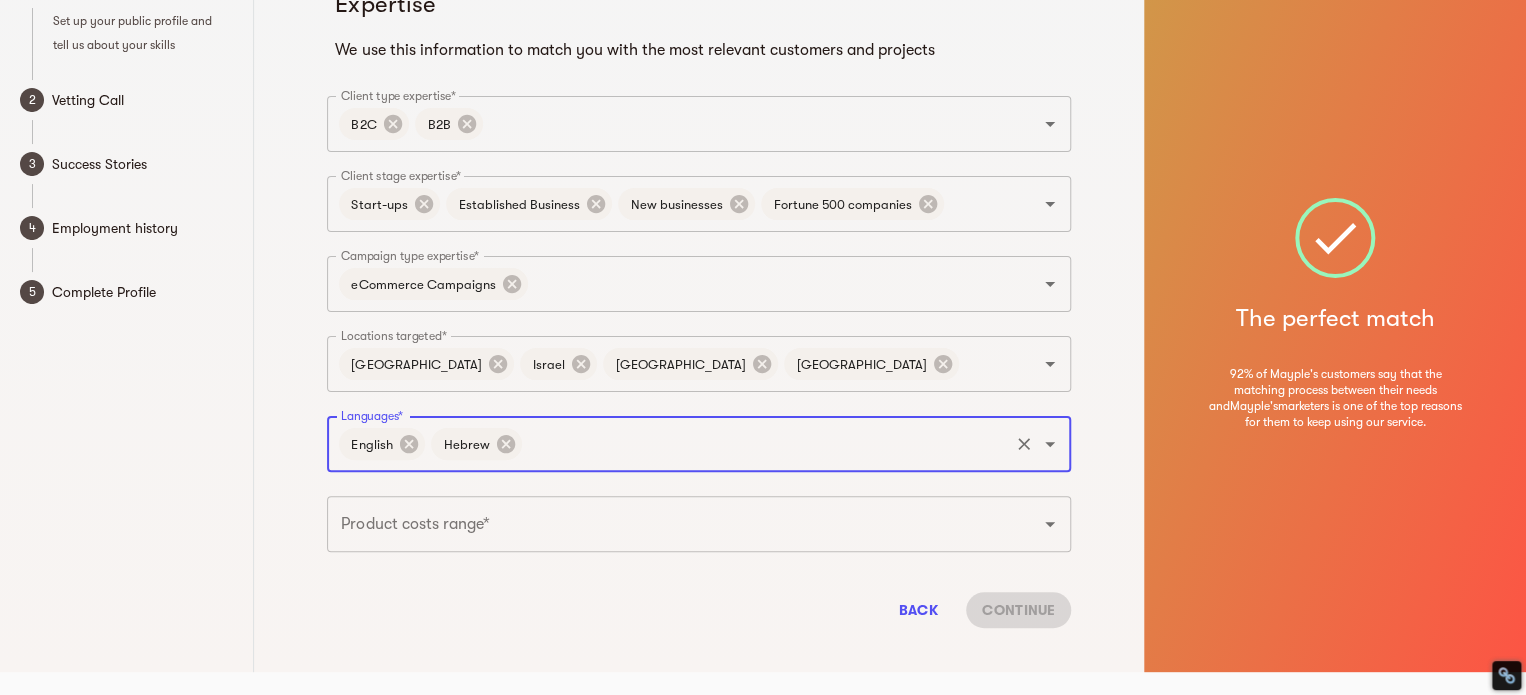 click on "Product costs range*" at bounding box center (671, 524) 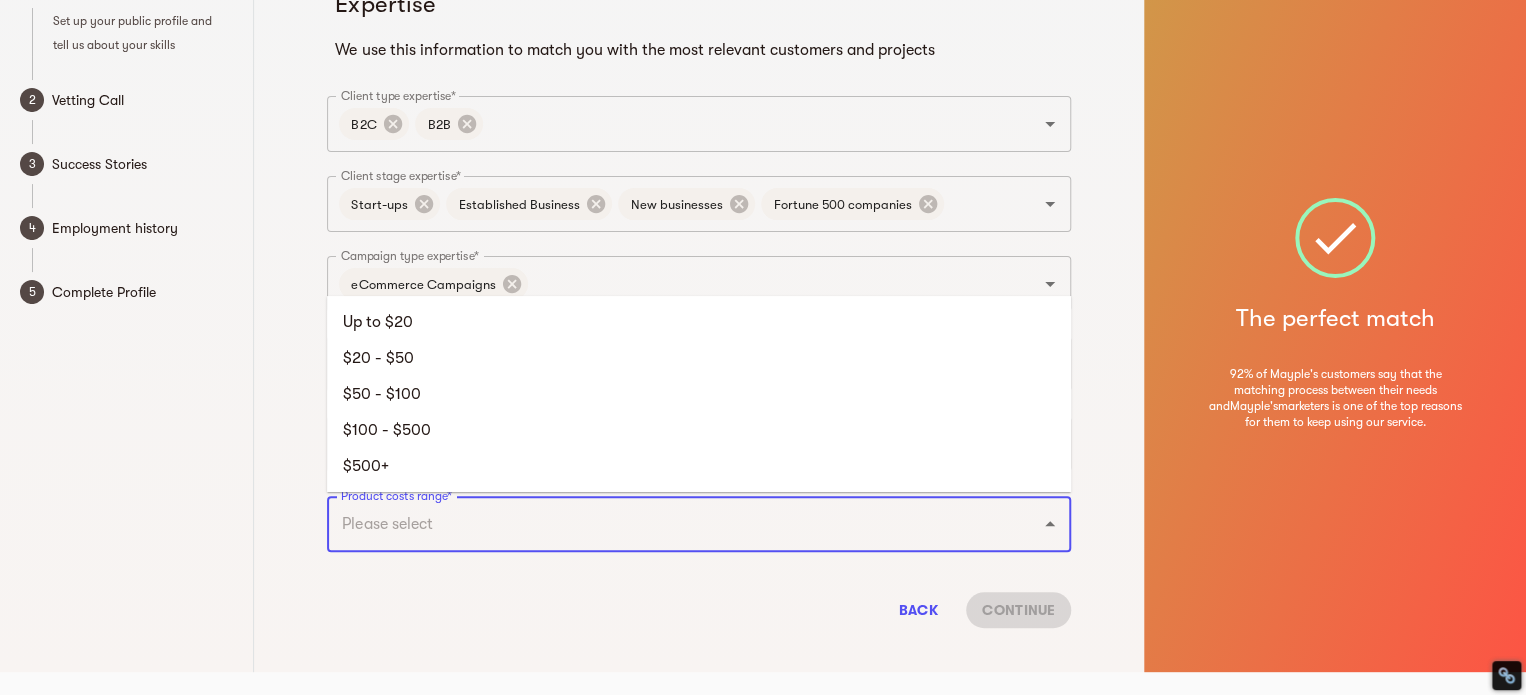 click on "Product costs range*" at bounding box center (671, 524) 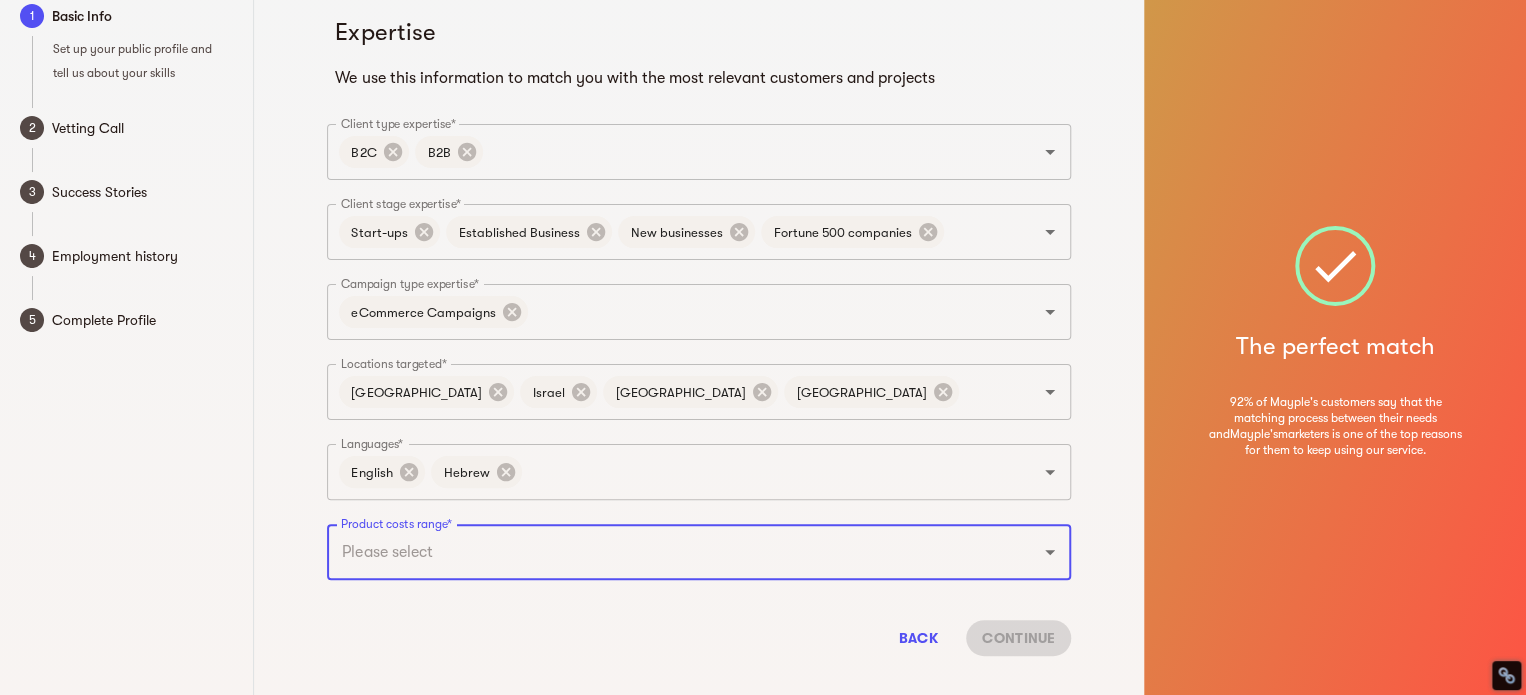 scroll, scrollTop: 0, scrollLeft: 0, axis: both 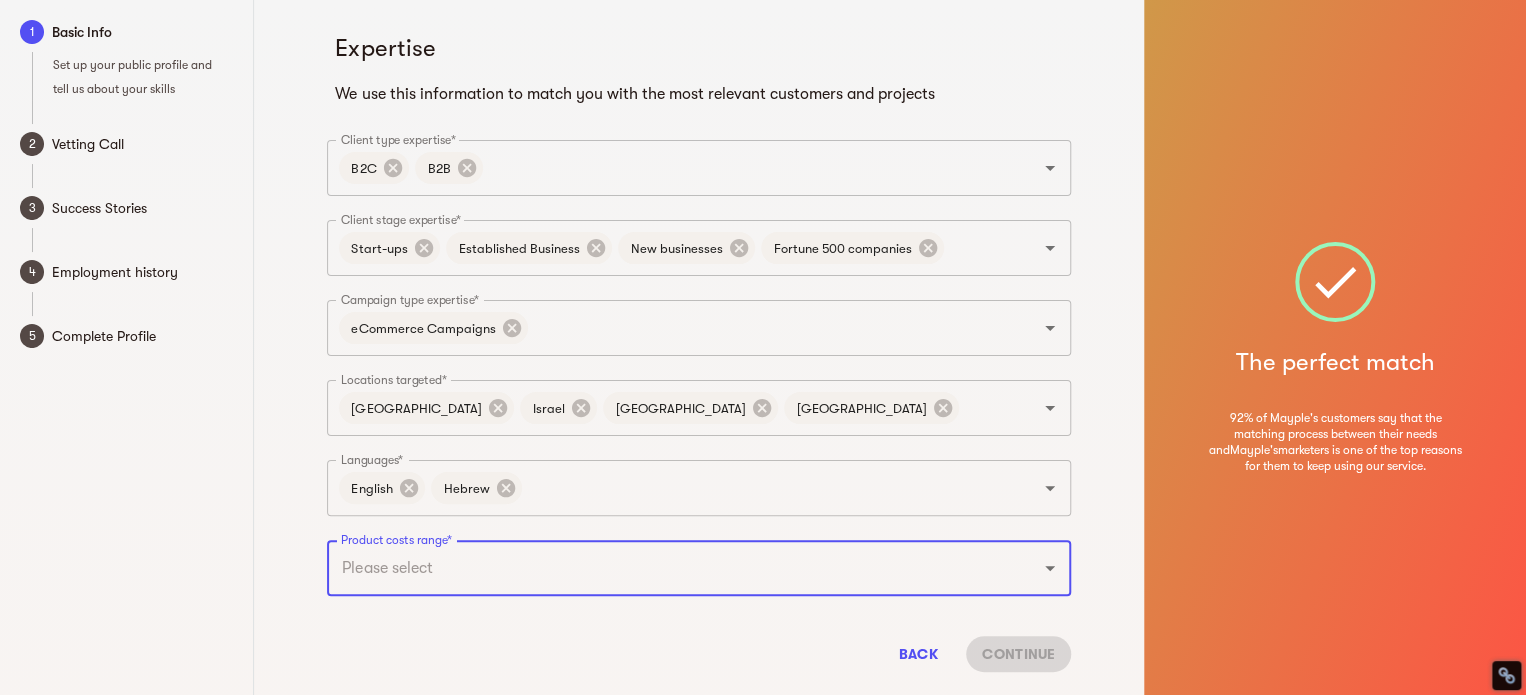 click on "Product costs range*" at bounding box center [671, 568] 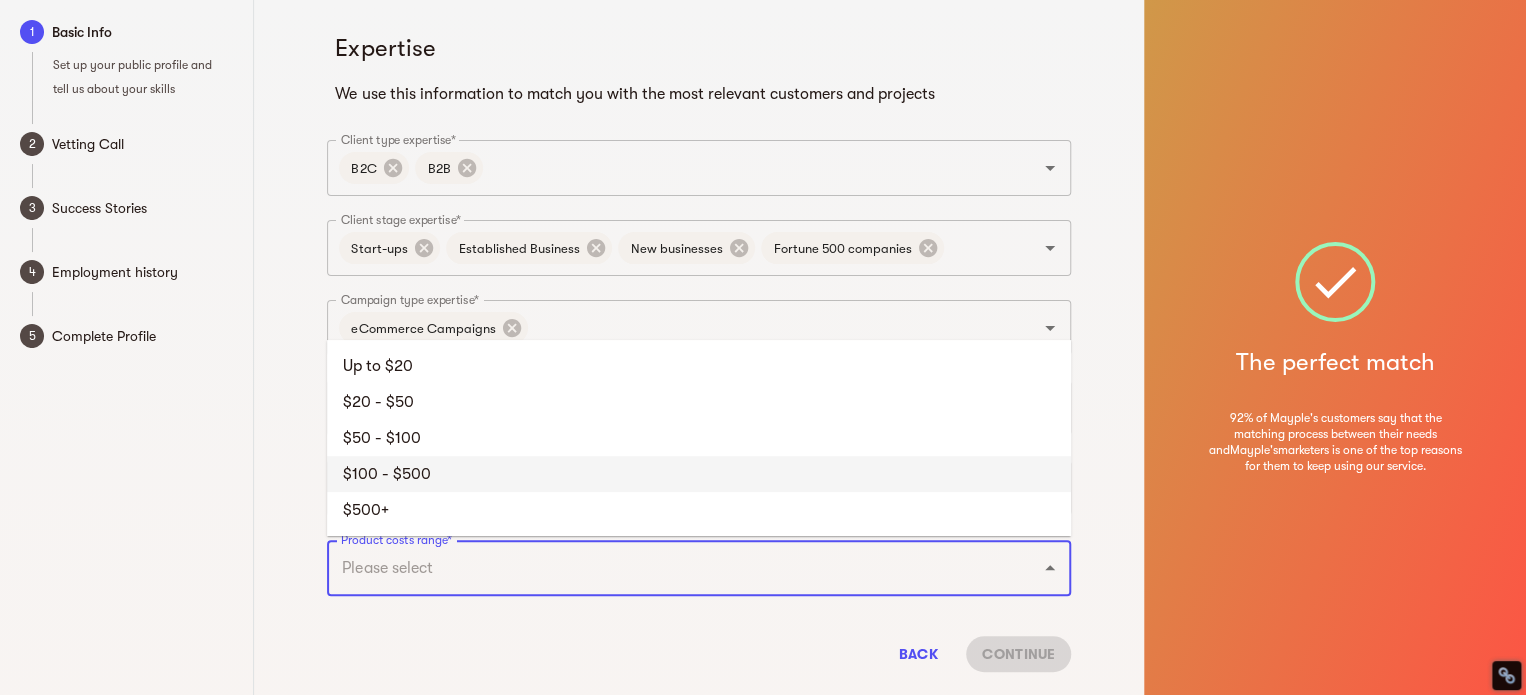 click on "$100 - $500" at bounding box center (699, 474) 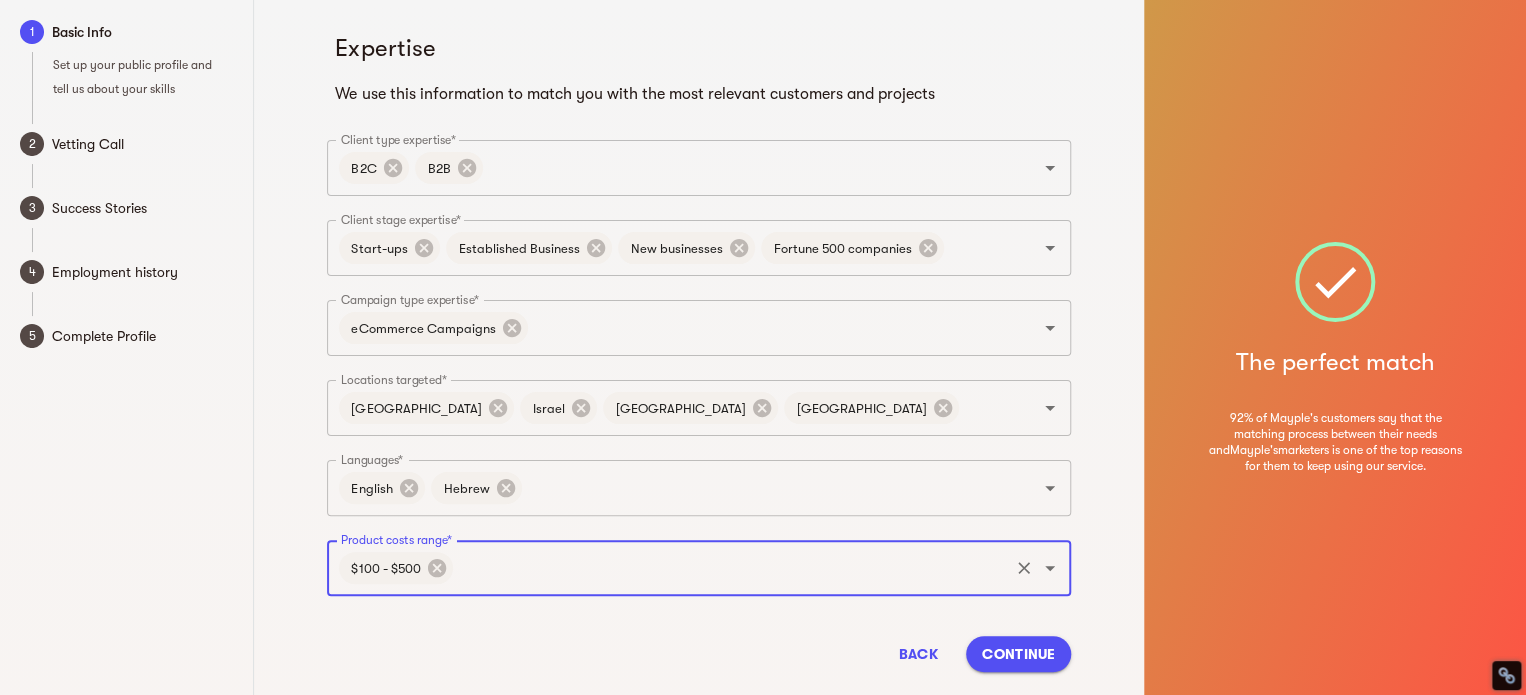 click on "Continue" at bounding box center (1018, 654) 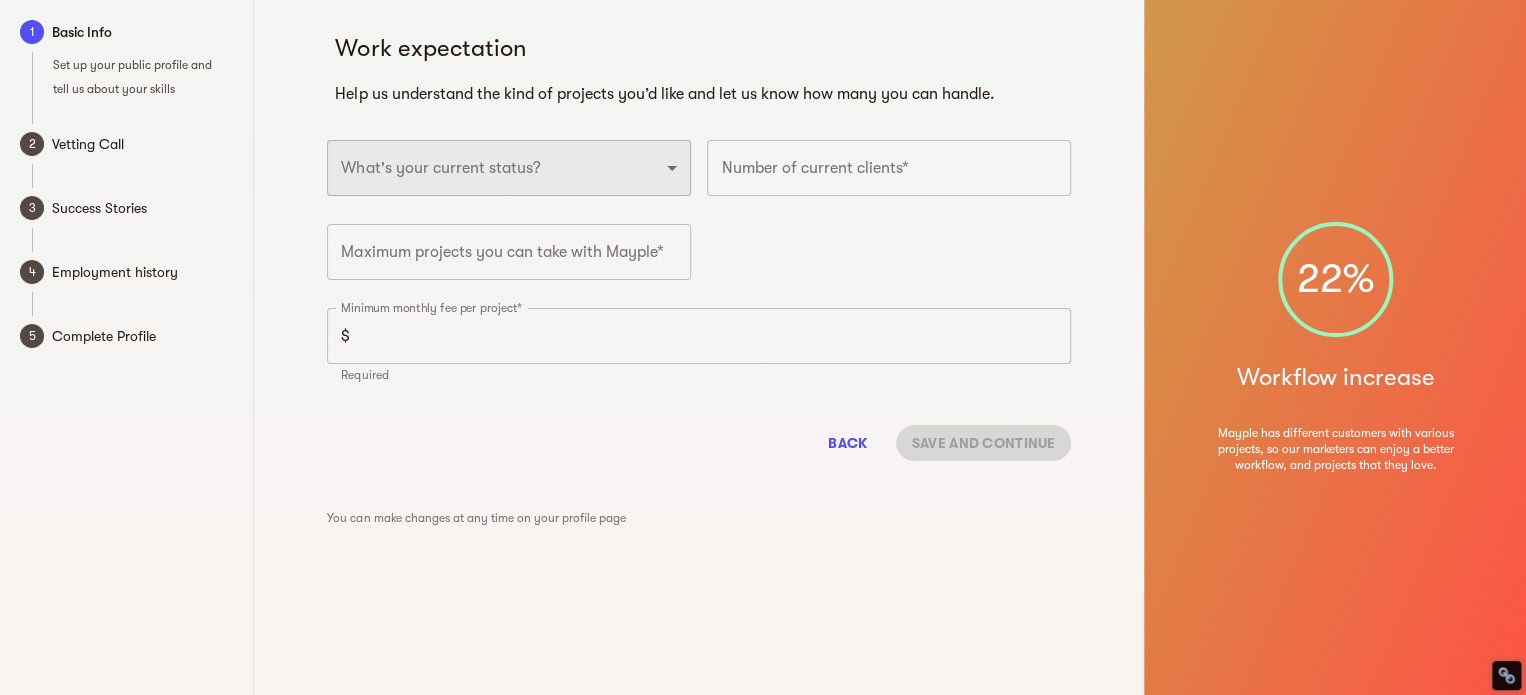 click on "Full-time freelancer [DEMOGRAPHIC_DATA] job New-freelancing [DEMOGRAPHIC_DATA]-freelance Searching for a [DEMOGRAPHIC_DATA] job" at bounding box center [509, 168] 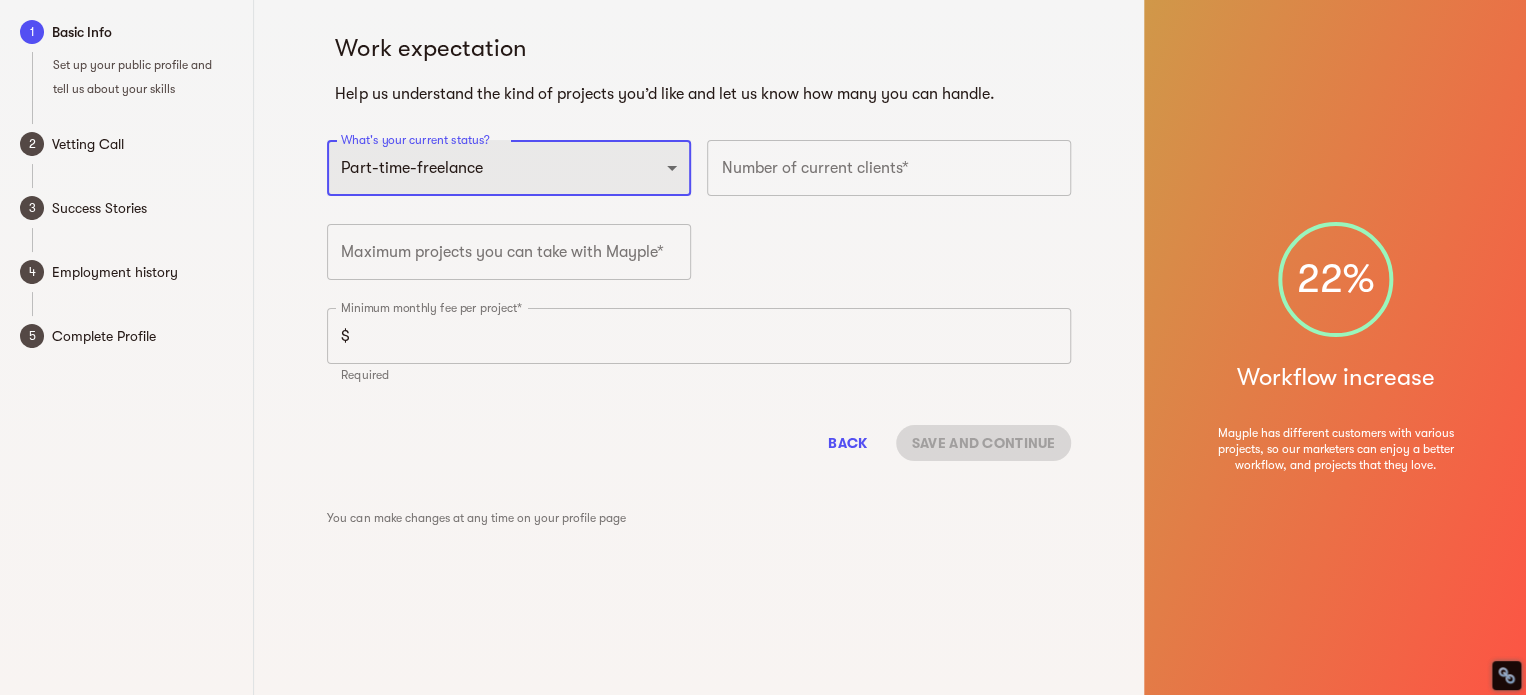 click on "Full-time freelancer [DEMOGRAPHIC_DATA] job New-freelancing [DEMOGRAPHIC_DATA]-freelance Searching for a [DEMOGRAPHIC_DATA] job" at bounding box center (509, 168) 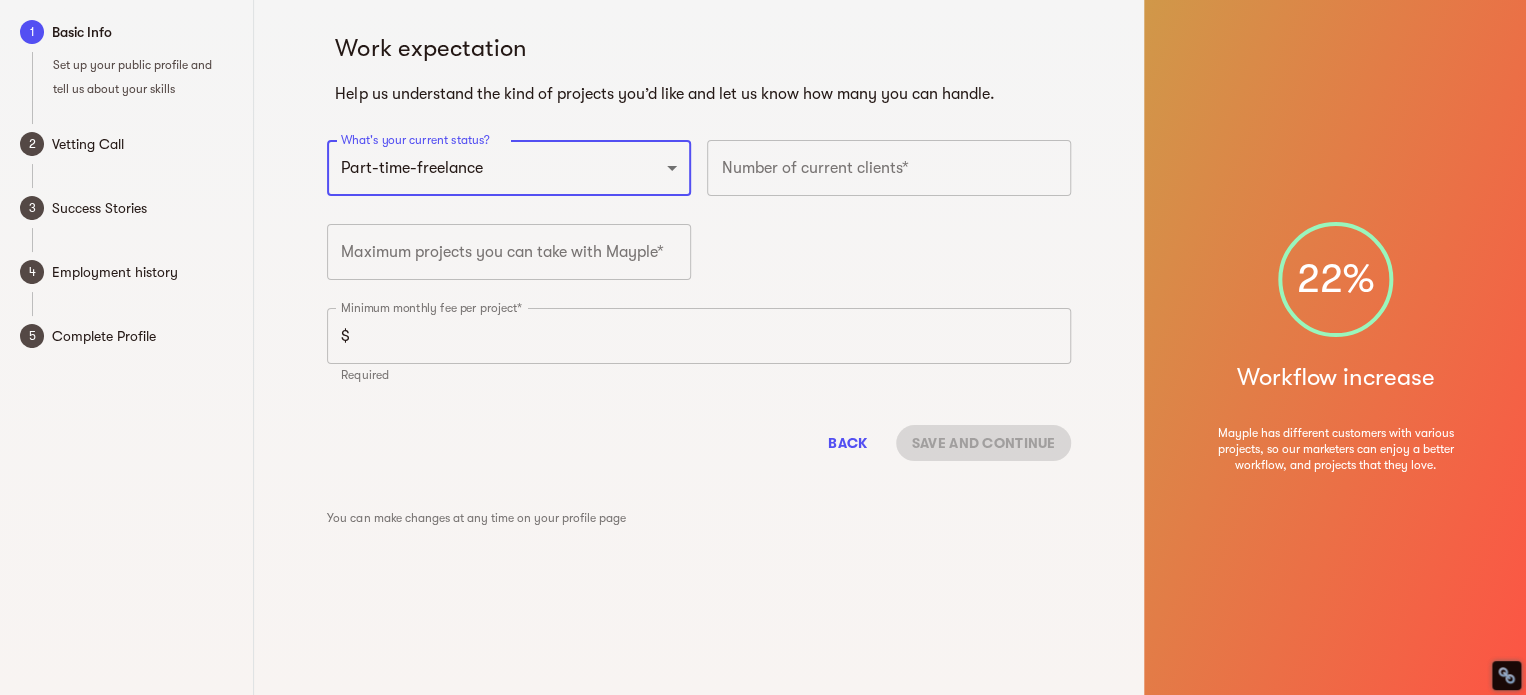 click at bounding box center [889, 168] 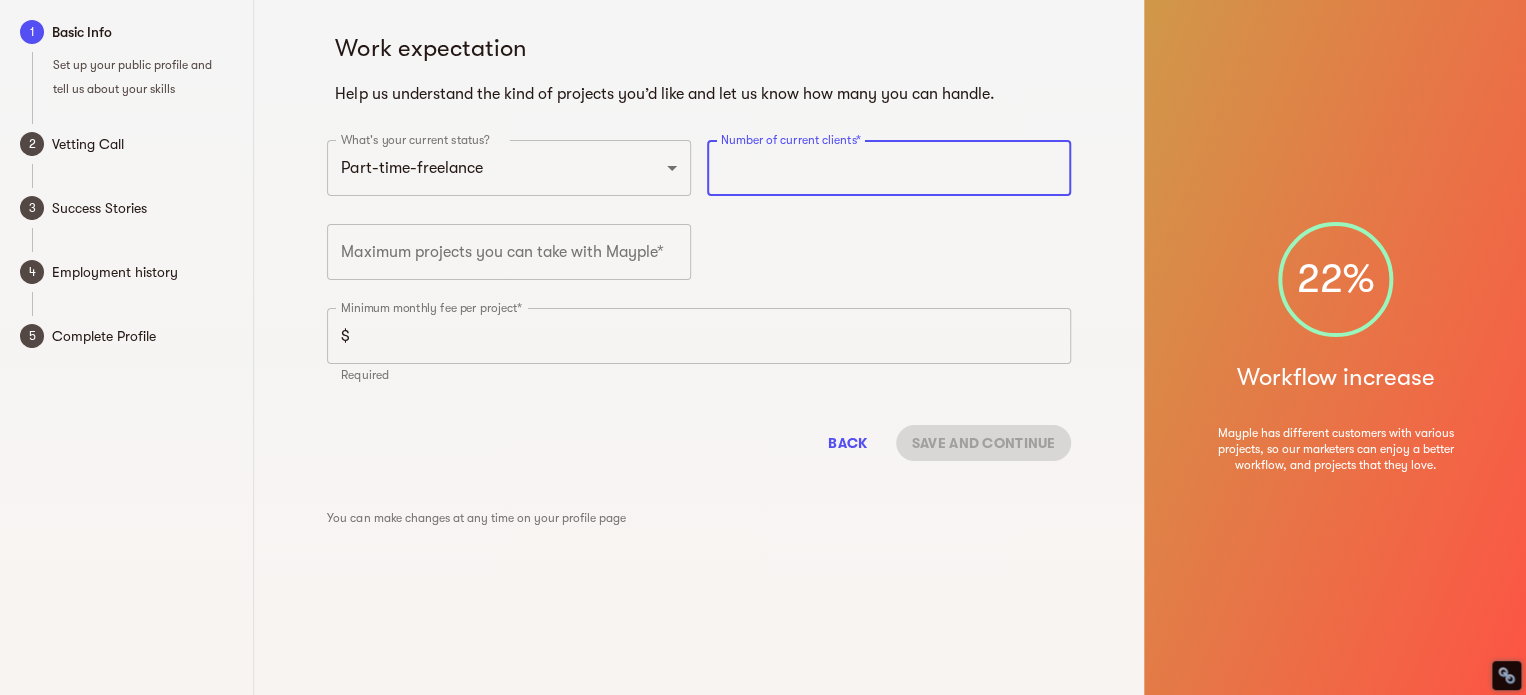 click at bounding box center [889, 168] 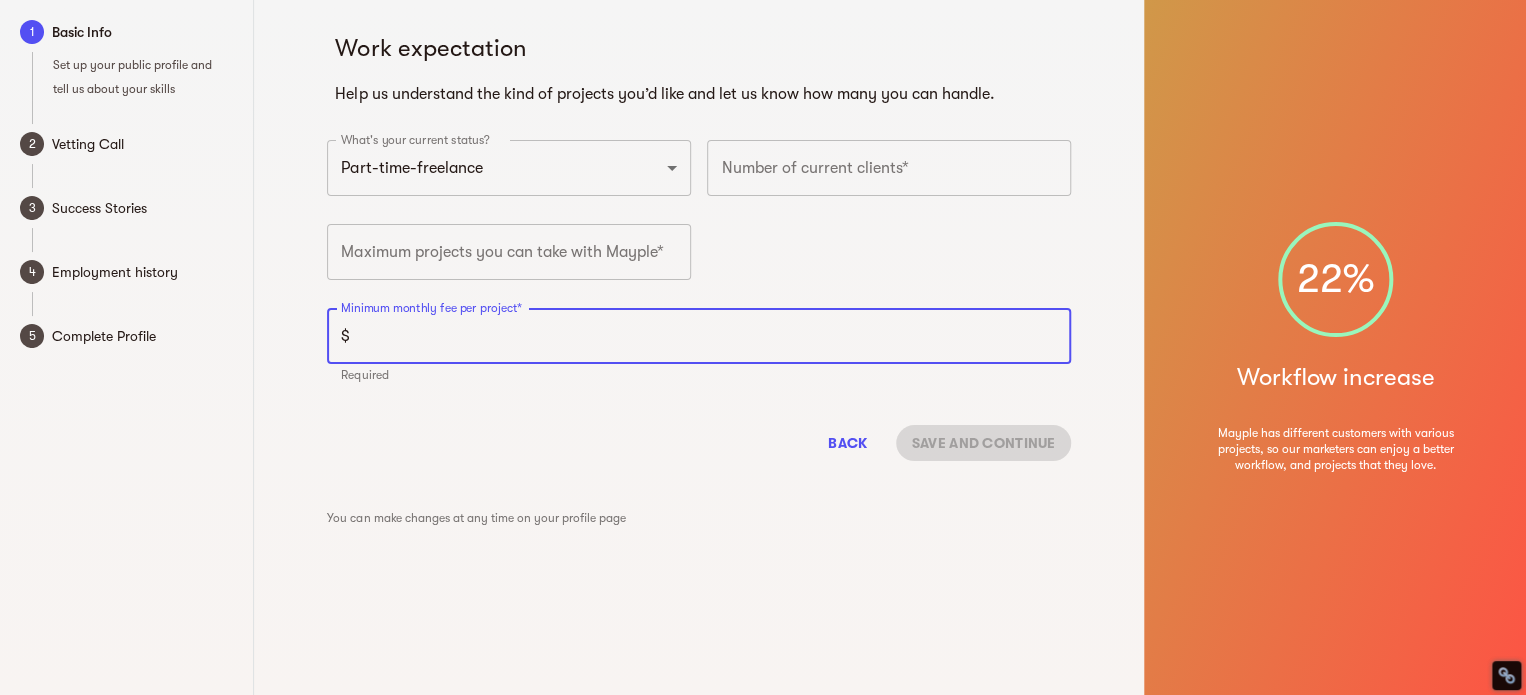 click at bounding box center (714, 336) 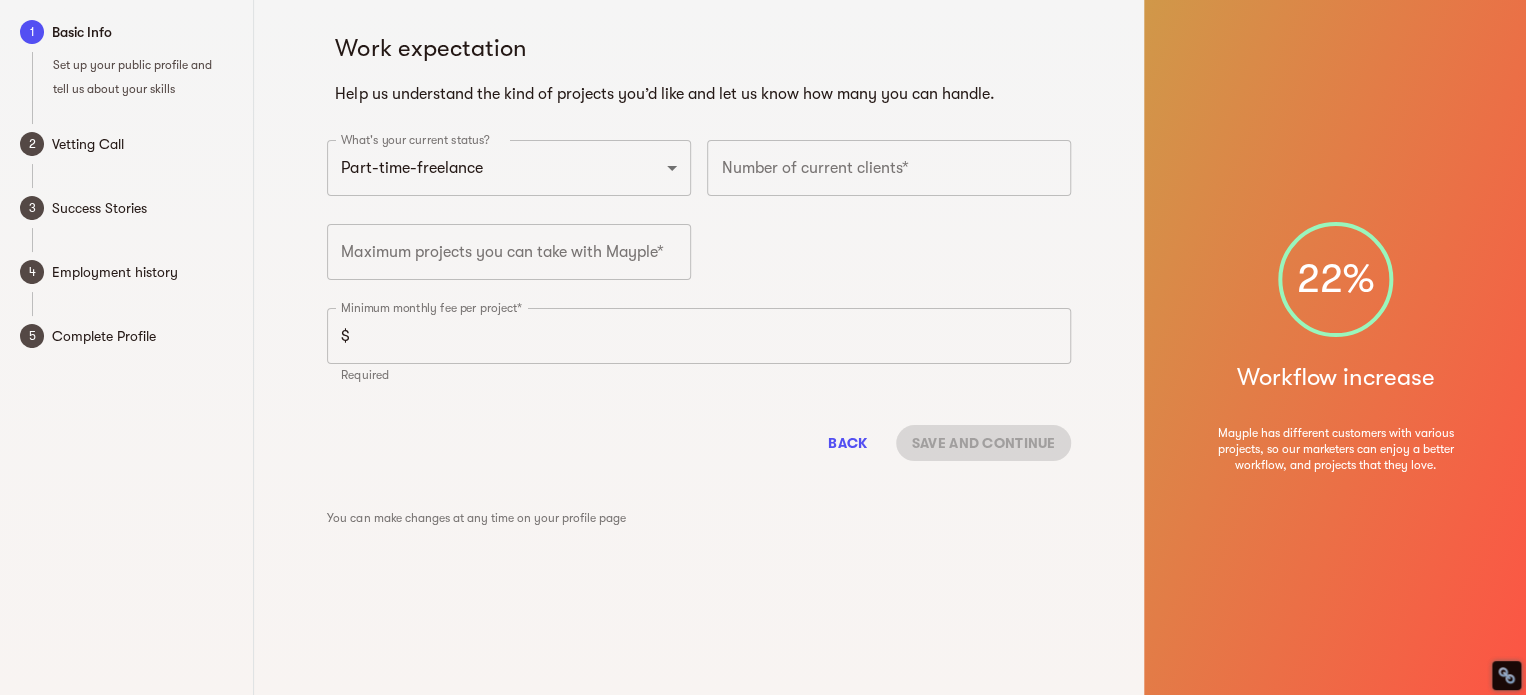 click on "Vetting Call" at bounding box center [142, 144] 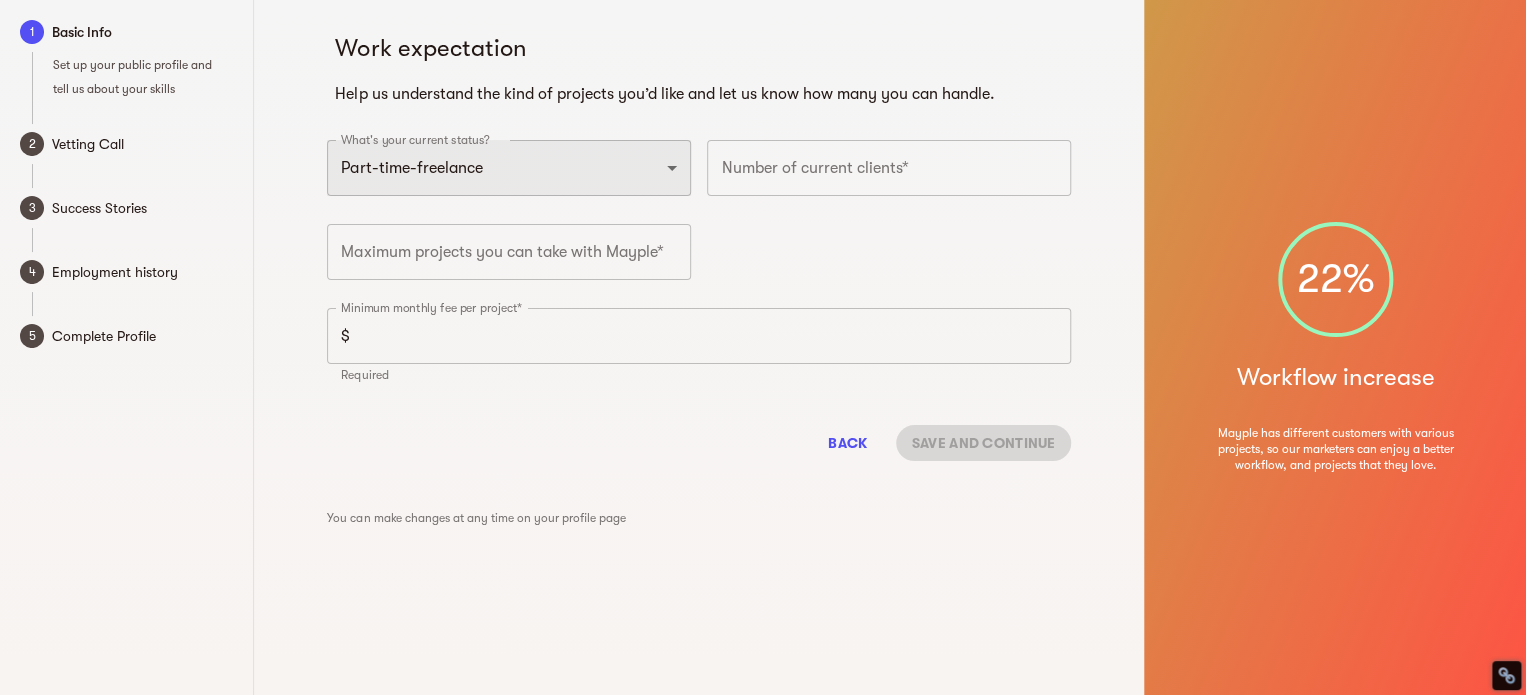 click on "Full-time freelancer [DEMOGRAPHIC_DATA] job New-freelancing [DEMOGRAPHIC_DATA]-freelance Searching for a [DEMOGRAPHIC_DATA] job" at bounding box center [509, 168] 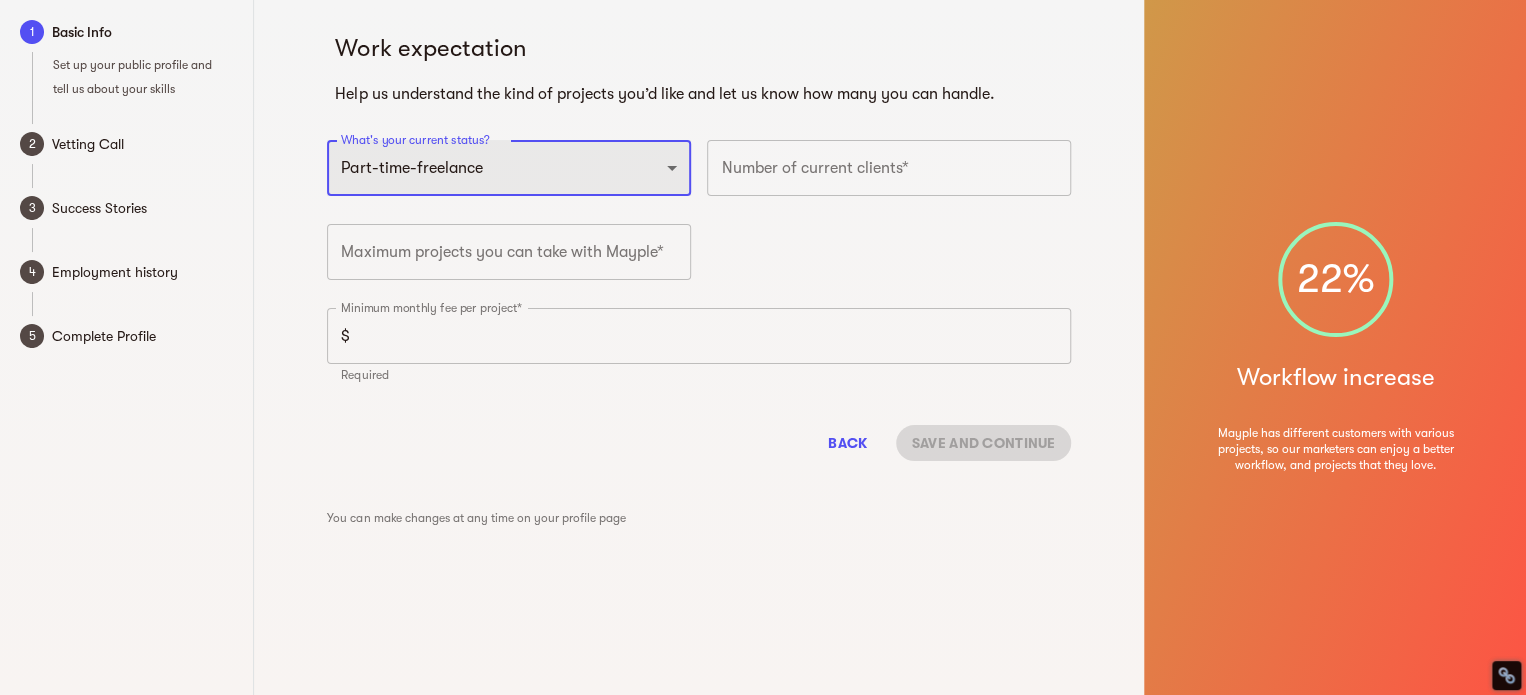 select on "NEW_FREELANCER" 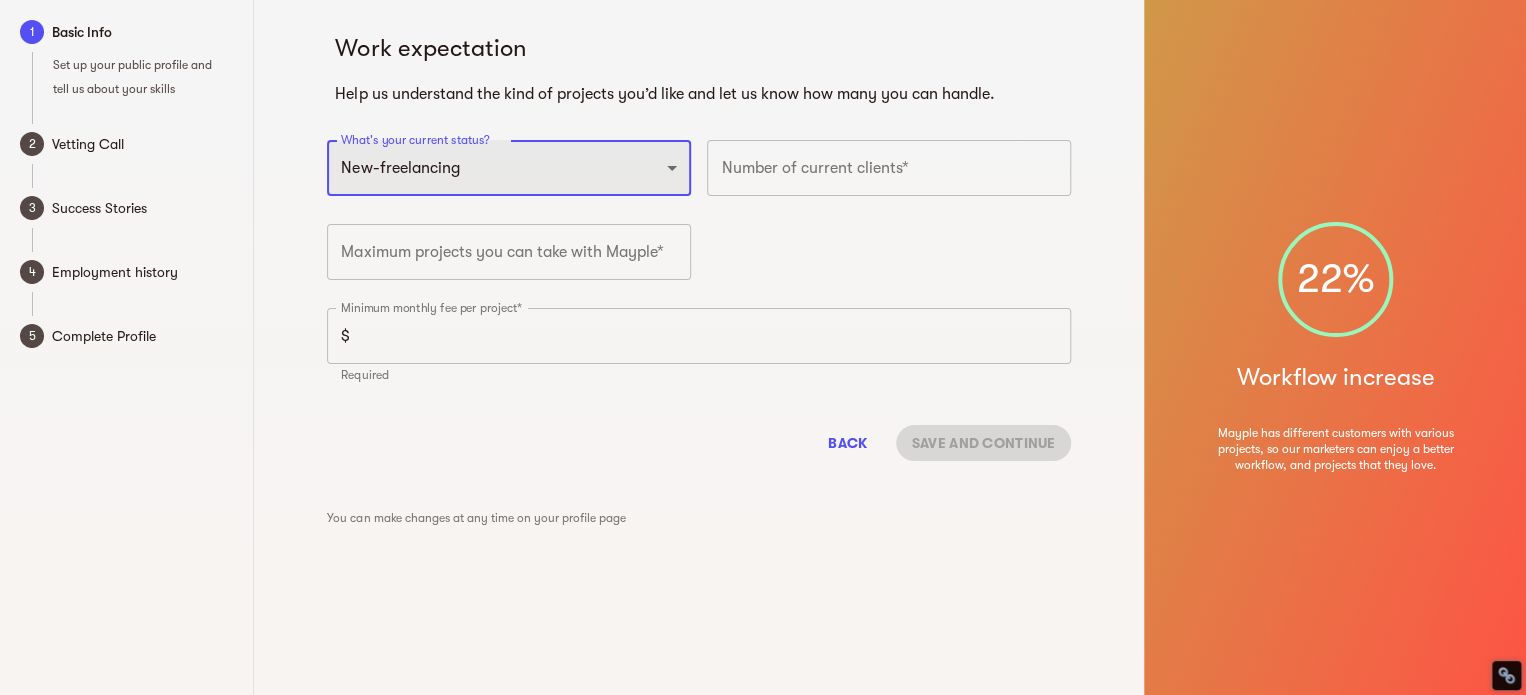 click on "Full-time freelancer [DEMOGRAPHIC_DATA] job New-freelancing [DEMOGRAPHIC_DATA]-freelance Searching for a [DEMOGRAPHIC_DATA] job" at bounding box center [509, 168] 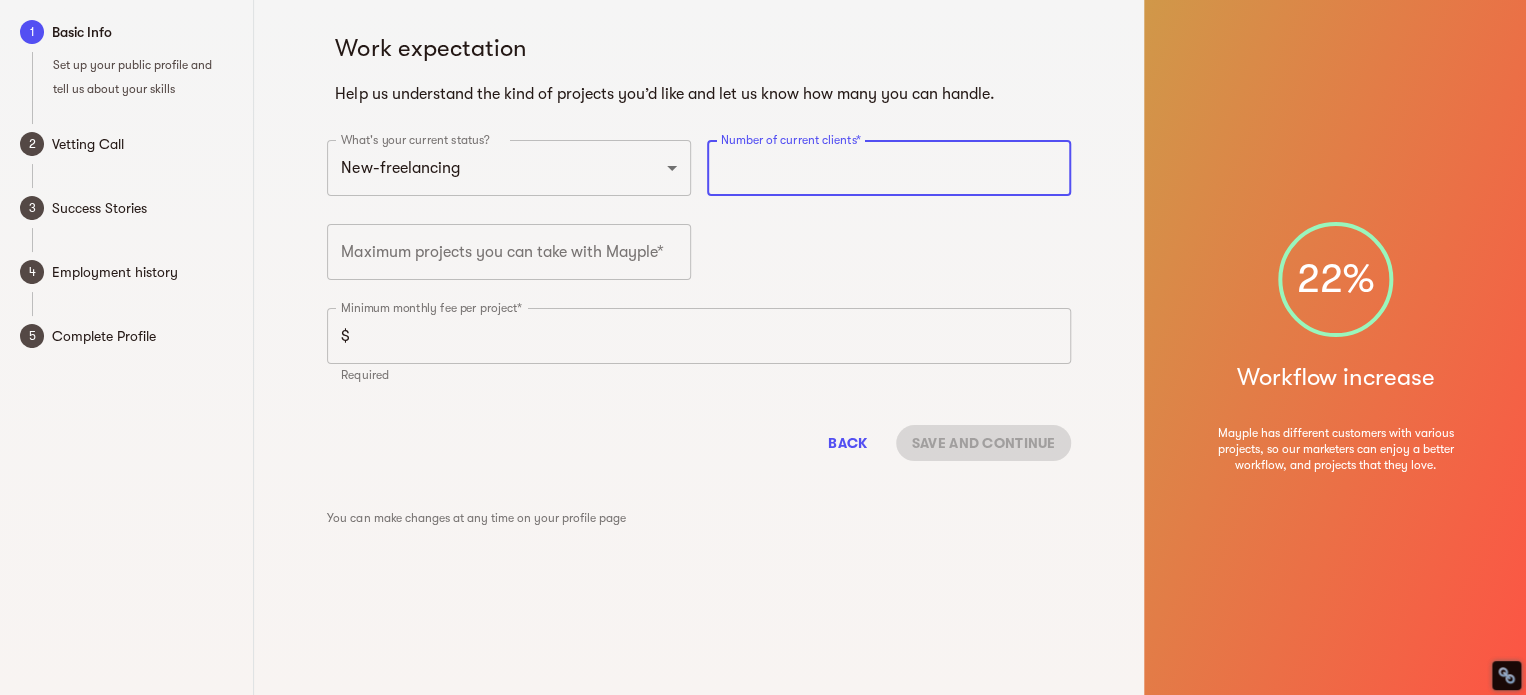click at bounding box center [889, 168] 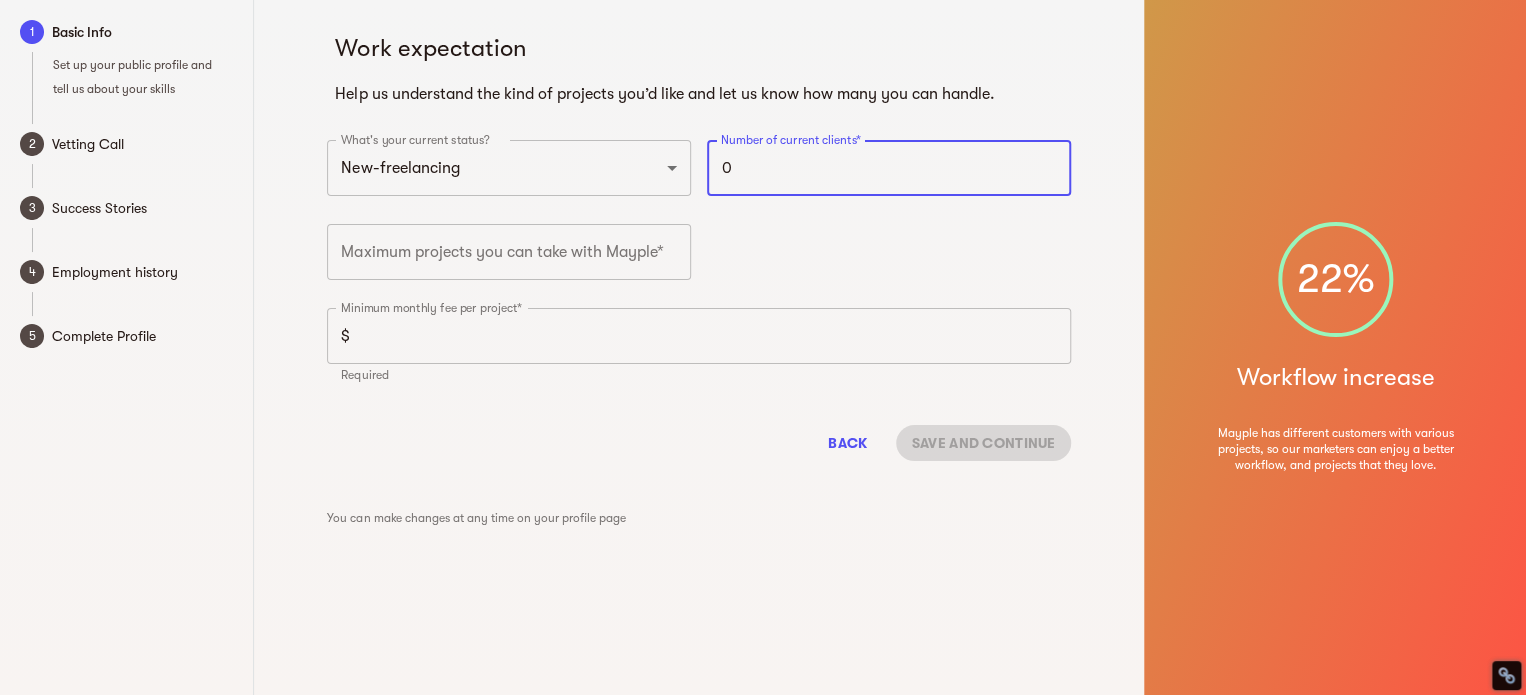 type on "0" 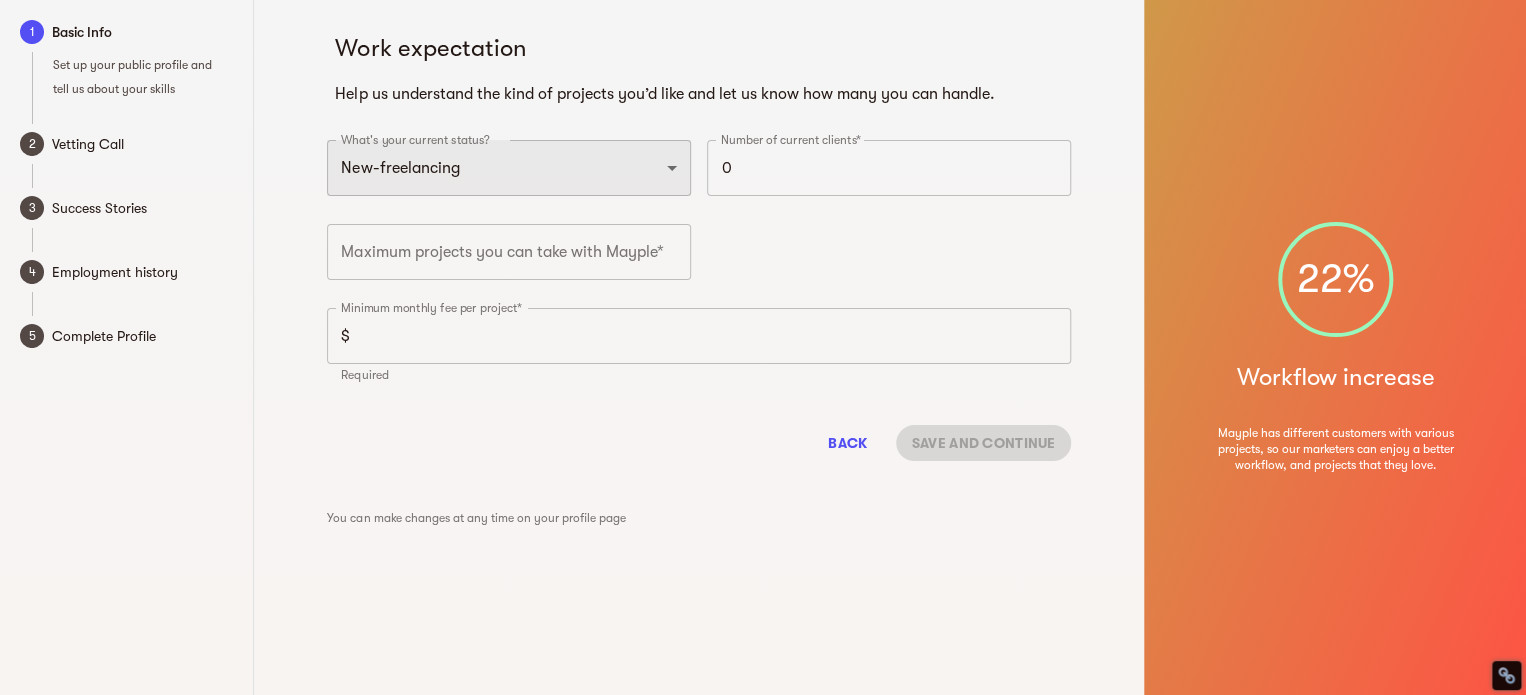 click on "Full-time freelancer [DEMOGRAPHIC_DATA] job New-freelancing [DEMOGRAPHIC_DATA]-freelance Searching for a [DEMOGRAPHIC_DATA] job" at bounding box center [509, 168] 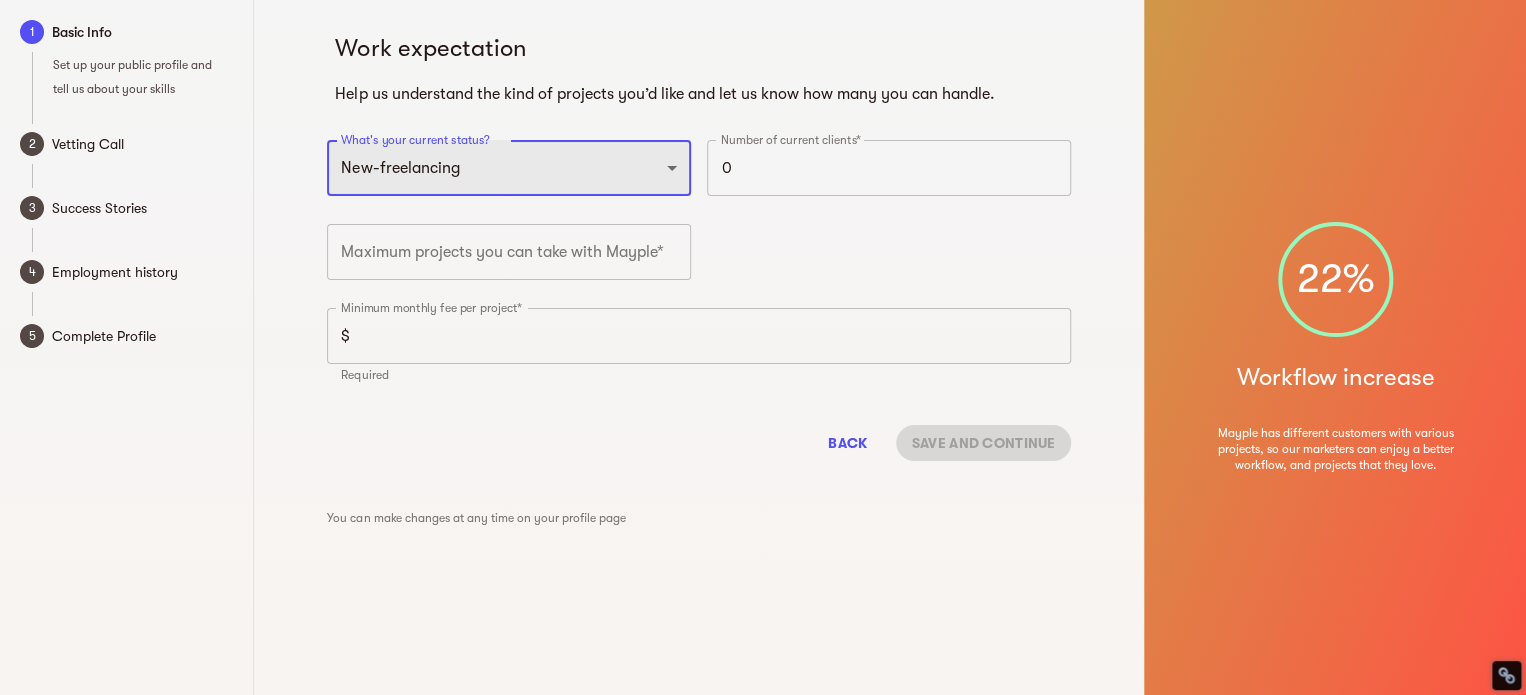 select on "FULLTIME_JOB" 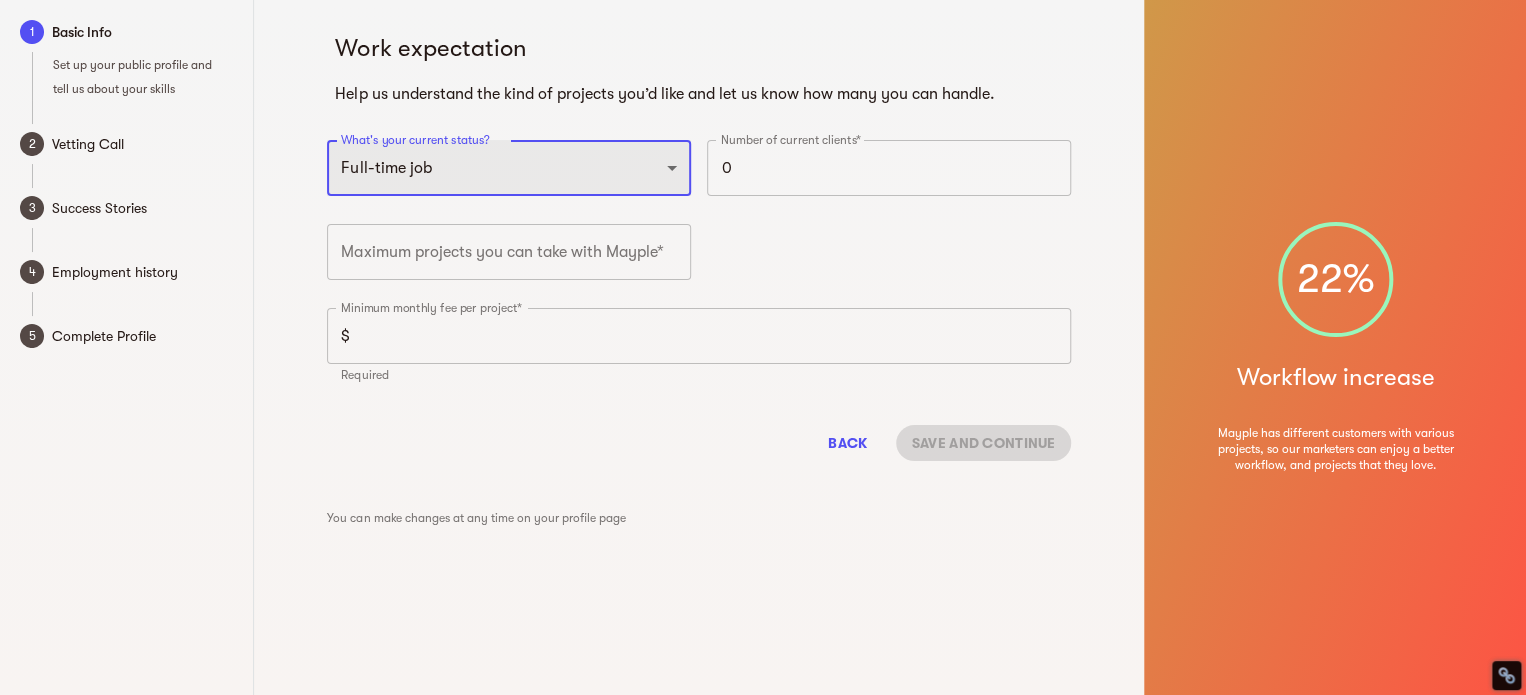 click on "Full-time freelancer [DEMOGRAPHIC_DATA] job New-freelancing [DEMOGRAPHIC_DATA]-freelance Searching for a [DEMOGRAPHIC_DATA] job" at bounding box center [509, 168] 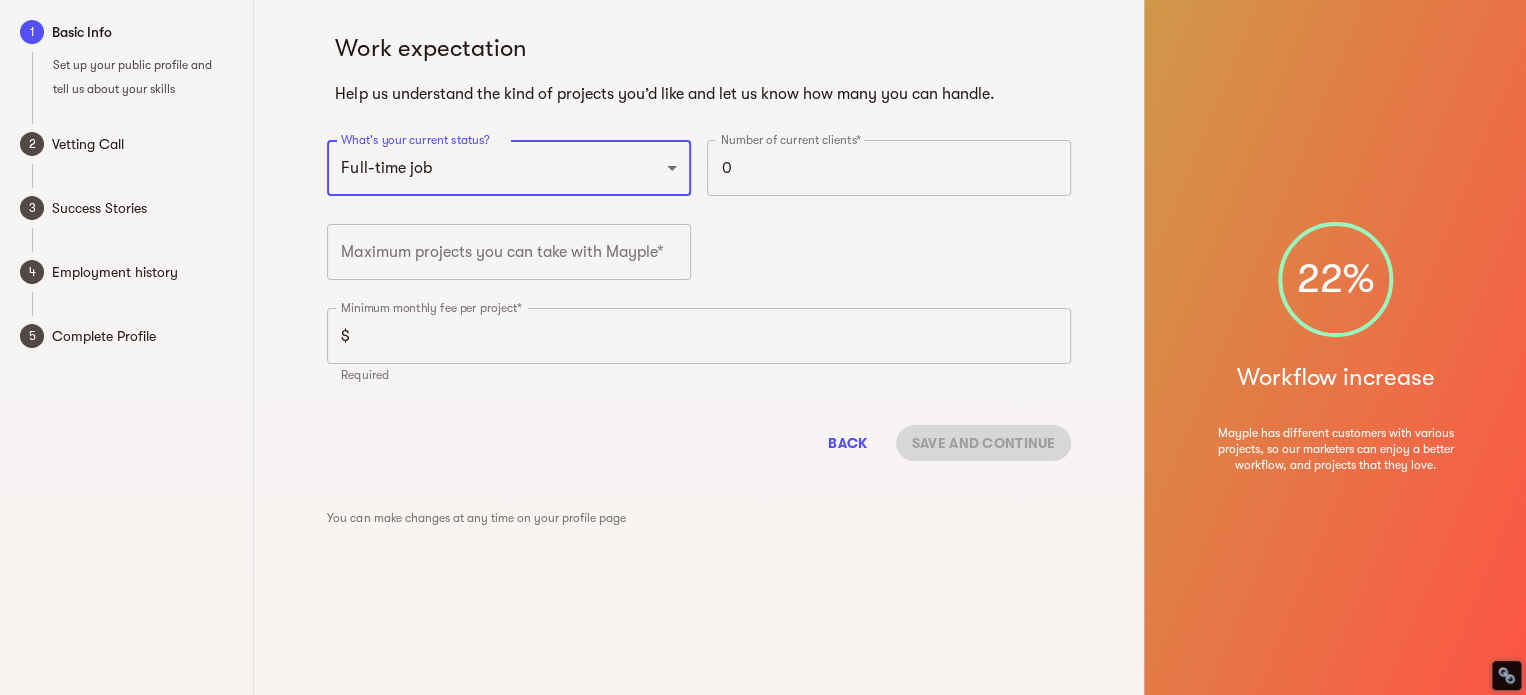 click on "0" at bounding box center [889, 168] 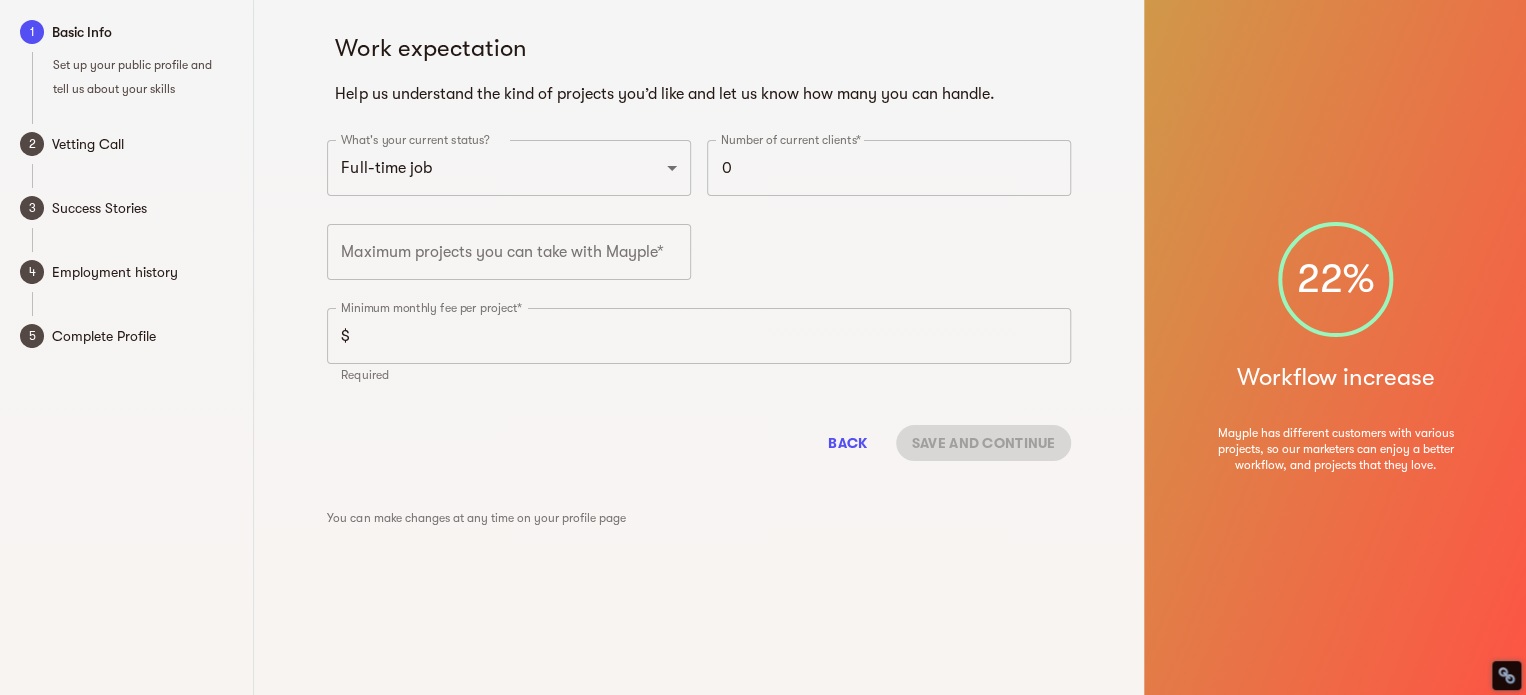 click on "What's your current status? Full-time freelancer [DEMOGRAPHIC_DATA] job New-freelancing [DEMOGRAPHIC_DATA]-freelance Searching for a [DEMOGRAPHIC_DATA] job ​ Number of current clients* 0 Number of current clients* Maximum projects you can take with Mayple* Maximum projects you can take with Mayple* Minimum monthly fee per project* $ Minimum monthly fee per project* Required" at bounding box center [699, 267] 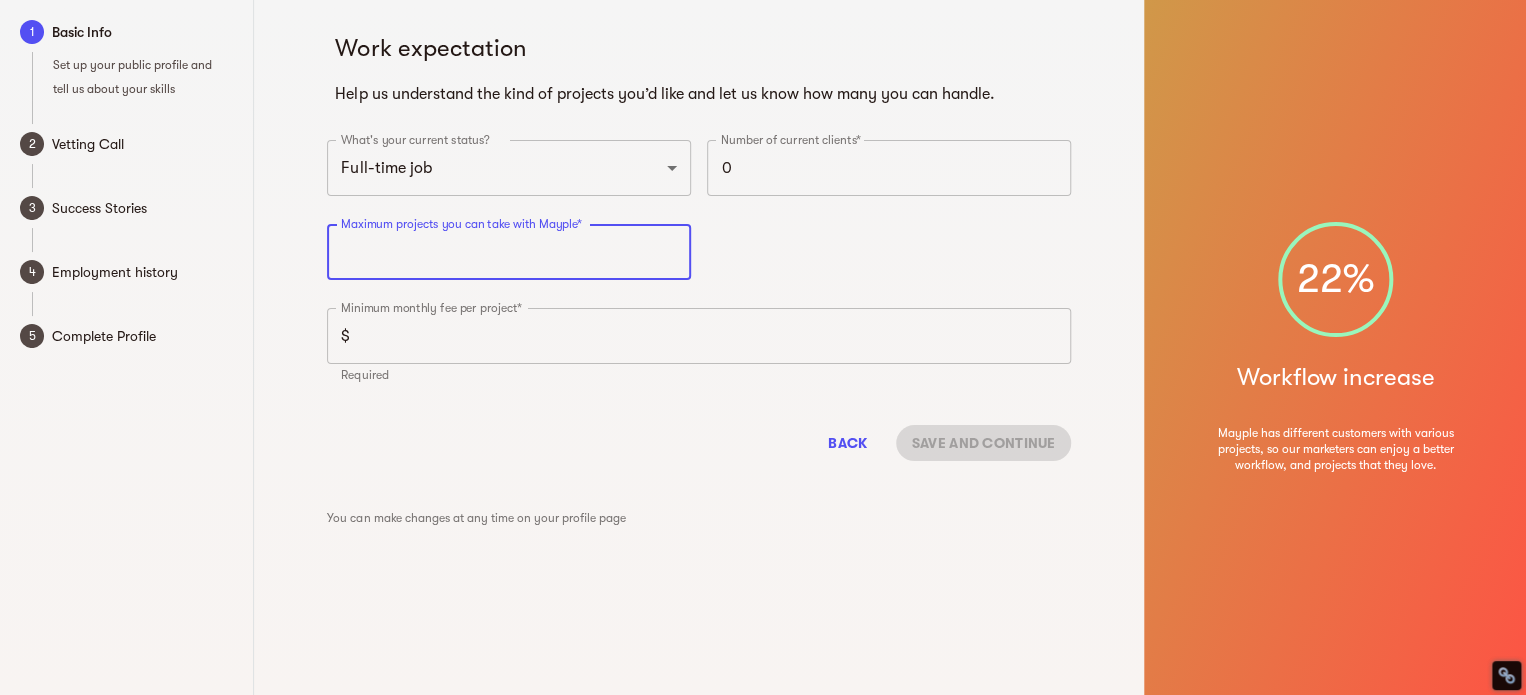 click at bounding box center [509, 252] 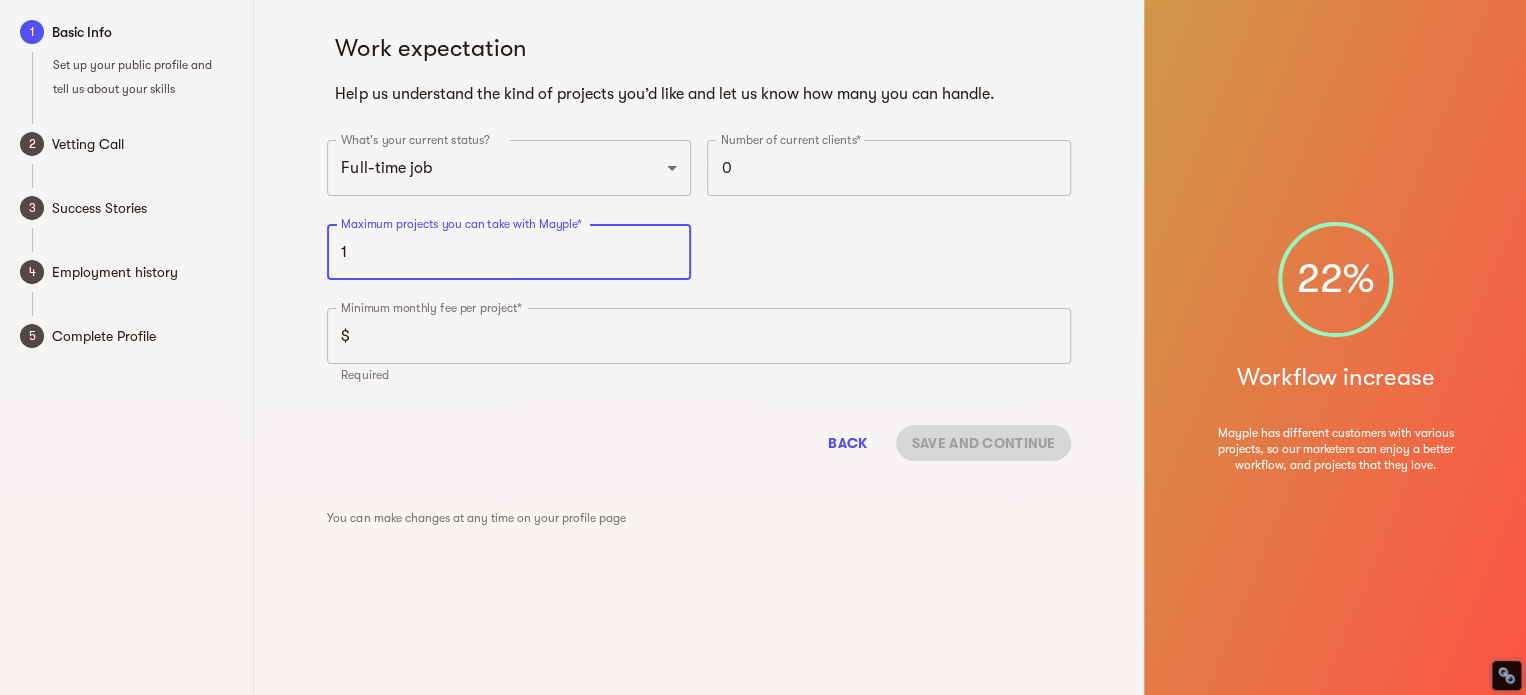 click on "1" at bounding box center [509, 252] 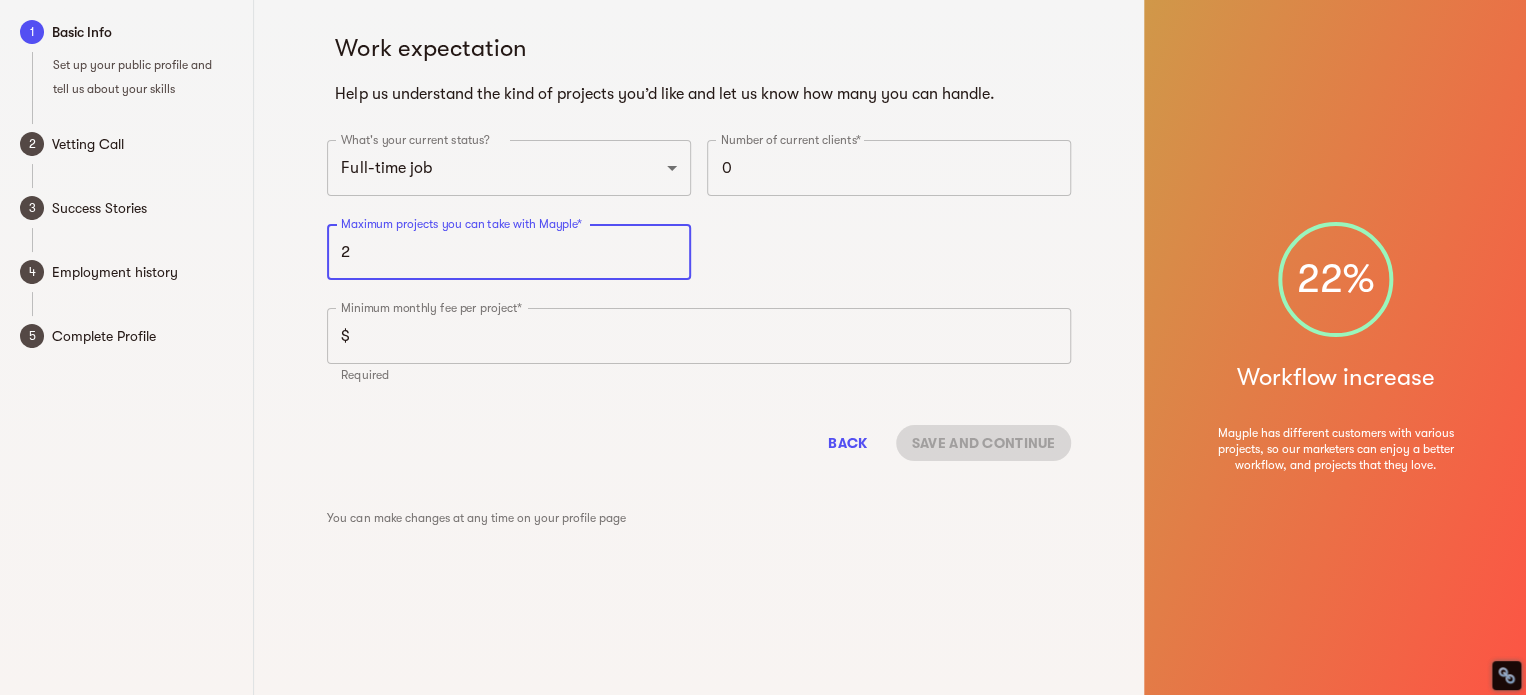 click on "2" at bounding box center [509, 252] 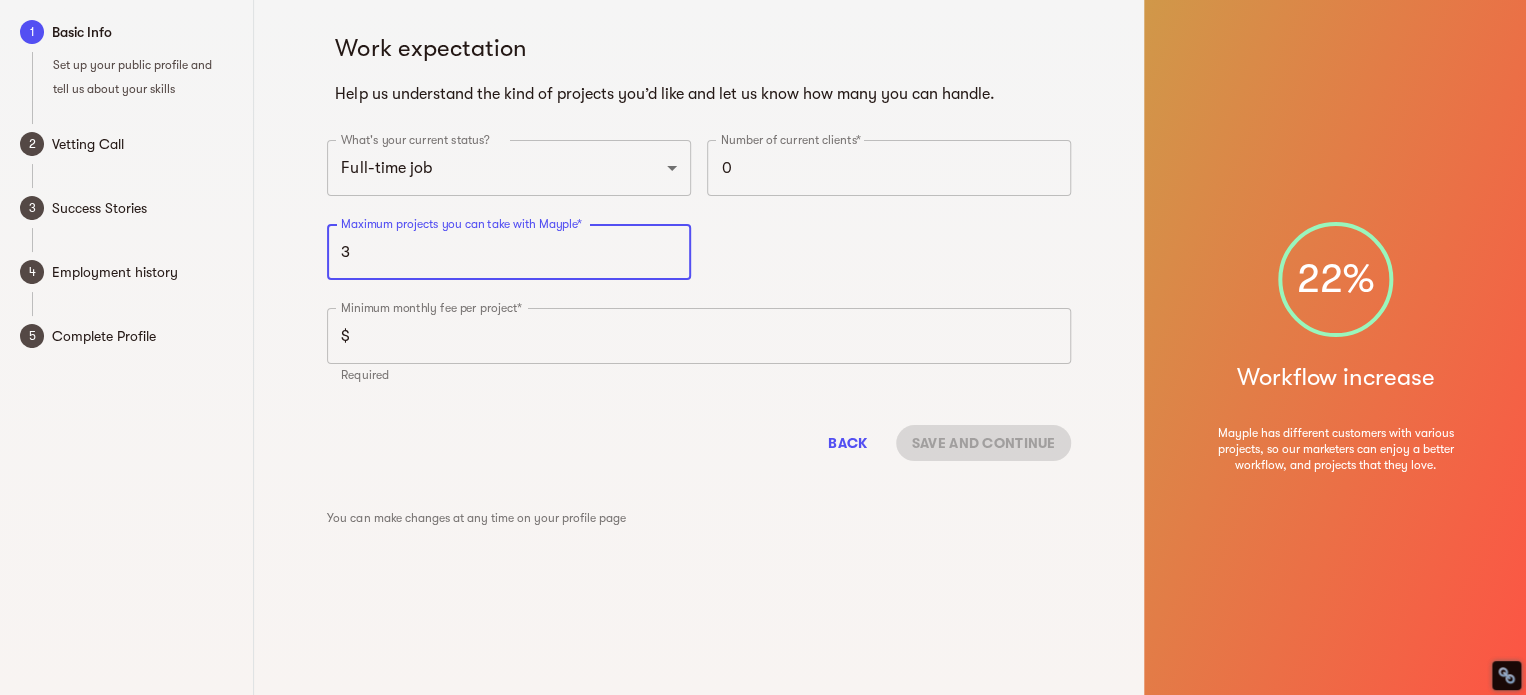 type on "3" 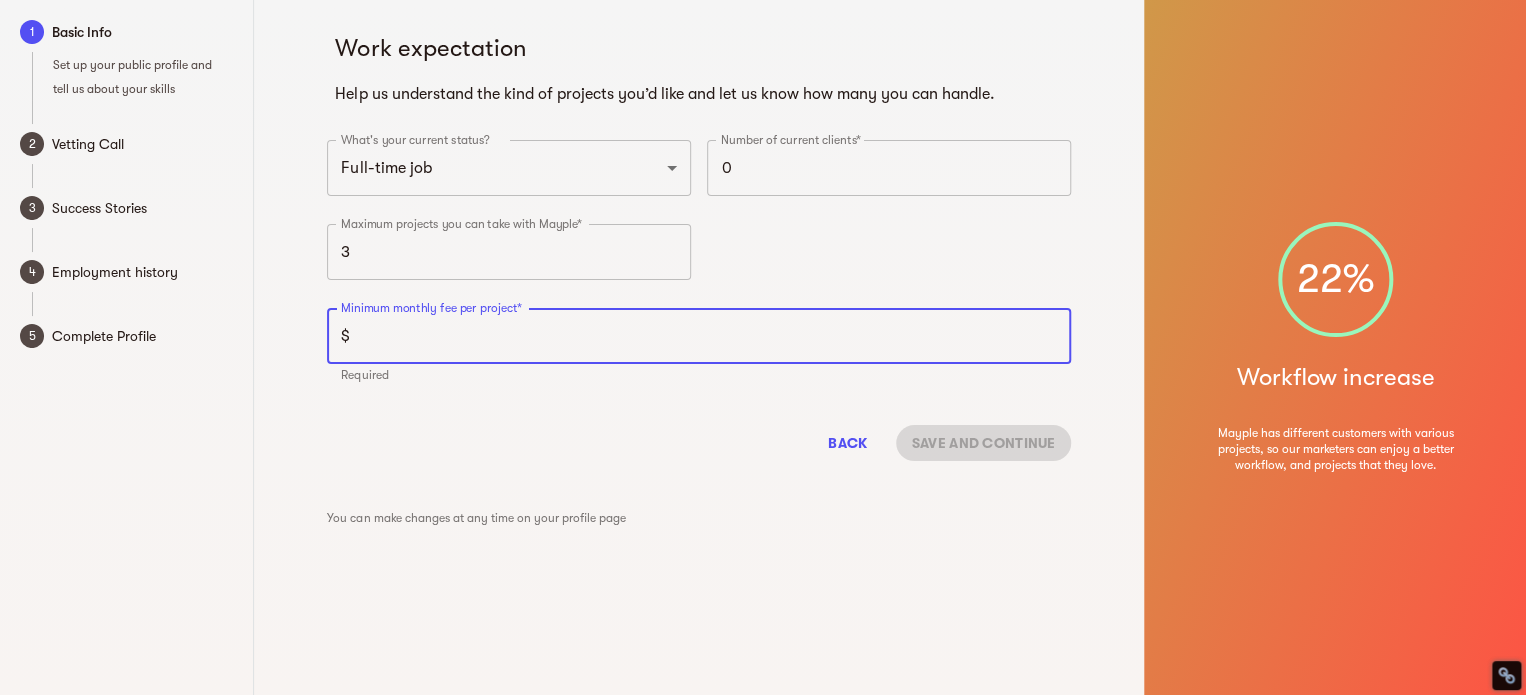 paste on "8181" 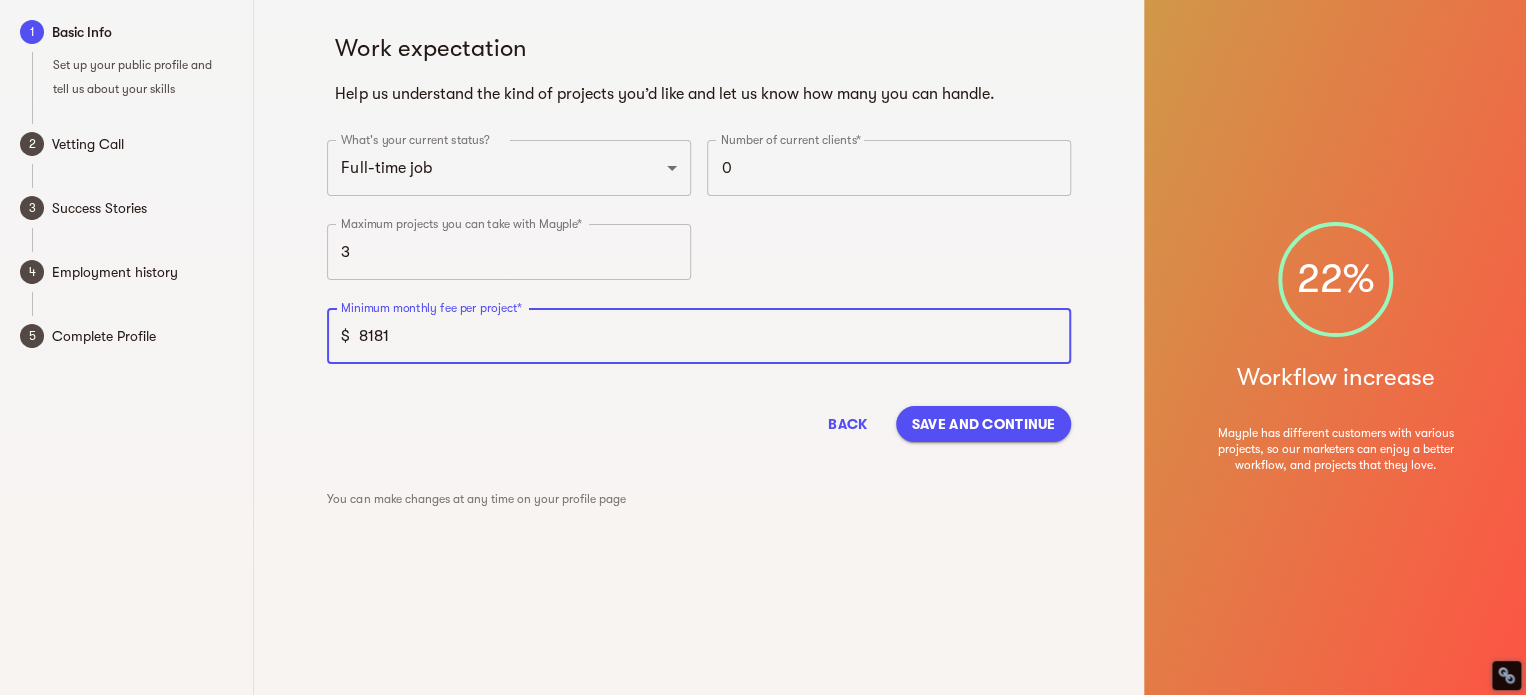 type on "8181" 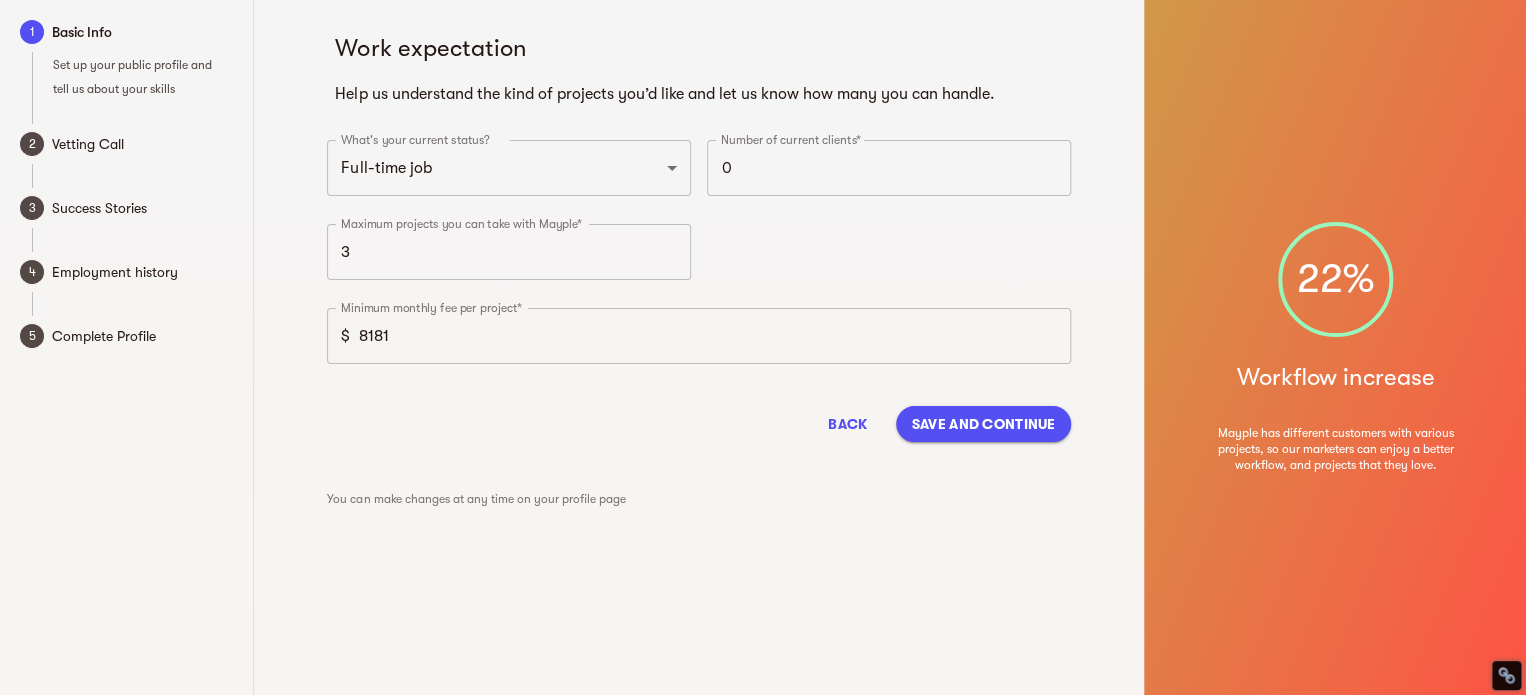 click on "Save and continue" at bounding box center (984, 424) 